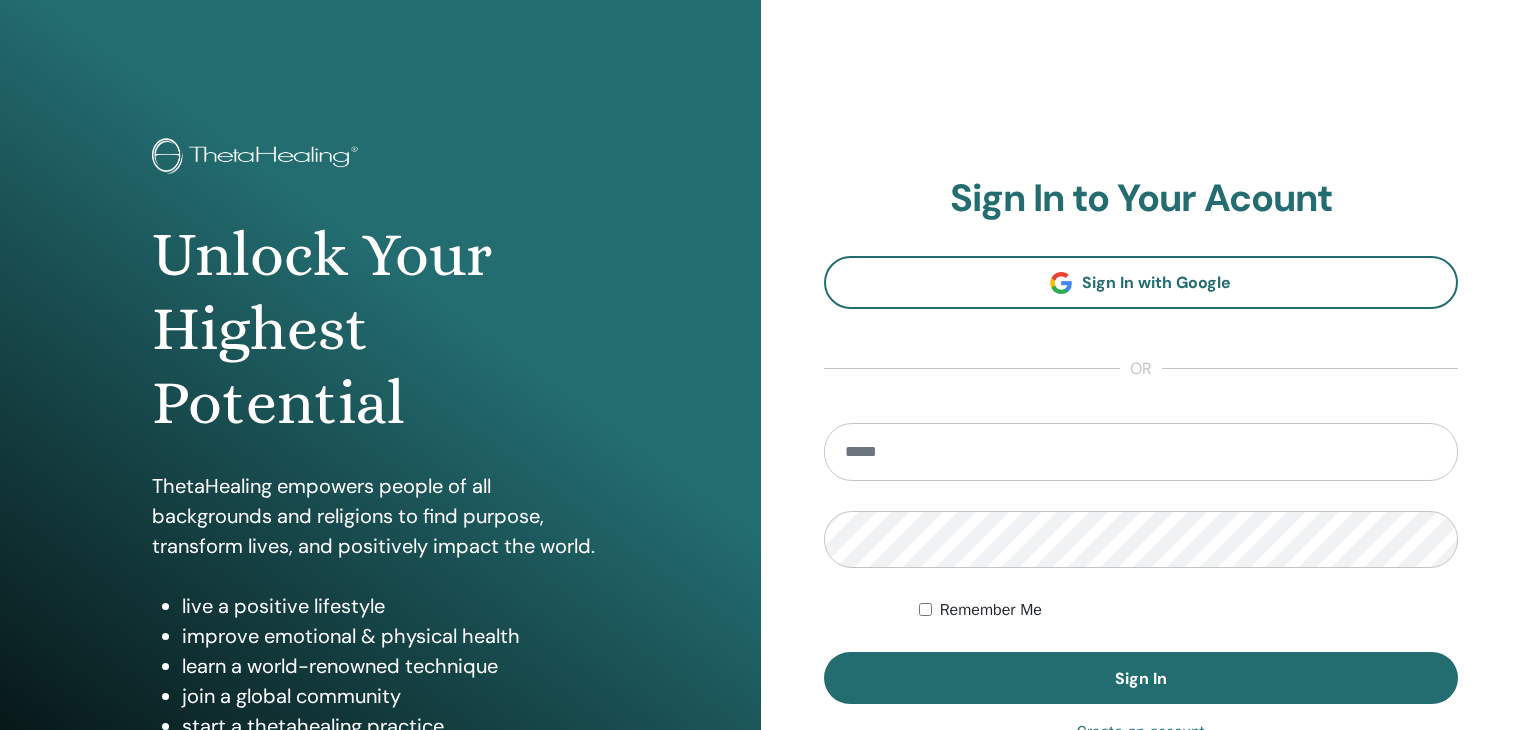 scroll, scrollTop: 0, scrollLeft: 0, axis: both 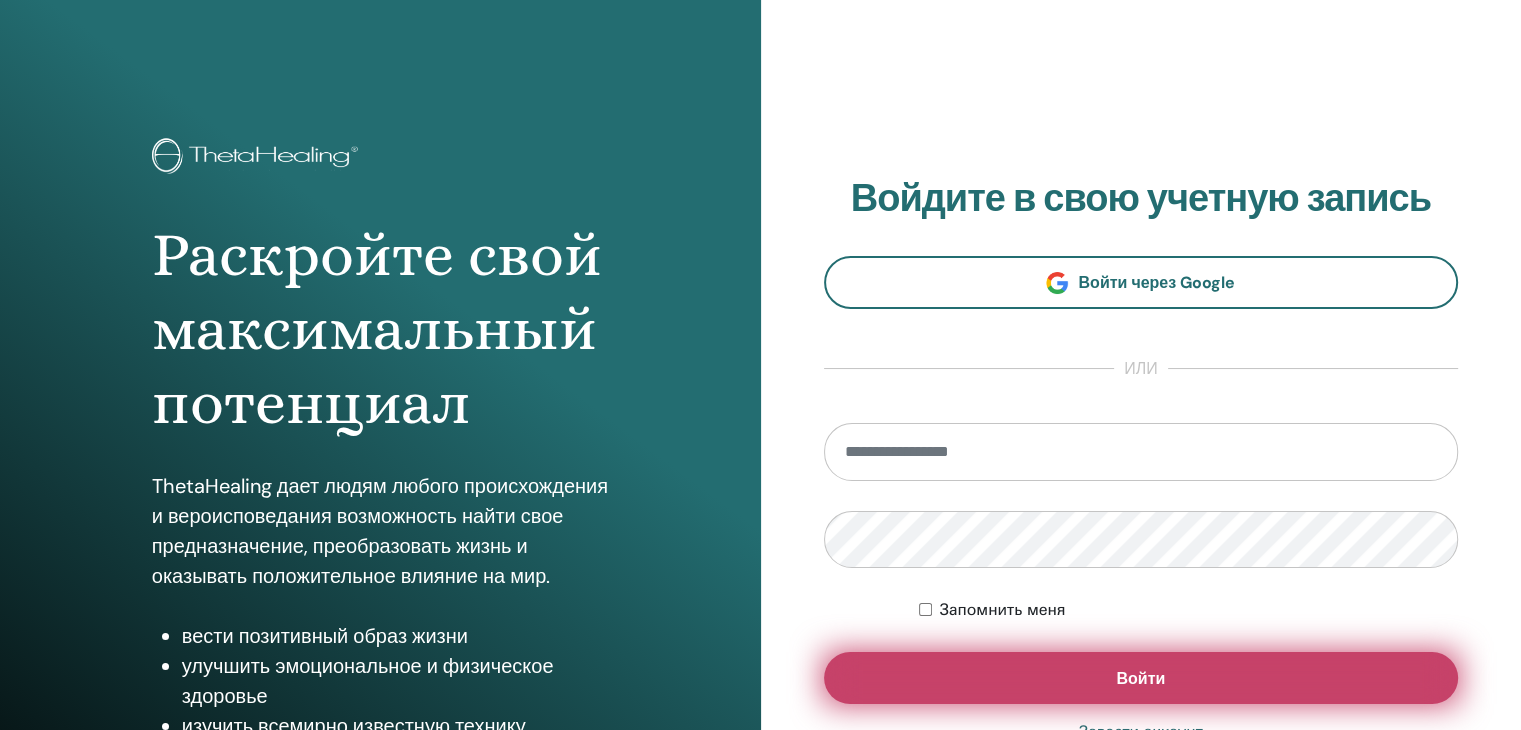 type on "**********" 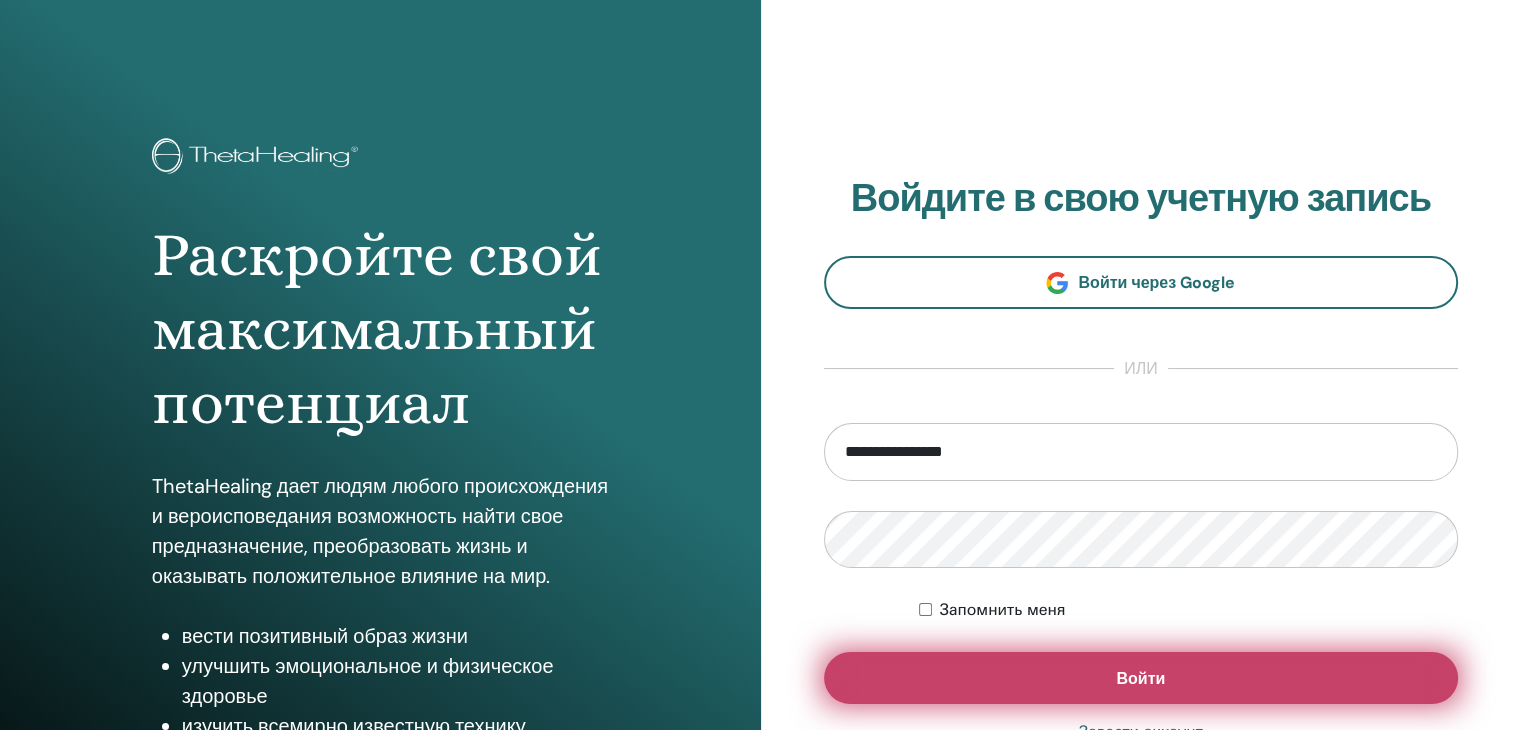 click on "Войти" at bounding box center (1141, 678) 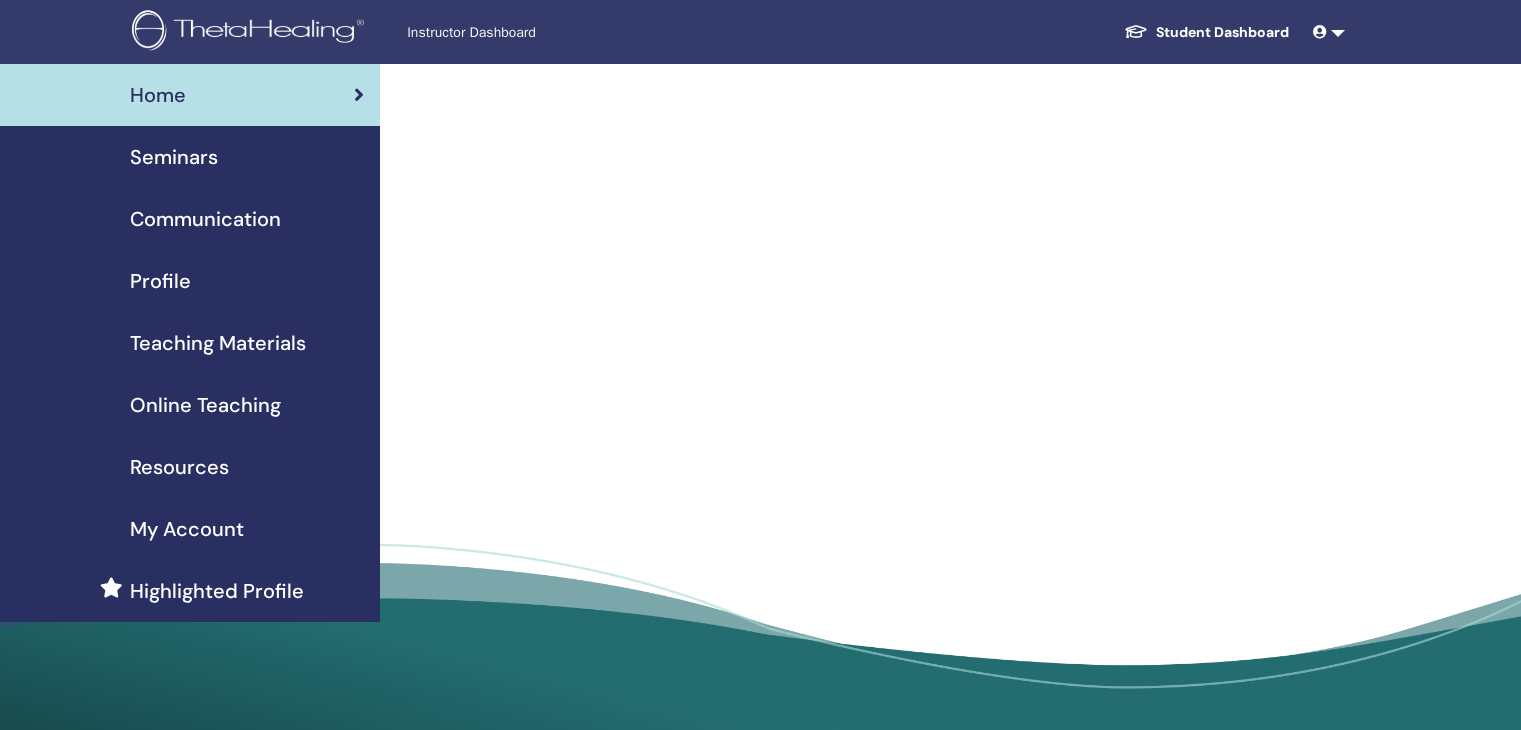 scroll, scrollTop: 0, scrollLeft: 0, axis: both 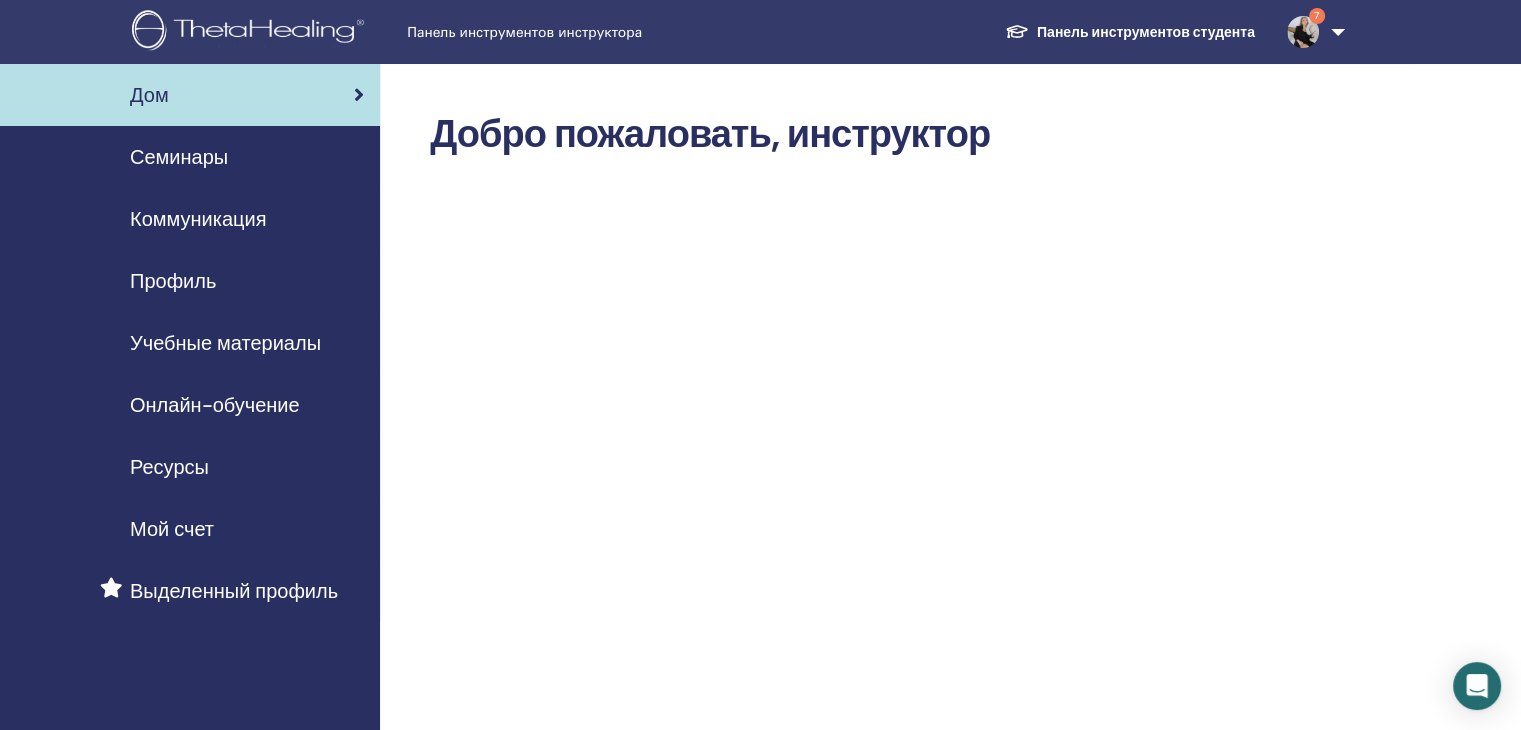 click on "Панель инструментов студента" at bounding box center [1146, 32] 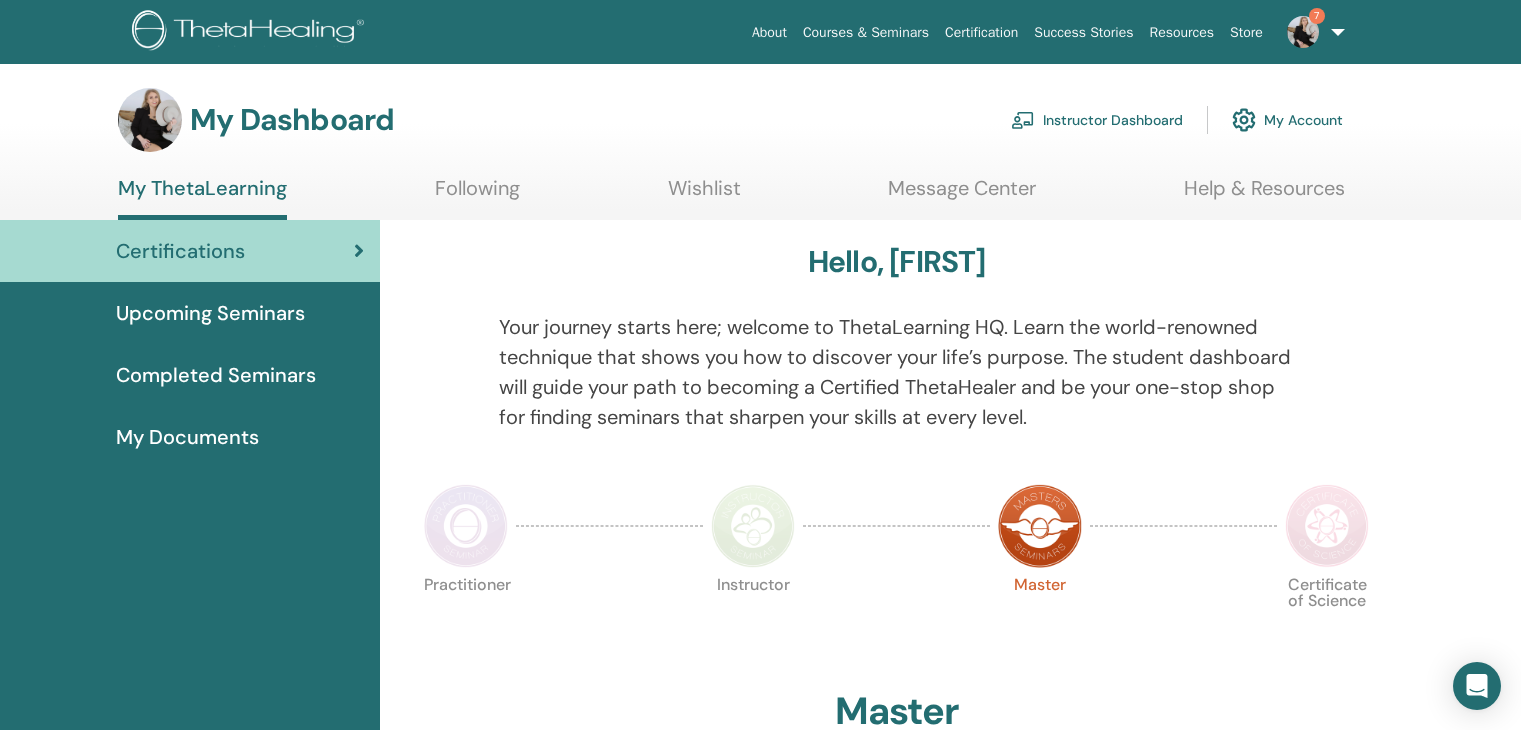 scroll, scrollTop: 0, scrollLeft: 0, axis: both 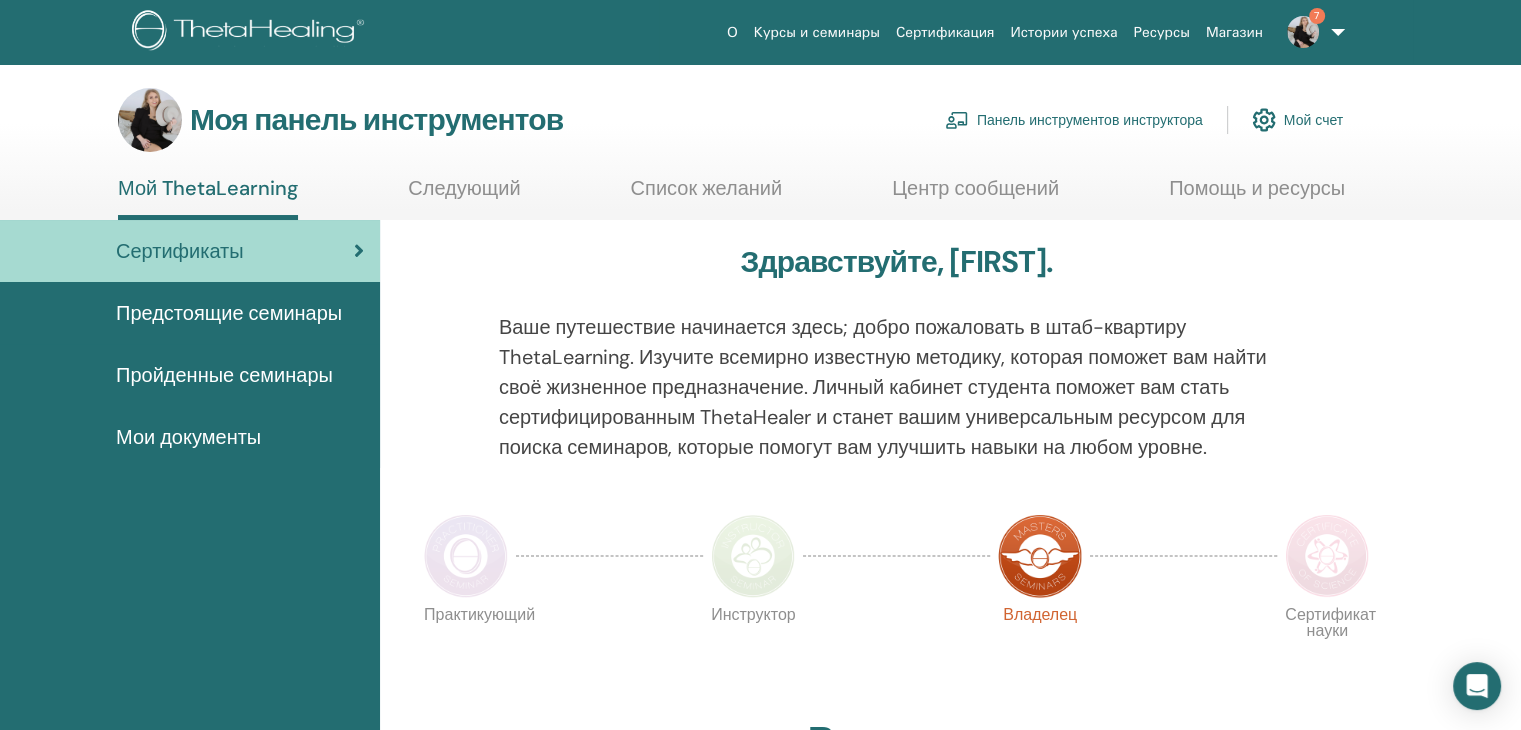 click on "Панель инструментов инструктора" at bounding box center (1090, 121) 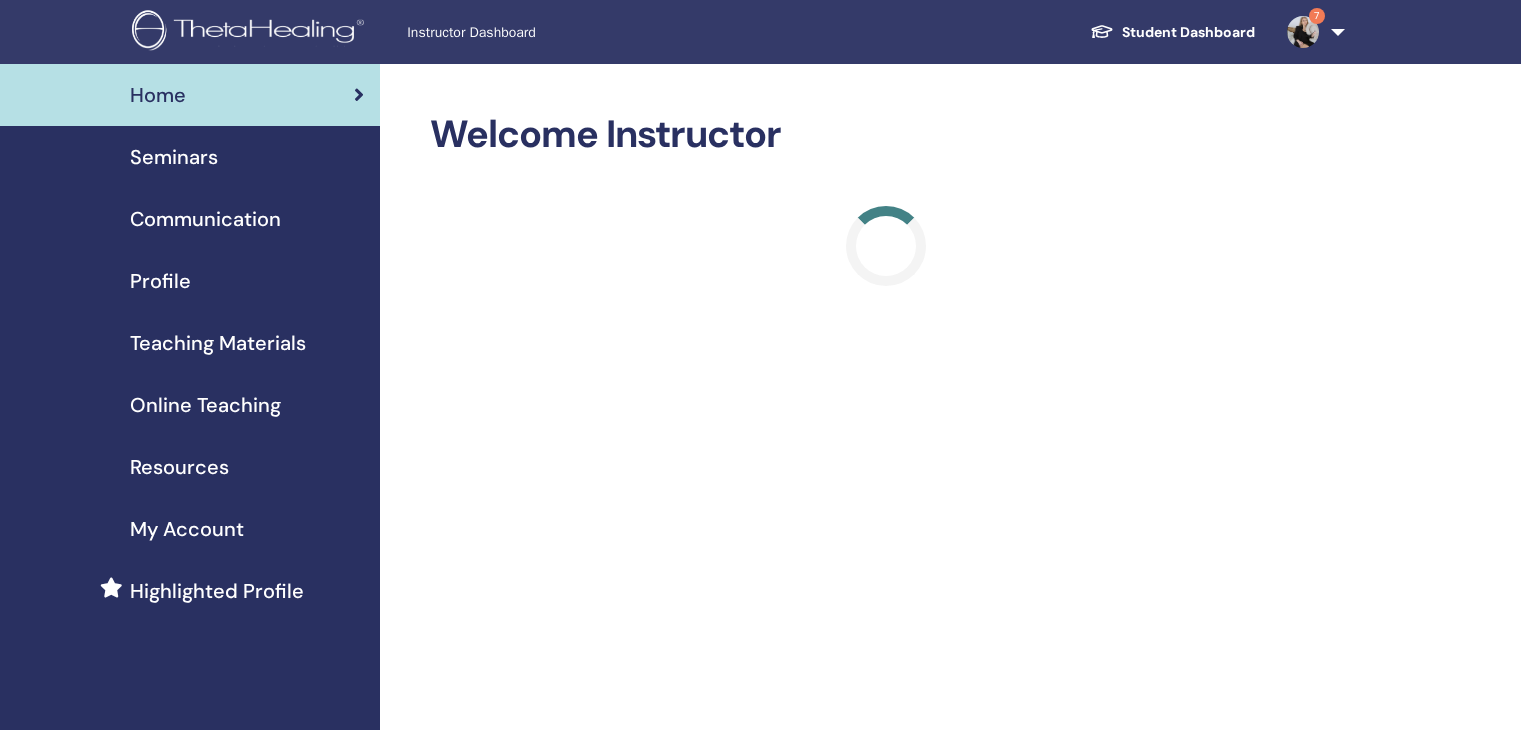 scroll, scrollTop: 0, scrollLeft: 0, axis: both 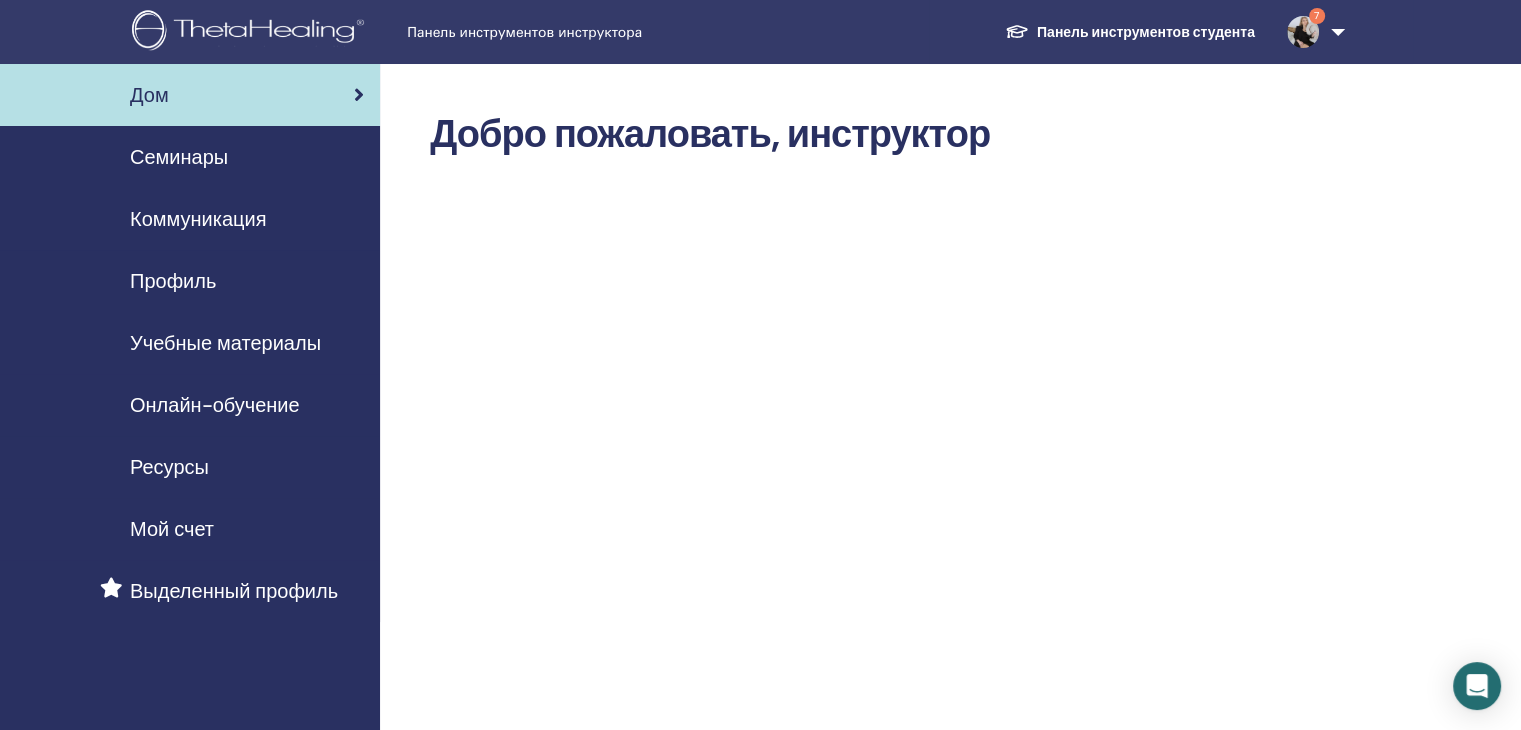 click on "Семинары" at bounding box center [179, 157] 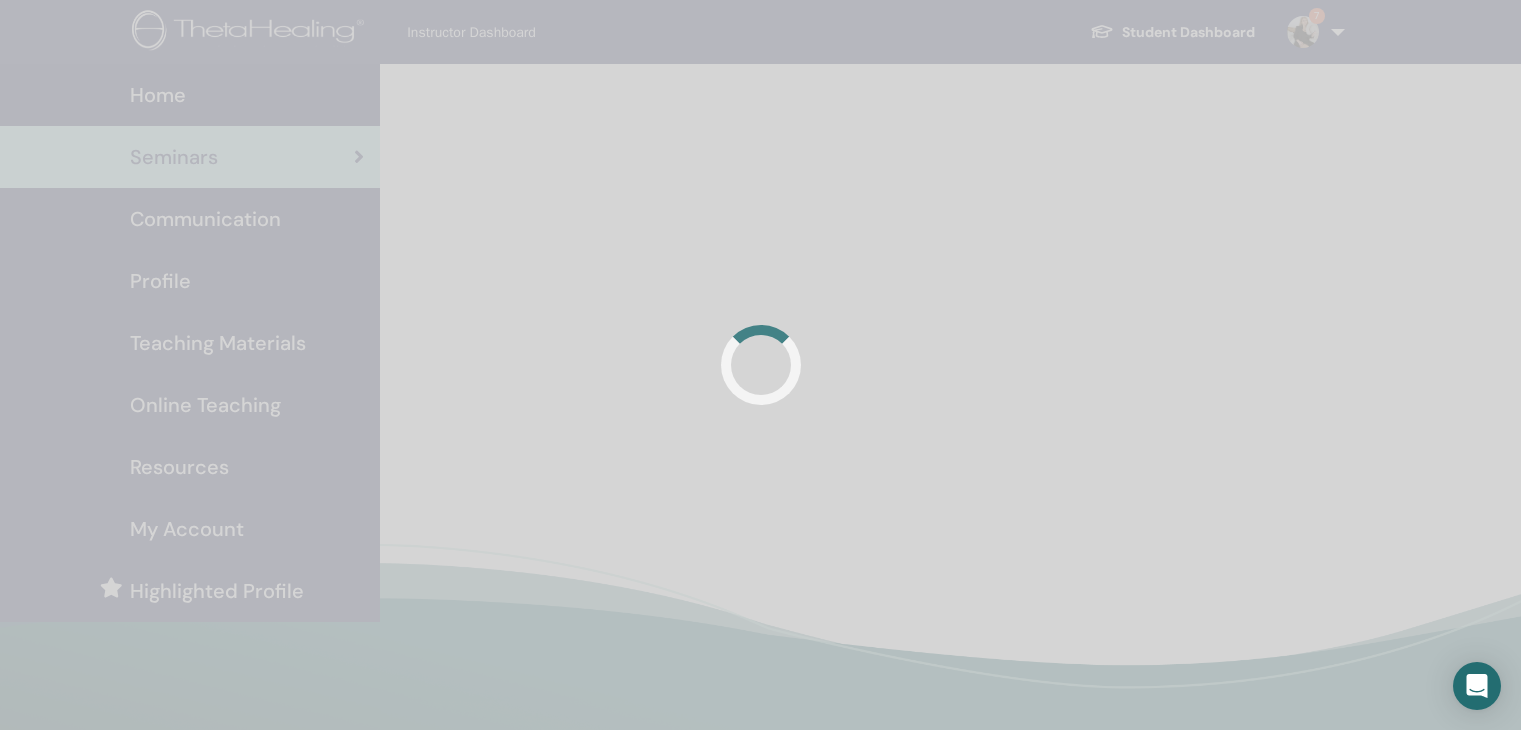 scroll, scrollTop: 0, scrollLeft: 0, axis: both 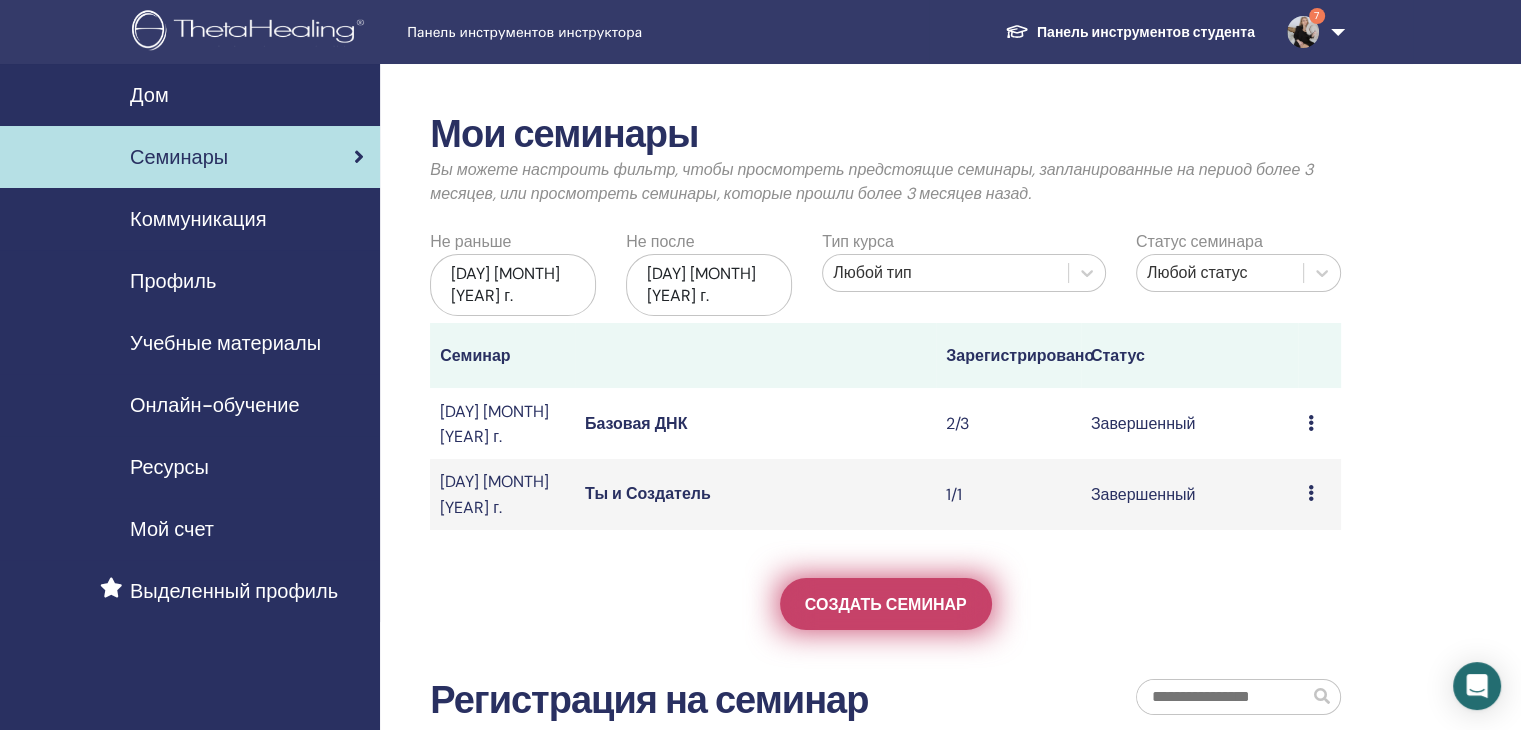 click on "Создать семинар" at bounding box center [886, 604] 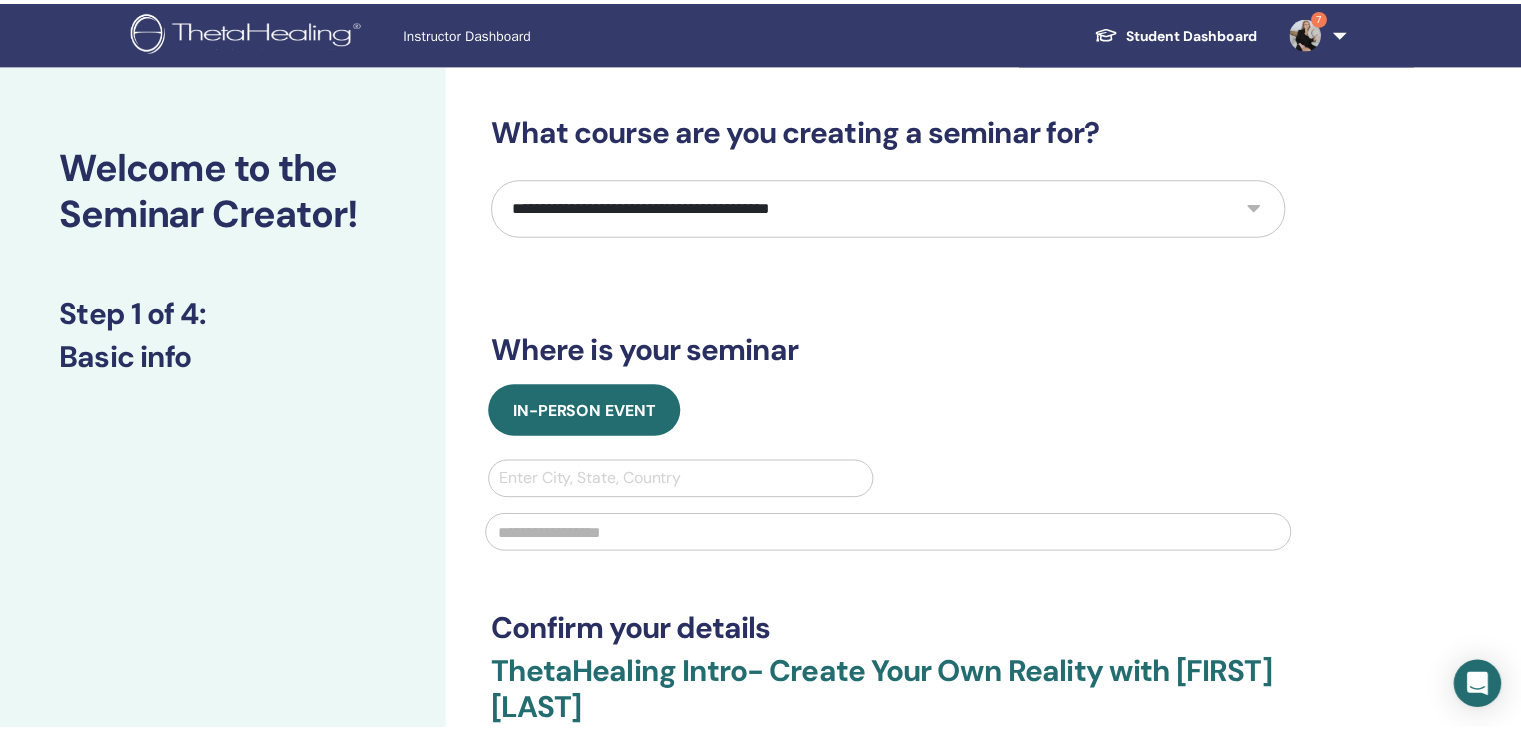 scroll, scrollTop: 0, scrollLeft: 0, axis: both 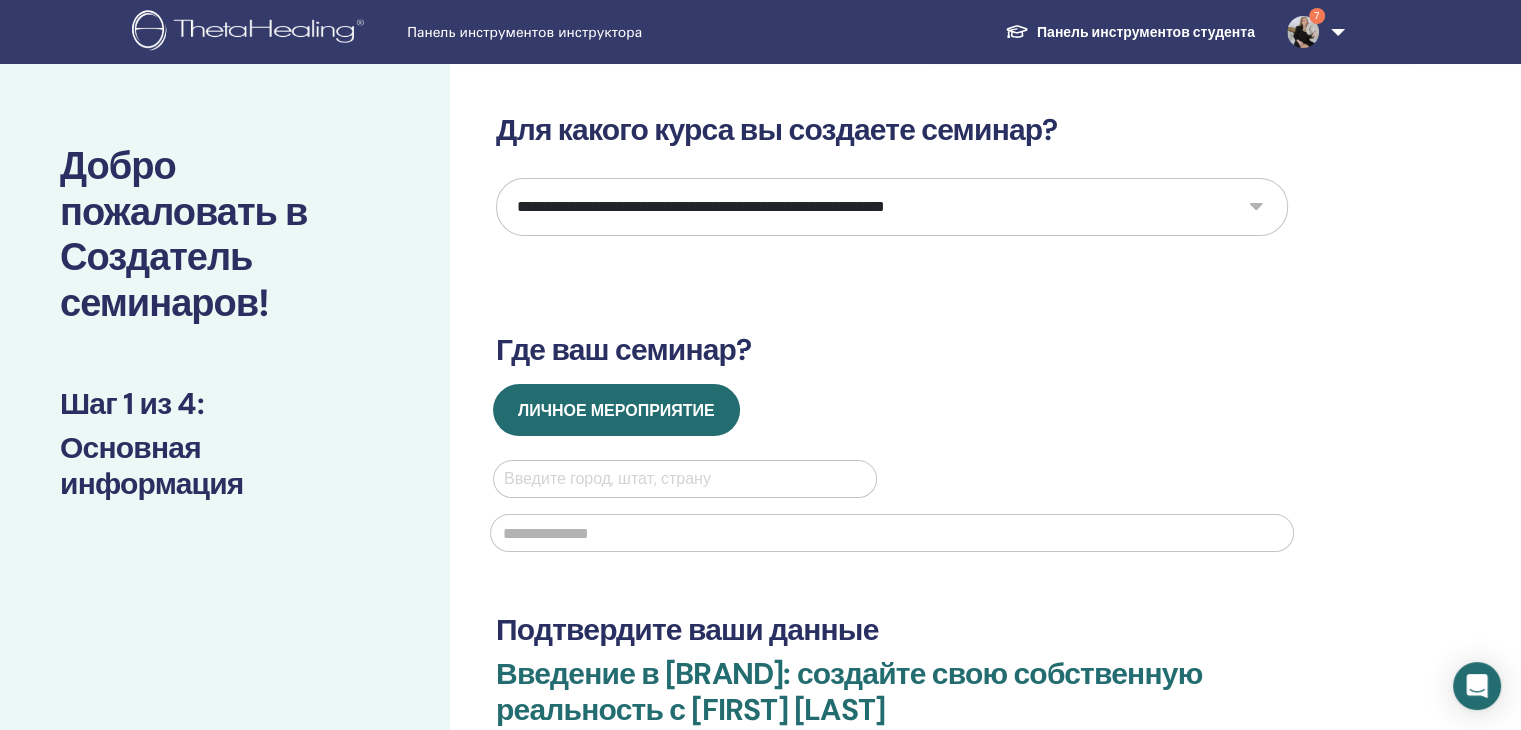 click on "**********" at bounding box center [892, 207] 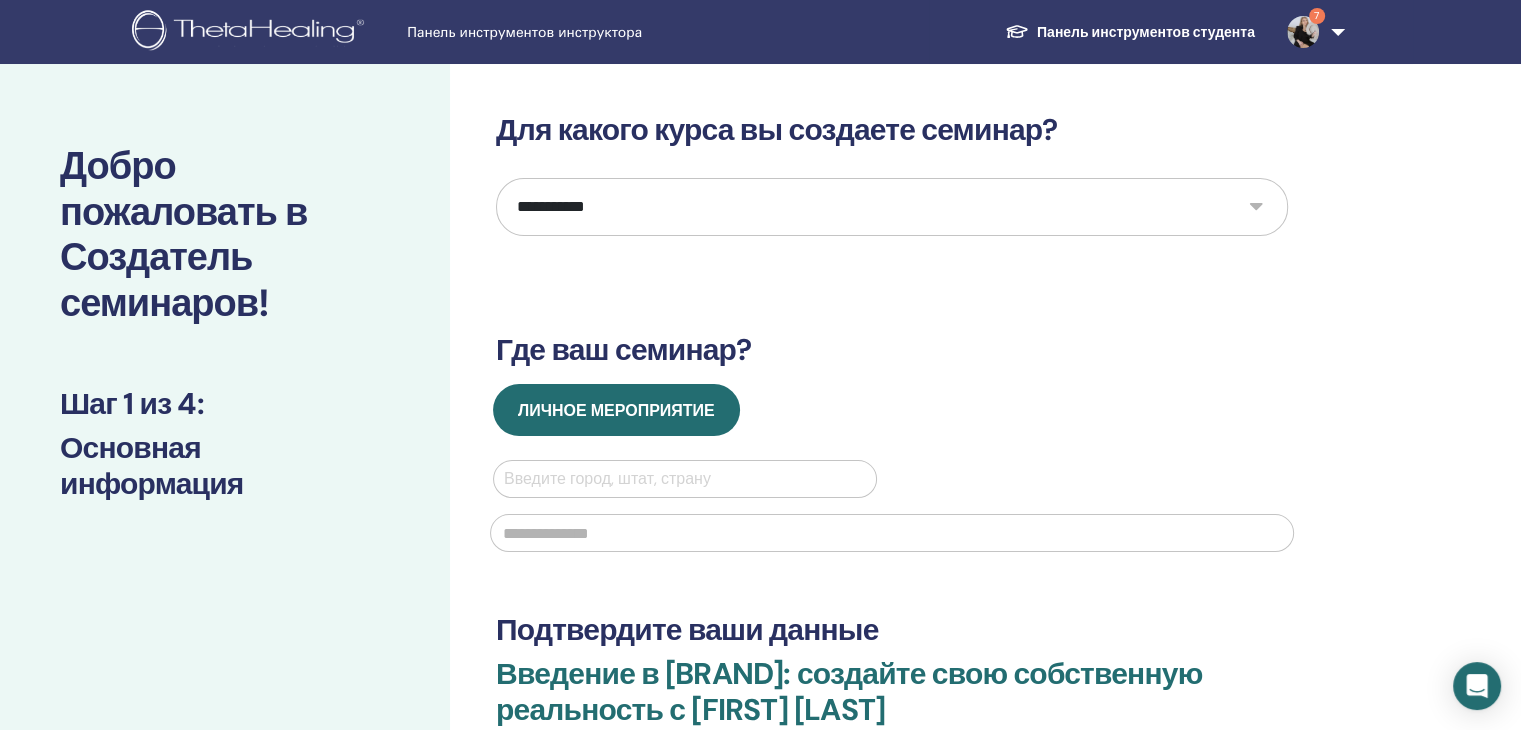 click on "**********" at bounding box center (892, 207) 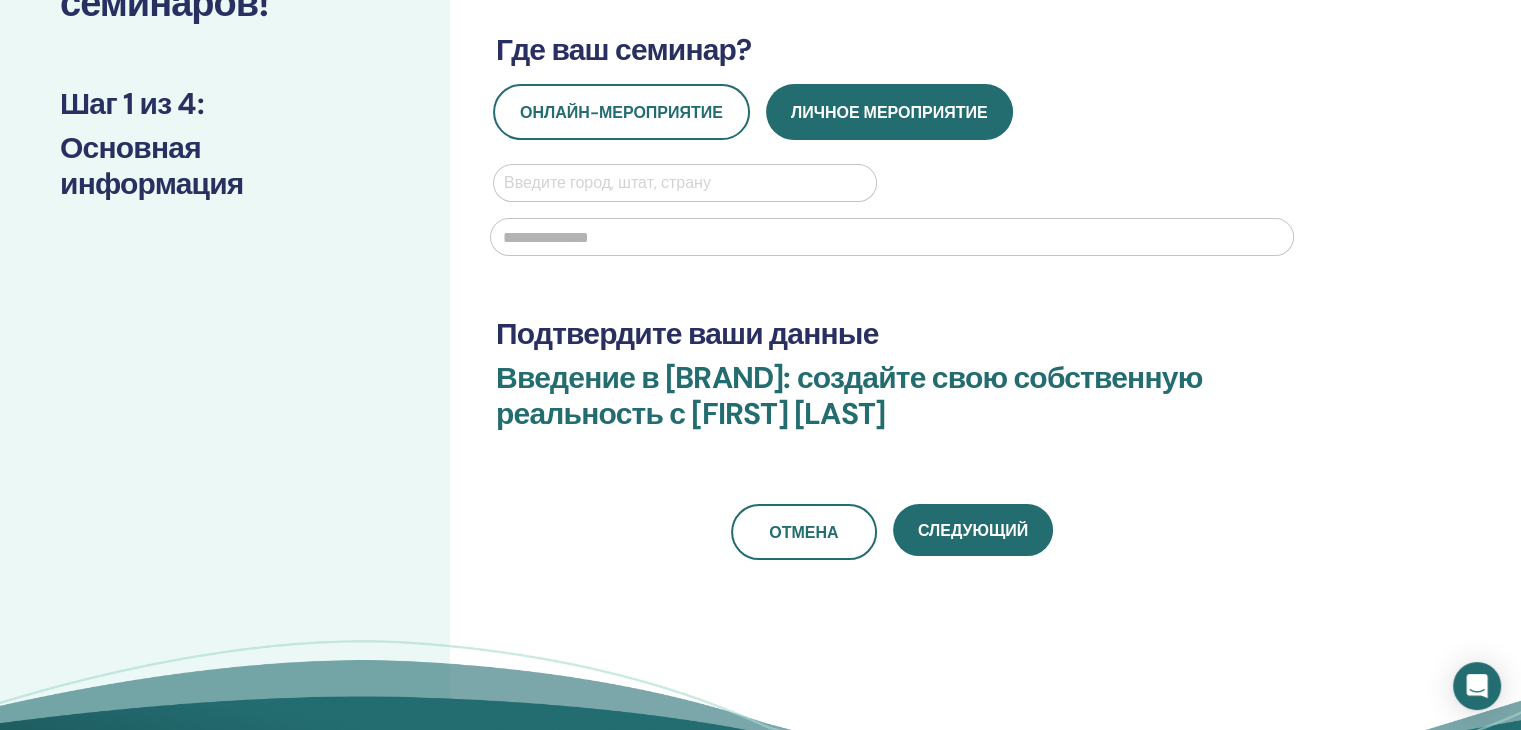 scroll, scrollTop: 200, scrollLeft: 0, axis: vertical 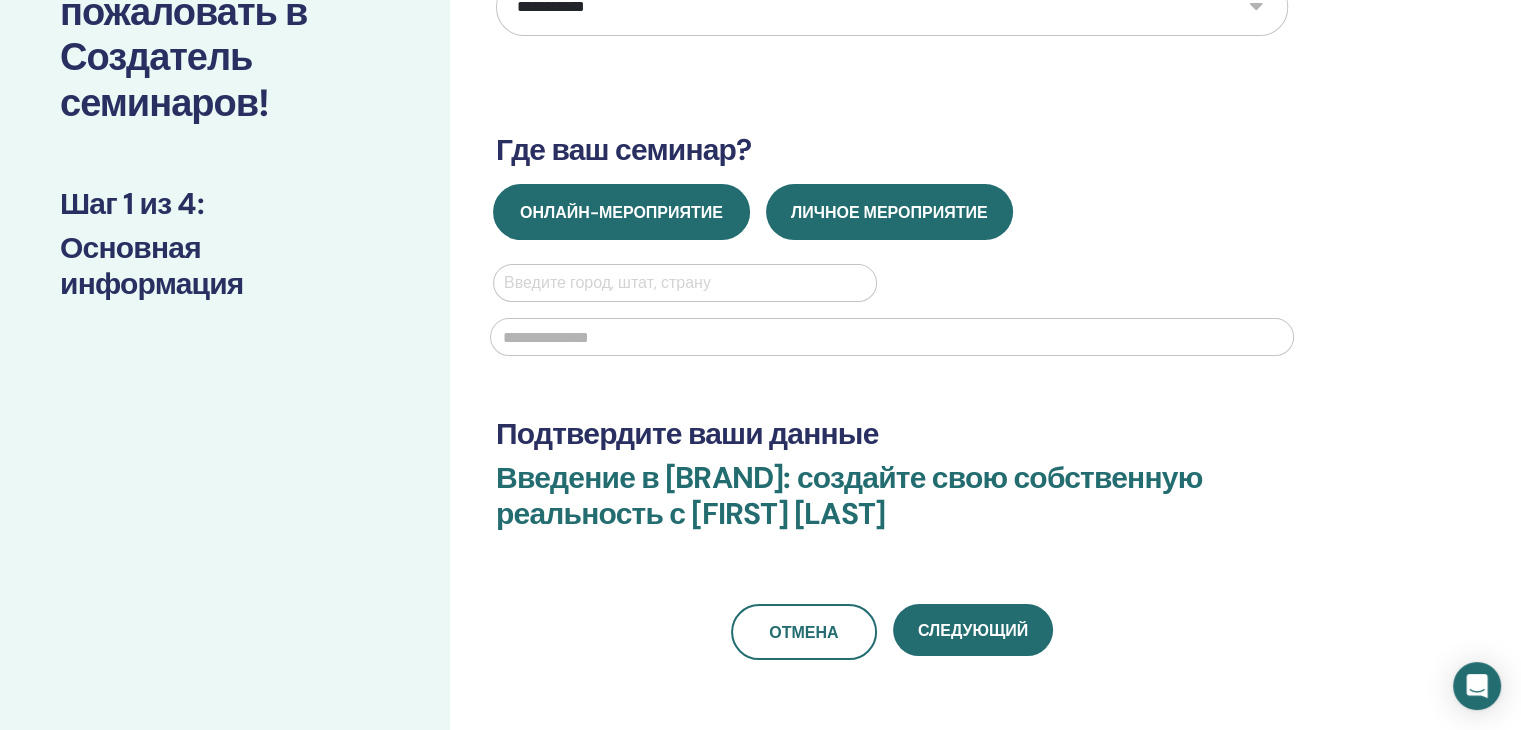 click on "Онлайн-мероприятие" at bounding box center [621, 212] 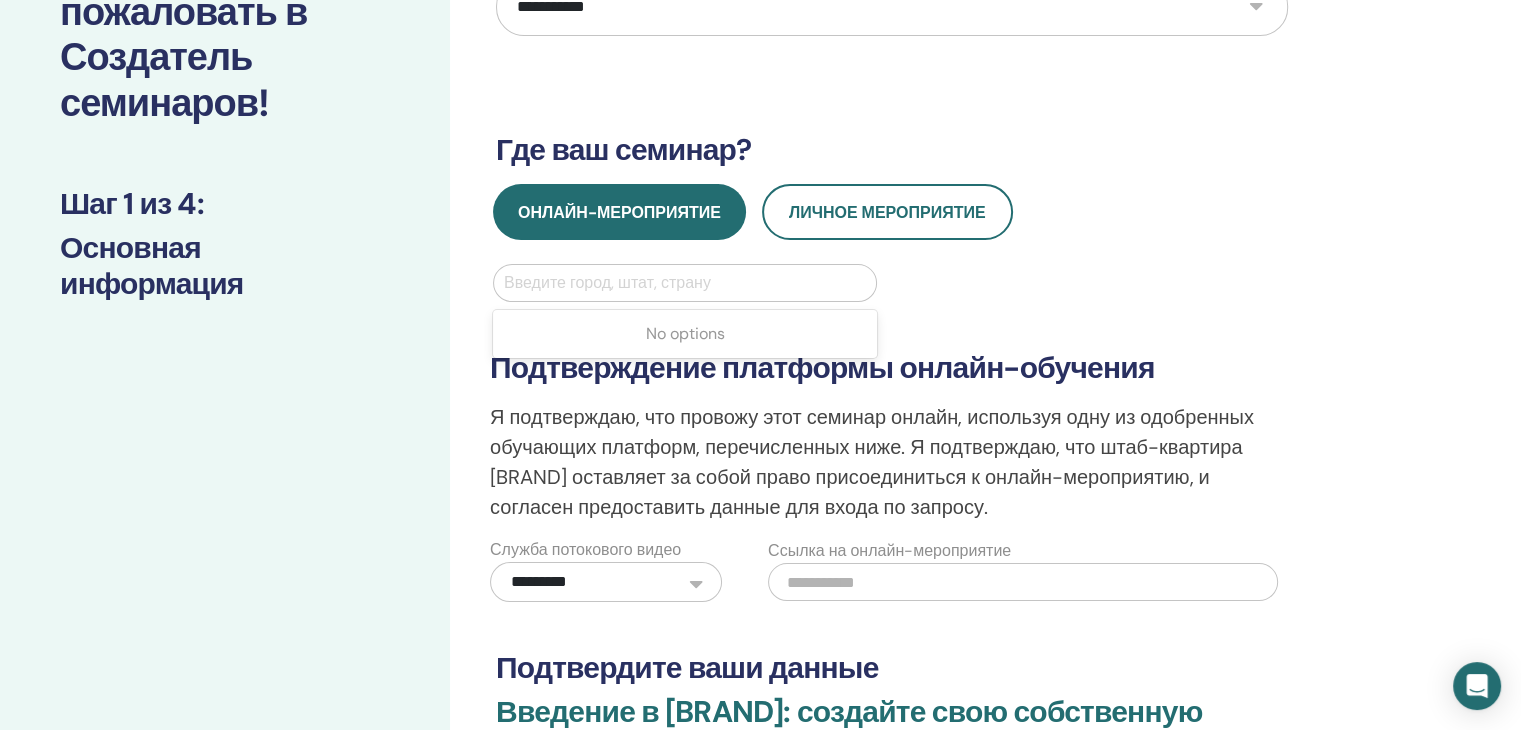 click at bounding box center (685, 283) 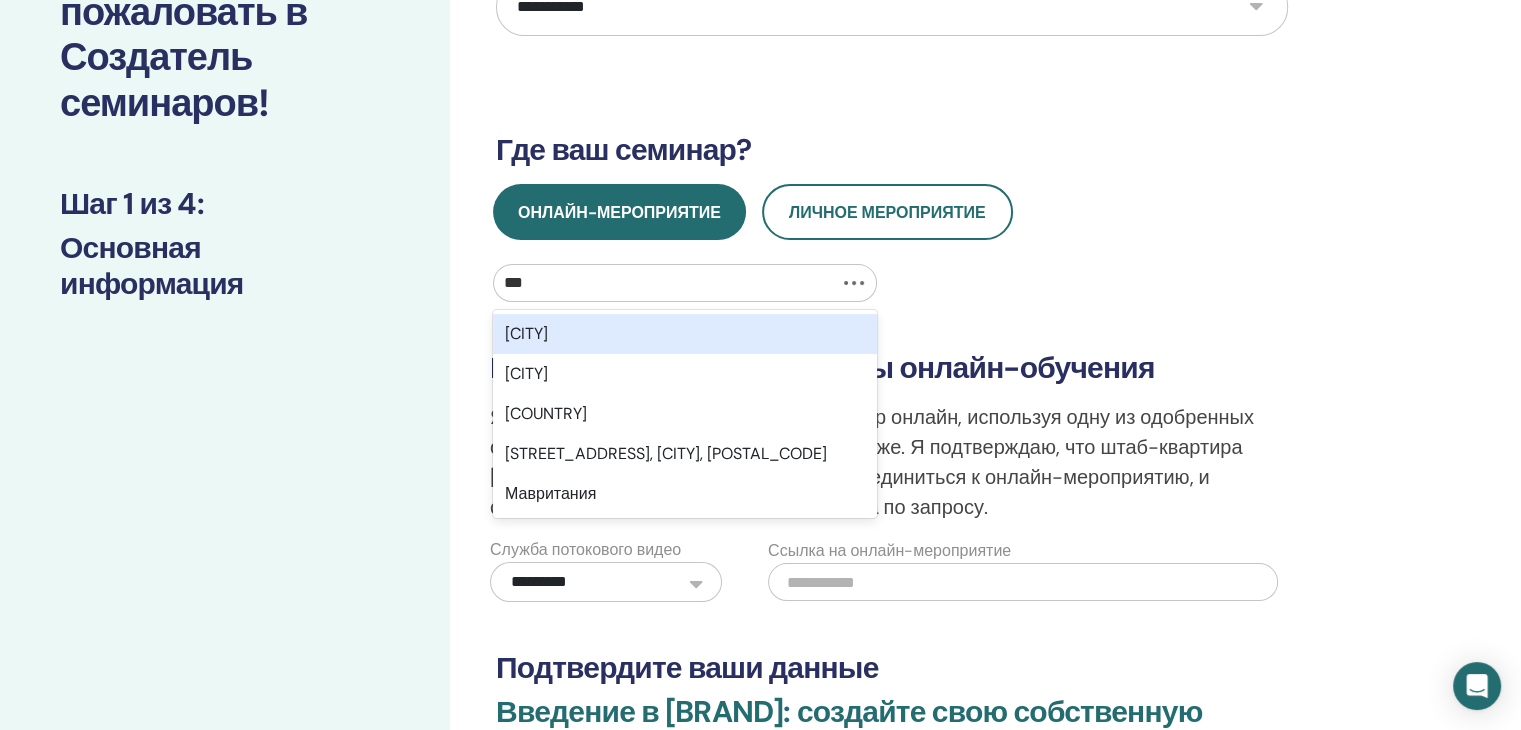 type on "****" 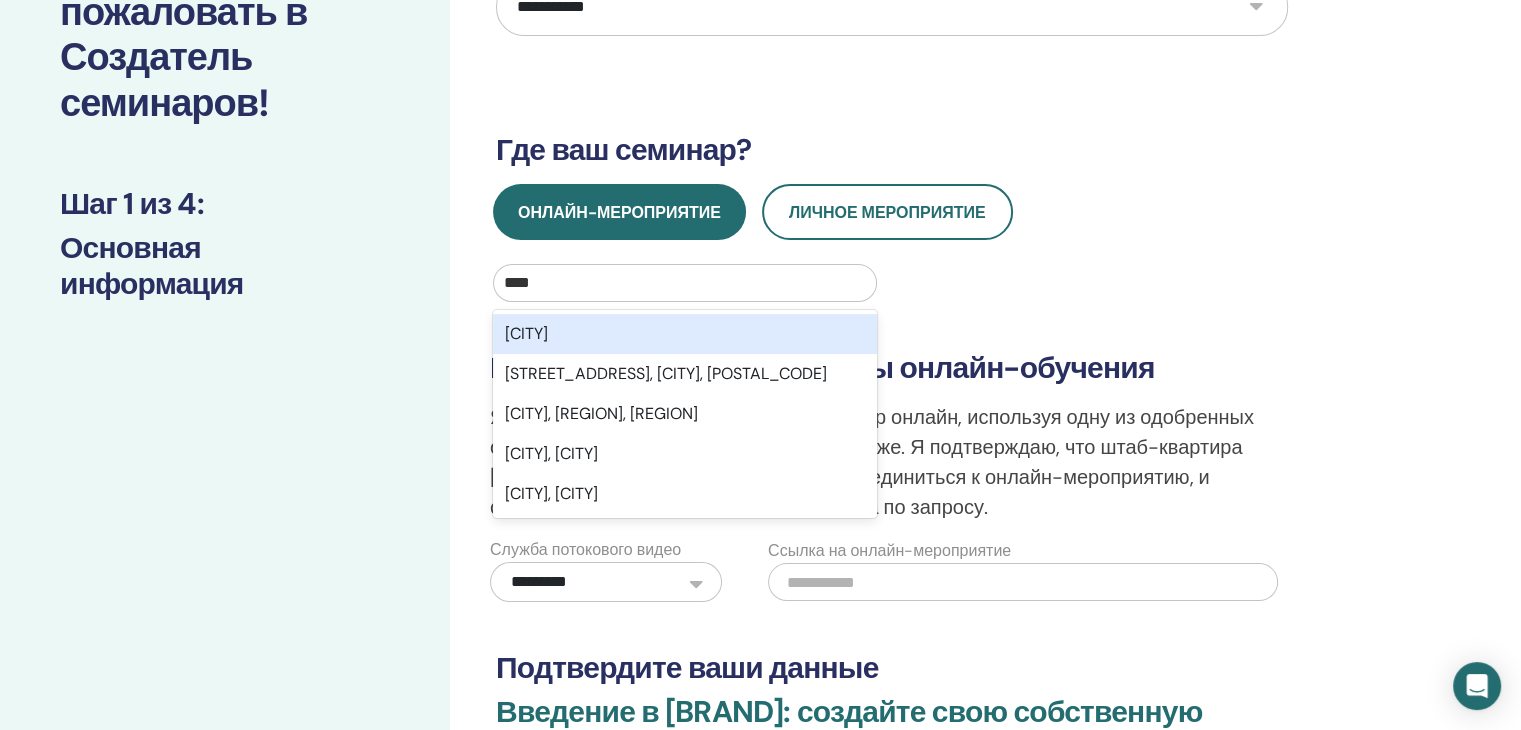 drag, startPoint x: 570, startPoint y: 323, endPoint x: 562, endPoint y: 299, distance: 25.298222 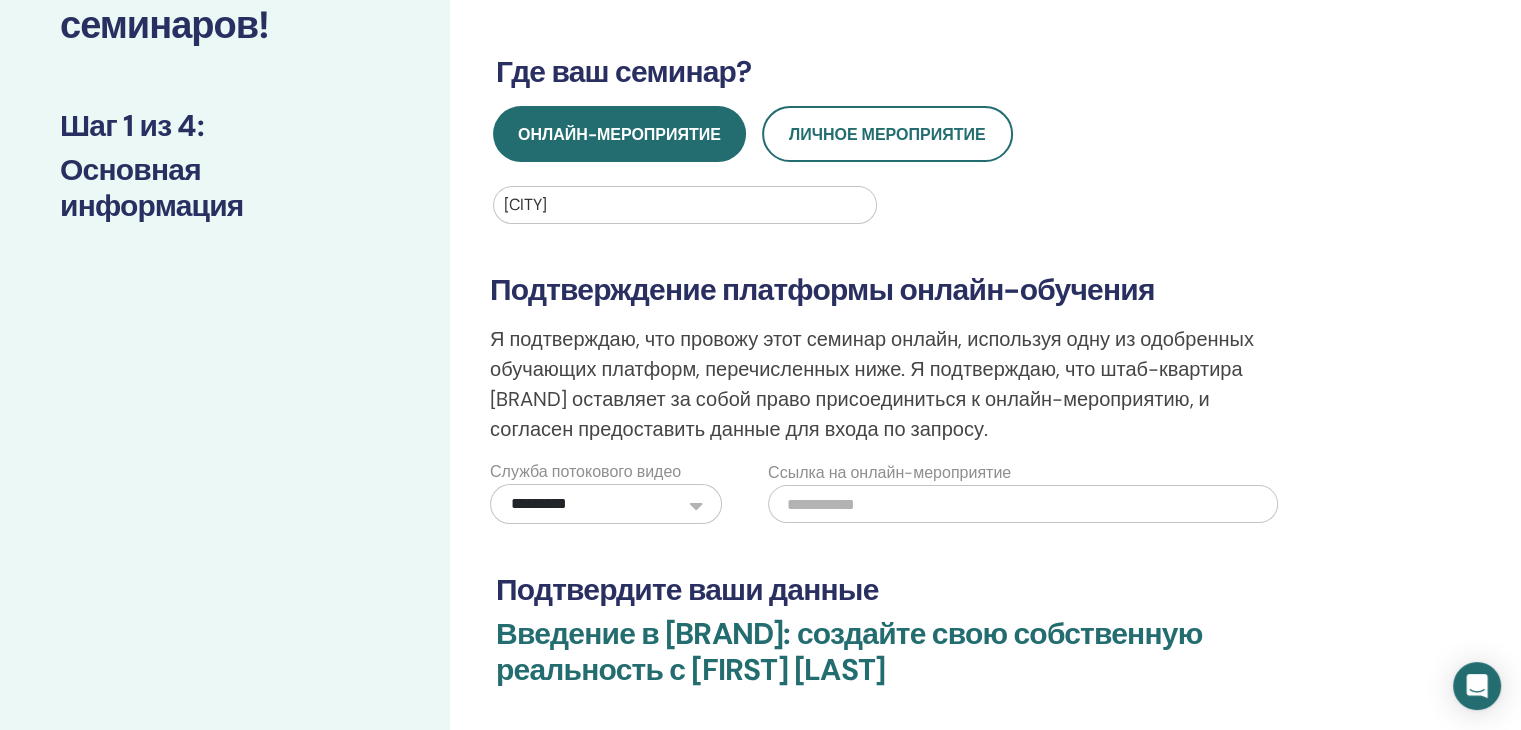 scroll, scrollTop: 400, scrollLeft: 0, axis: vertical 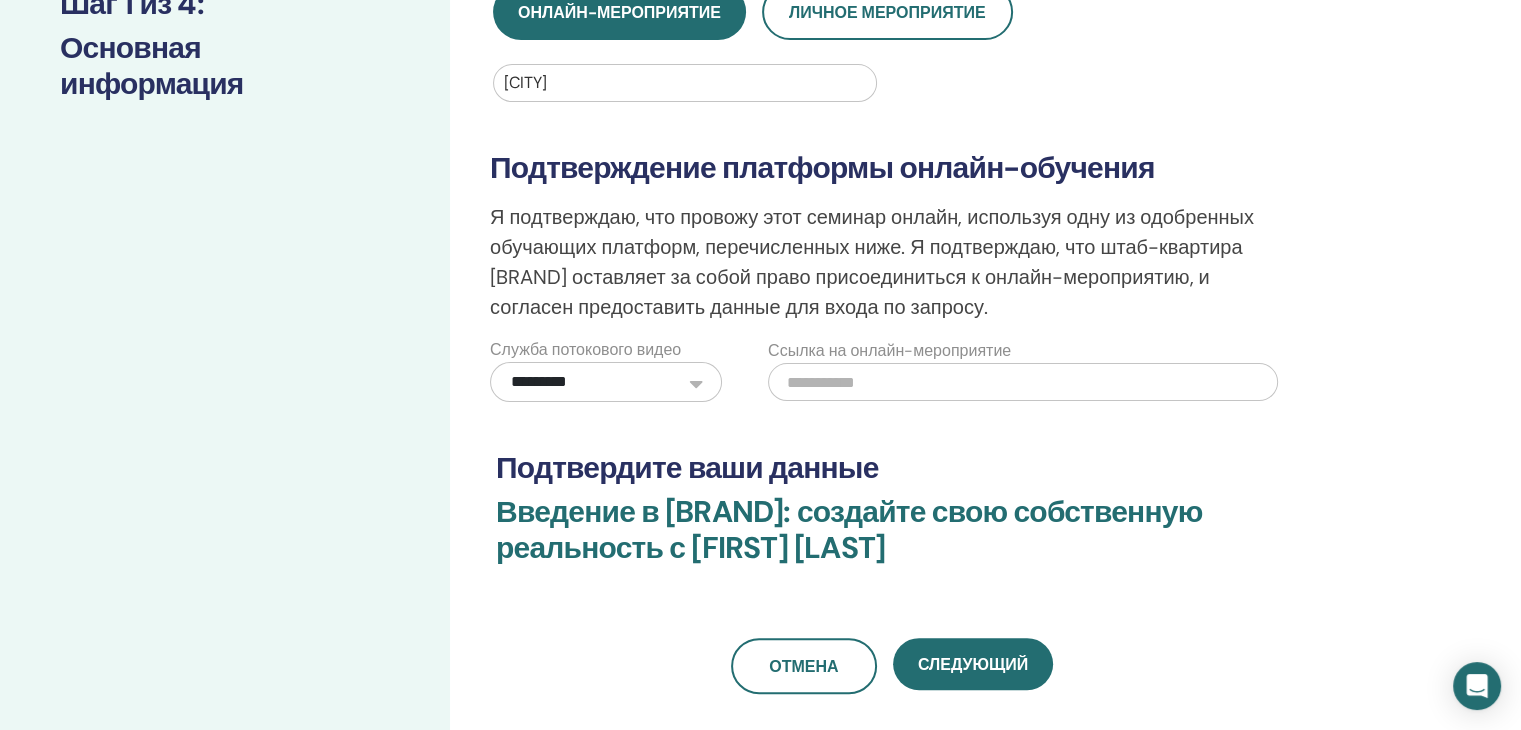 paste on "**********" 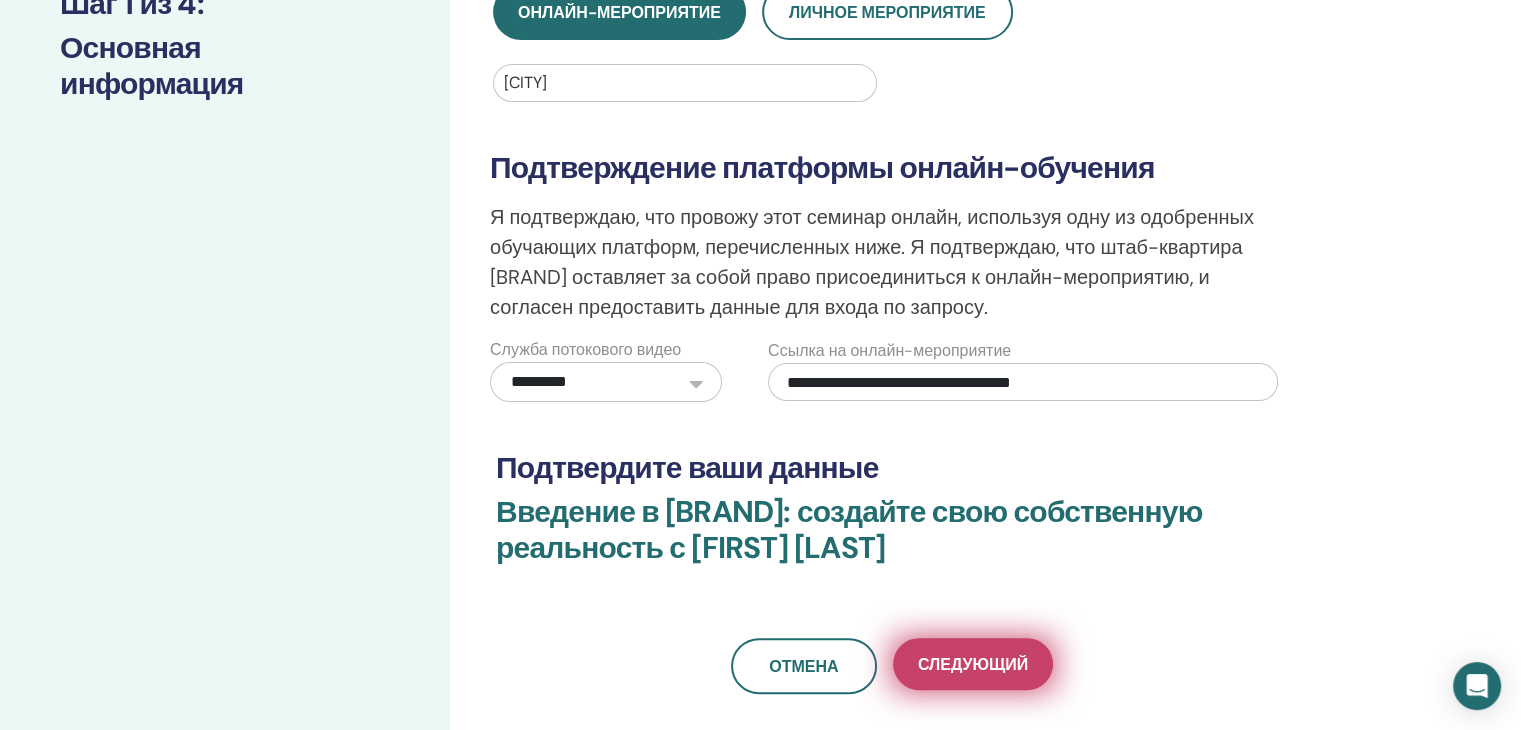 type on "**********" 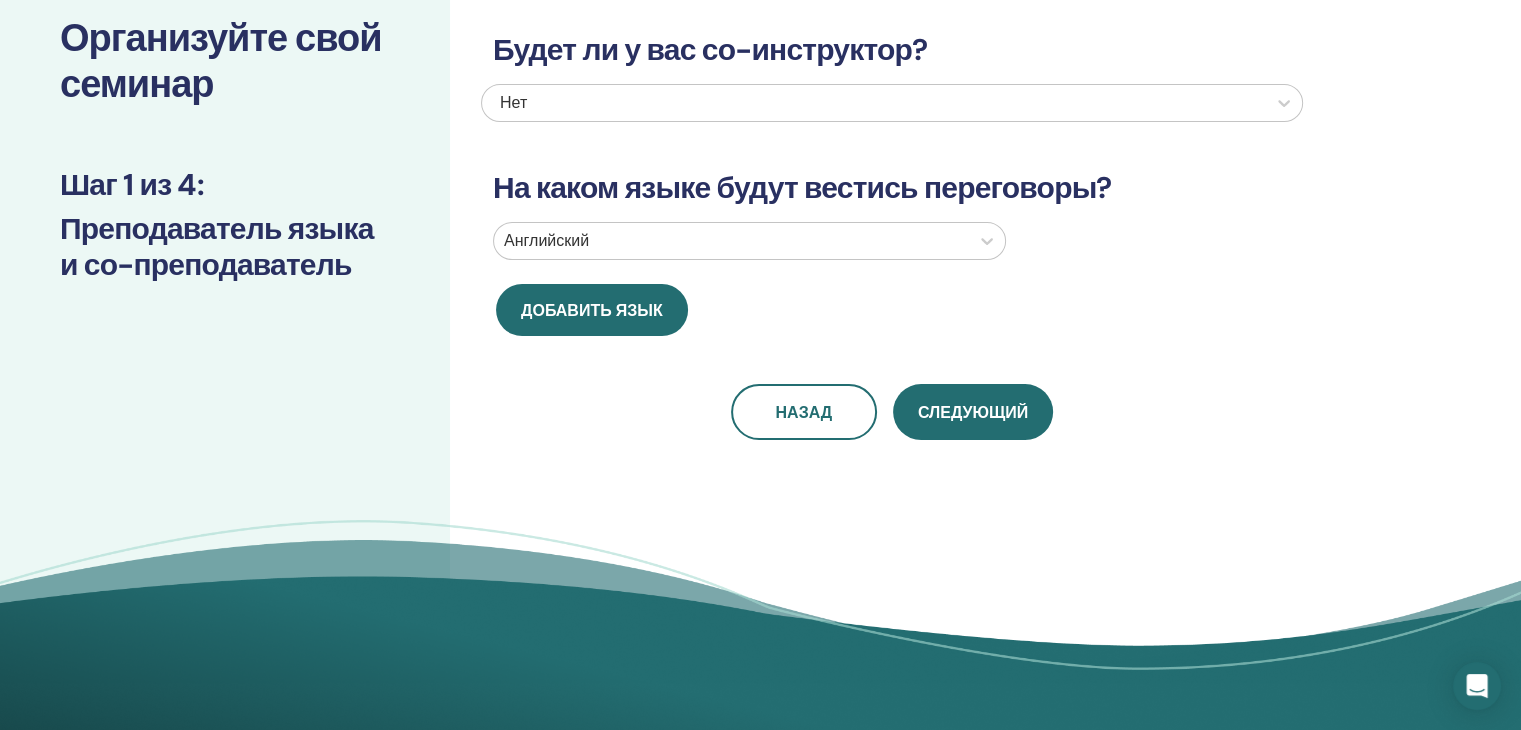 scroll, scrollTop: 0, scrollLeft: 0, axis: both 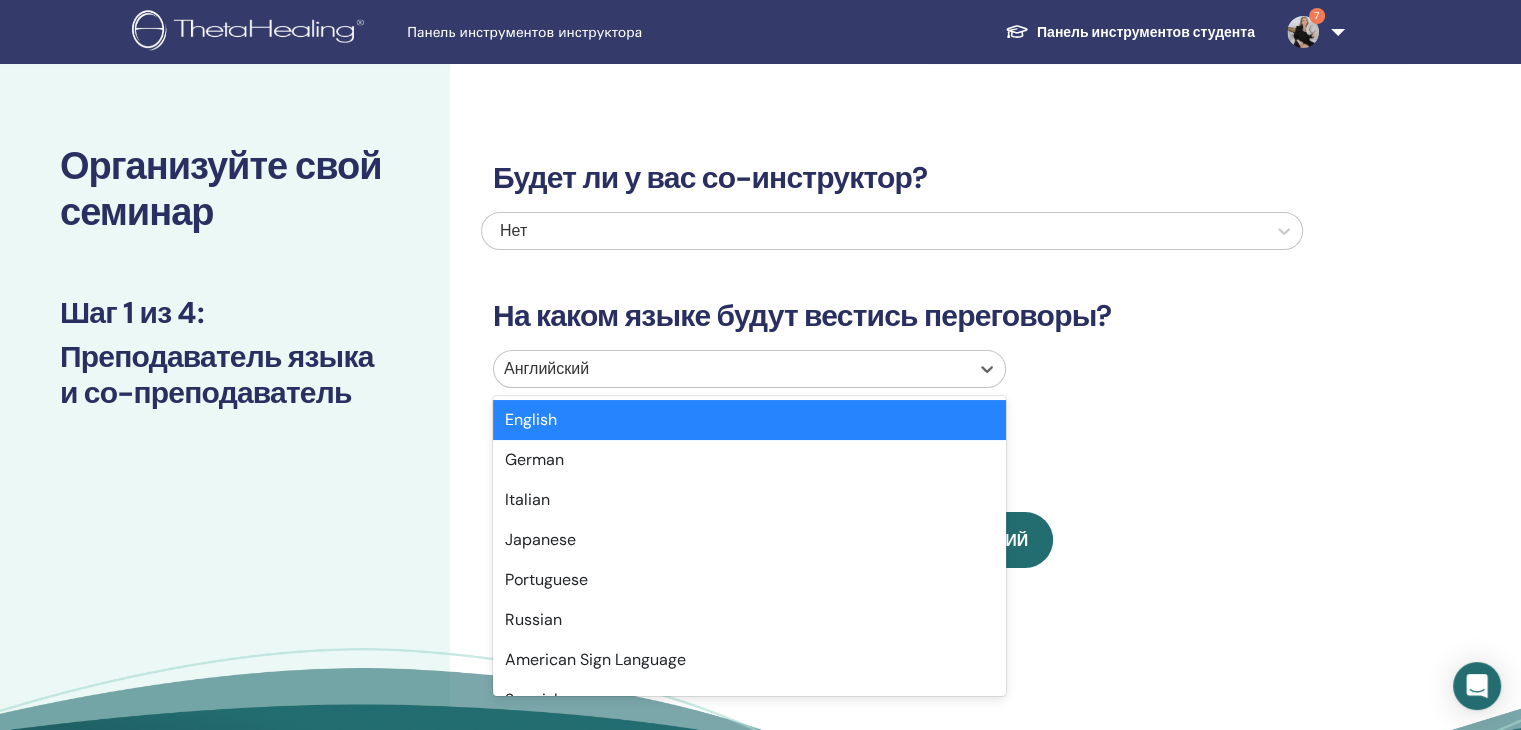 click at bounding box center (731, 369) 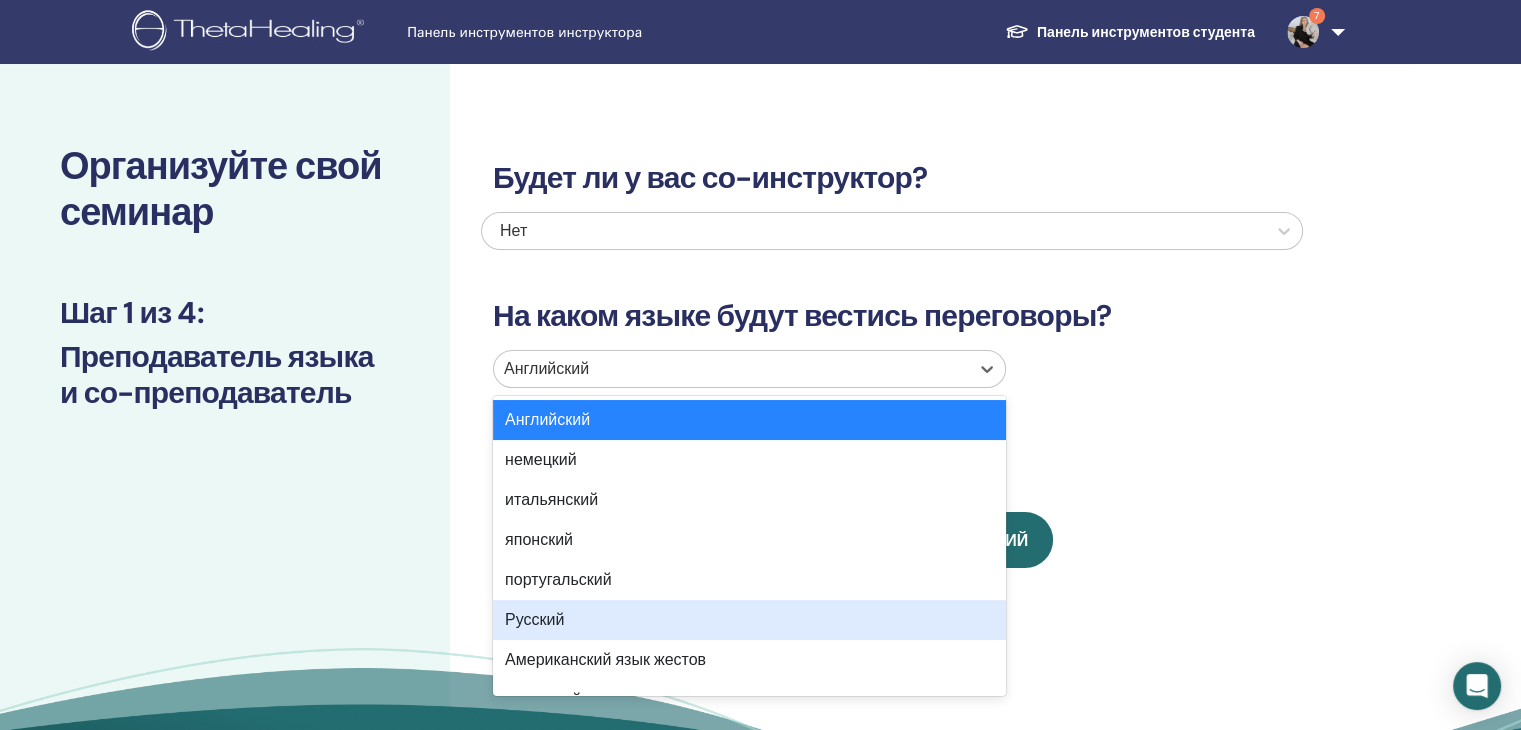 click on "Русский" at bounding box center (534, 619) 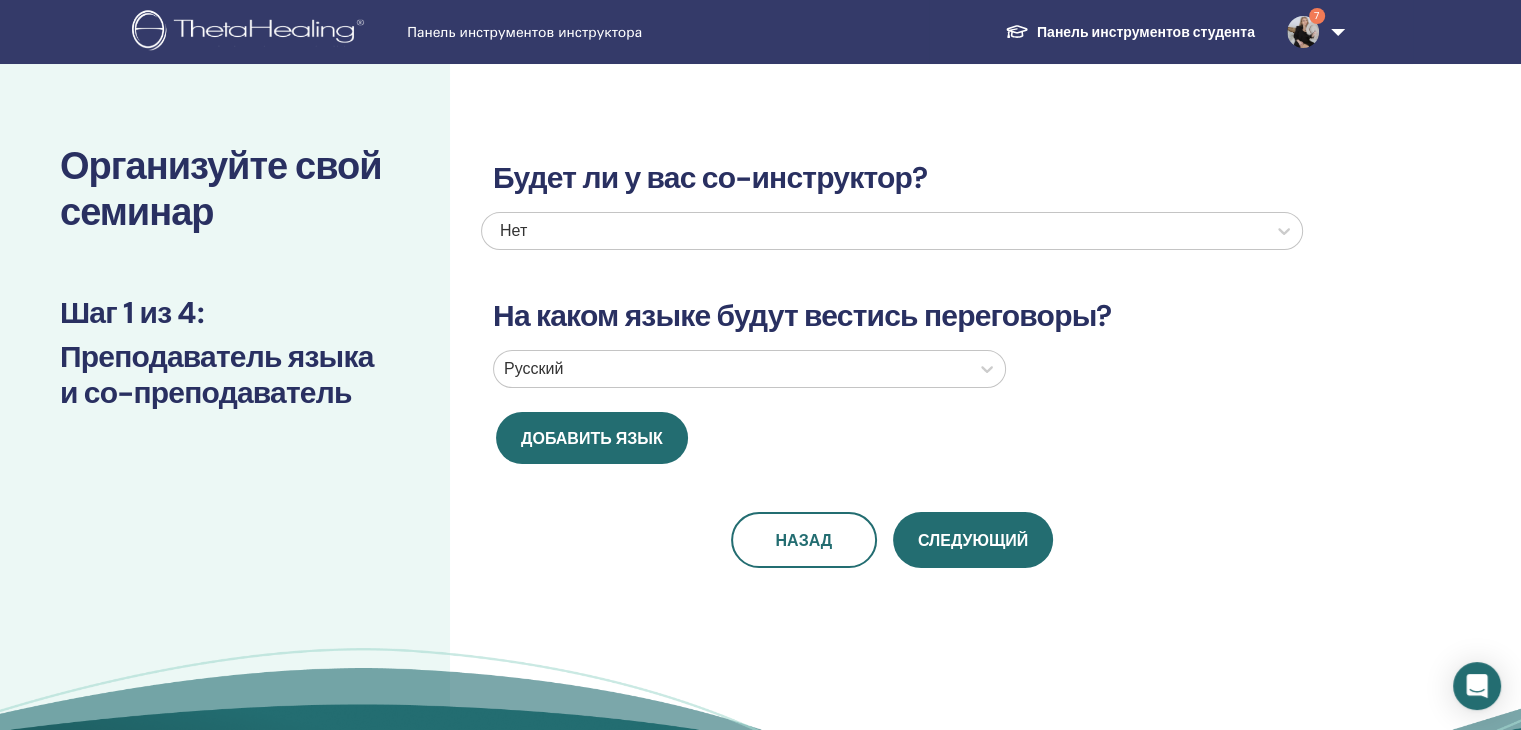 click on "Следующий" at bounding box center [973, 540] 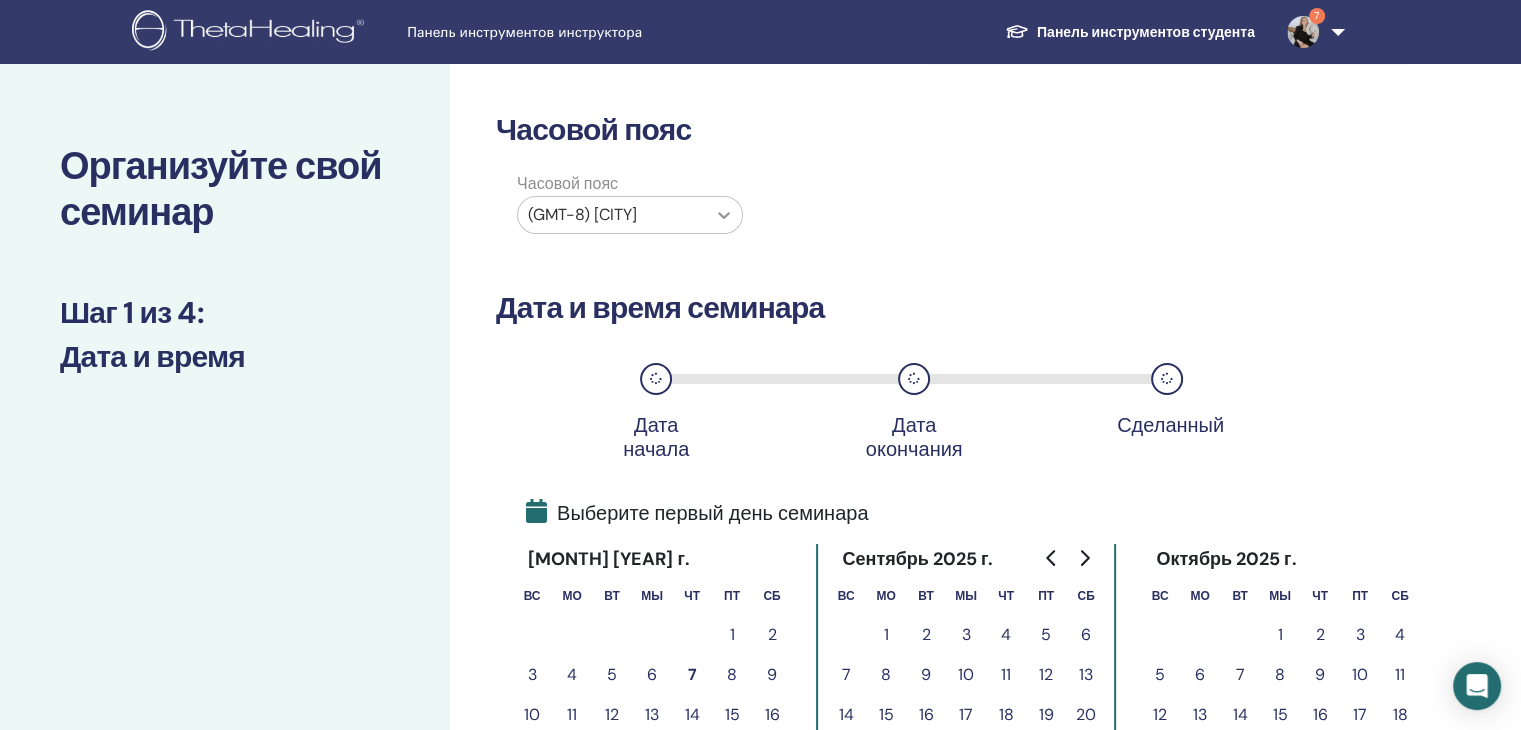 click 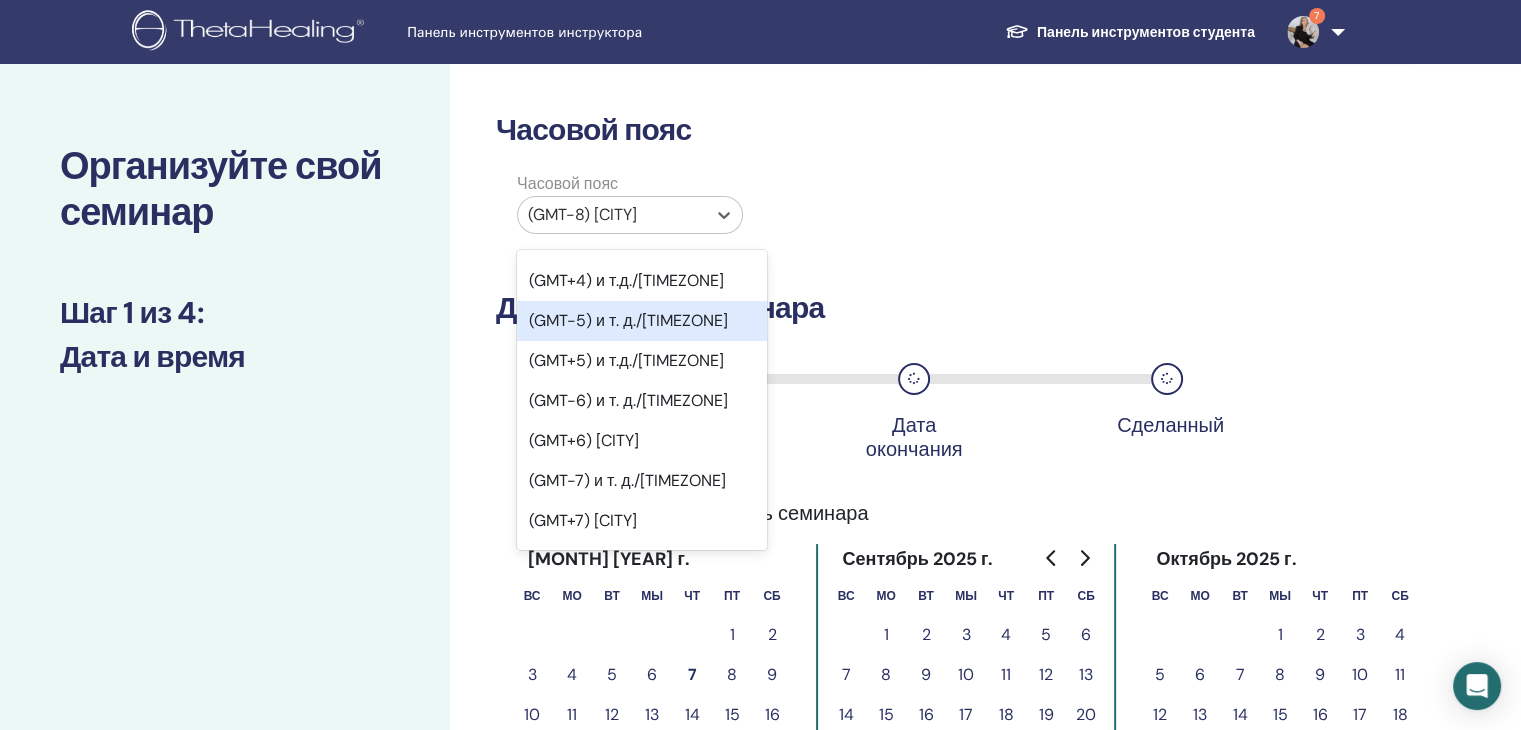 scroll, scrollTop: 1200, scrollLeft: 0, axis: vertical 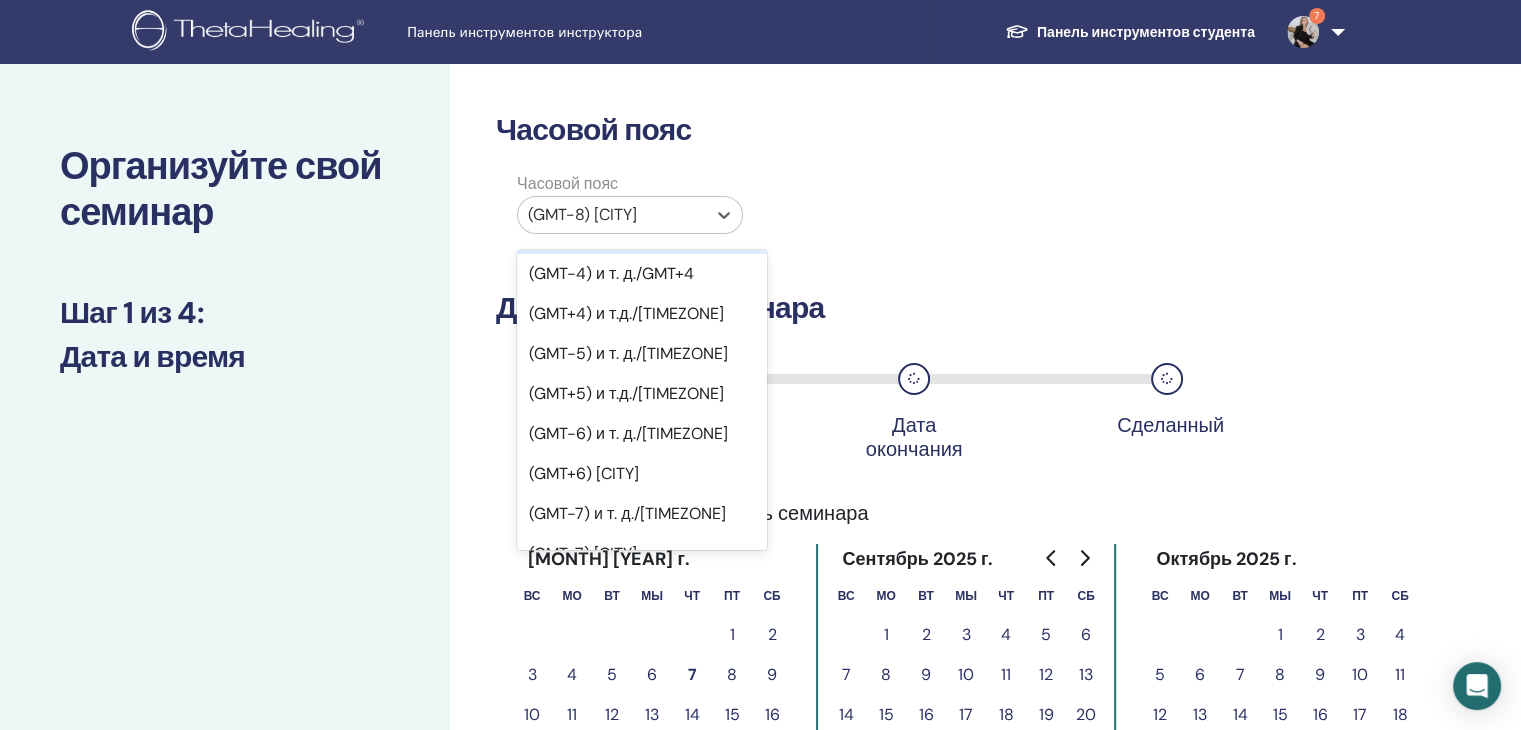 click on "(GMT+3) и т. д./GMT-3" at bounding box center [628, 233] 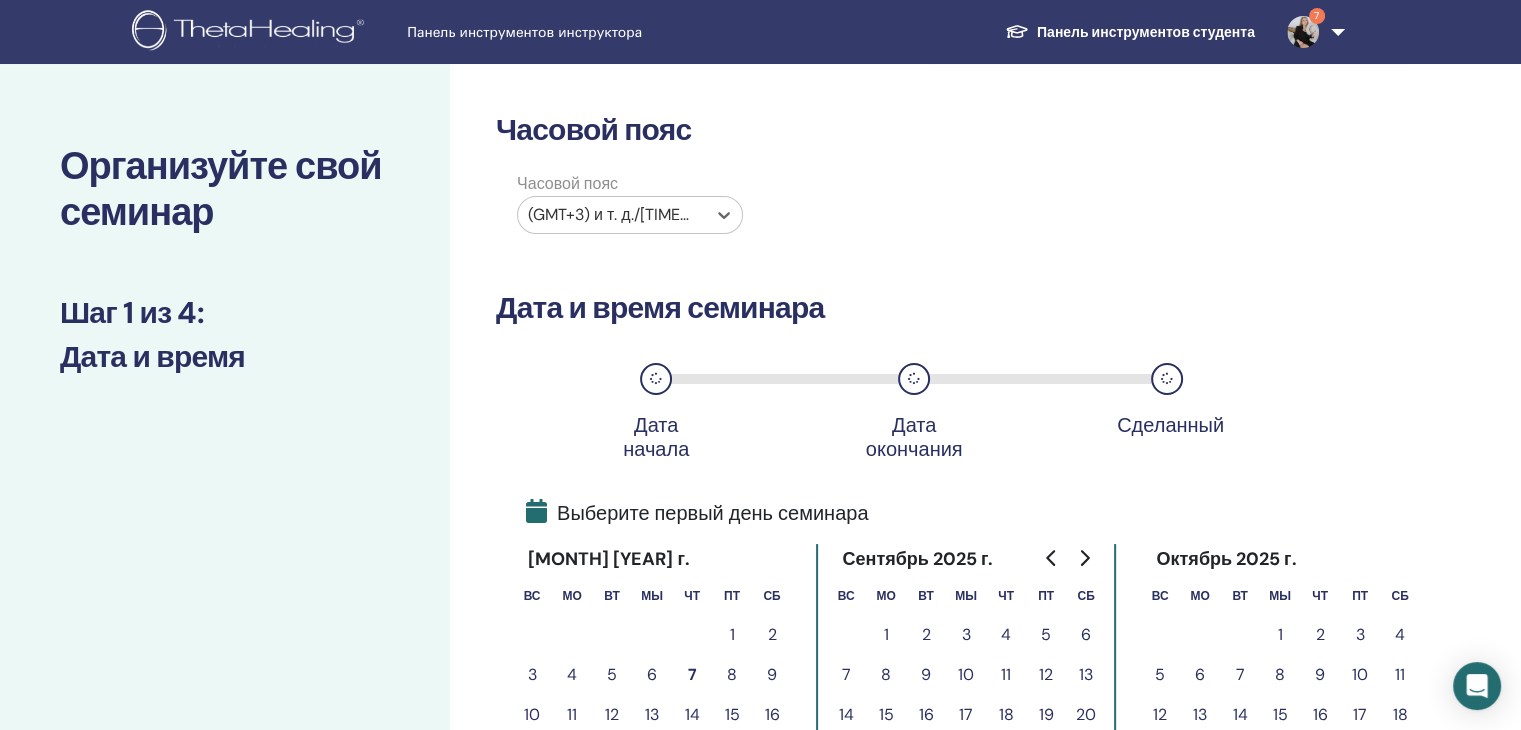 scroll, scrollTop: 200, scrollLeft: 0, axis: vertical 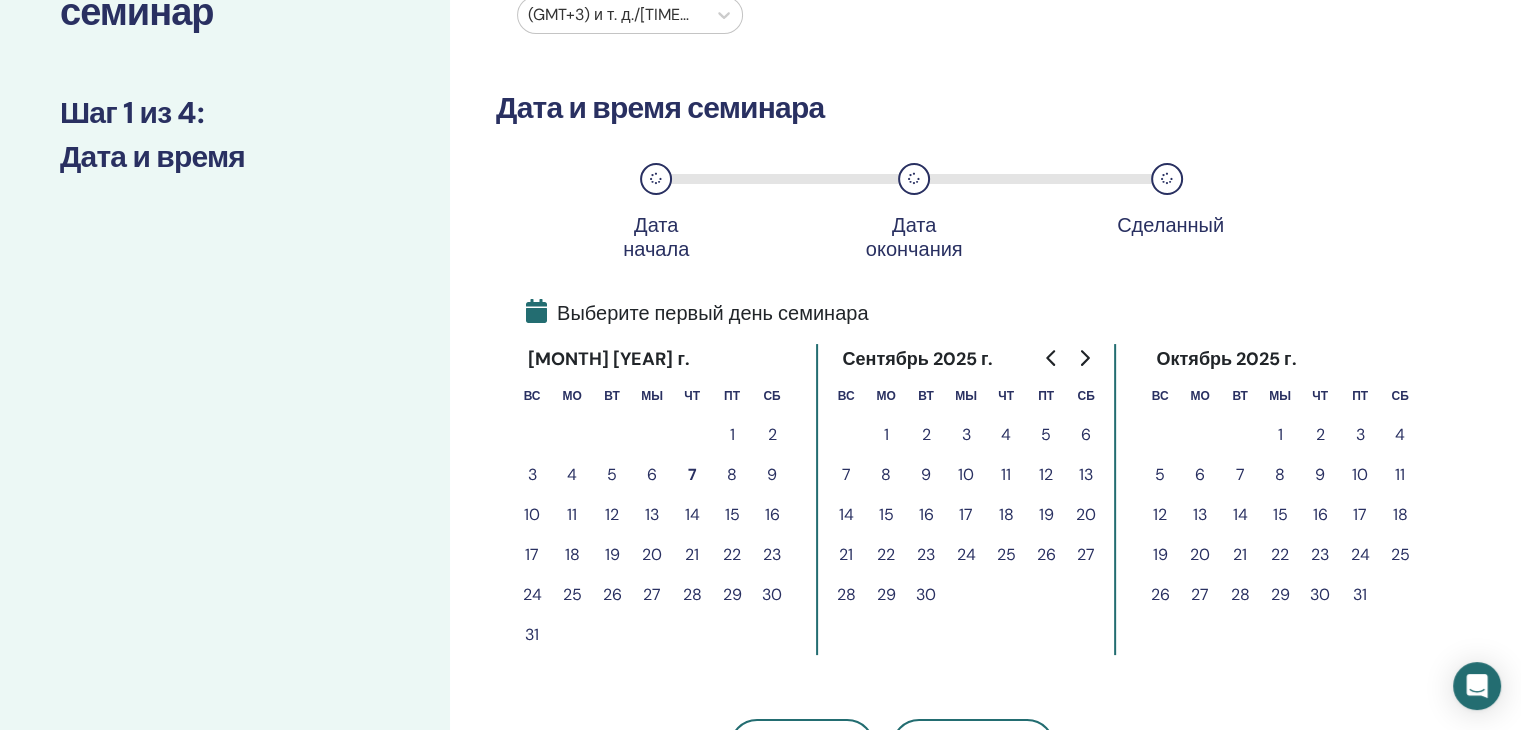 click on "16" at bounding box center [772, 514] 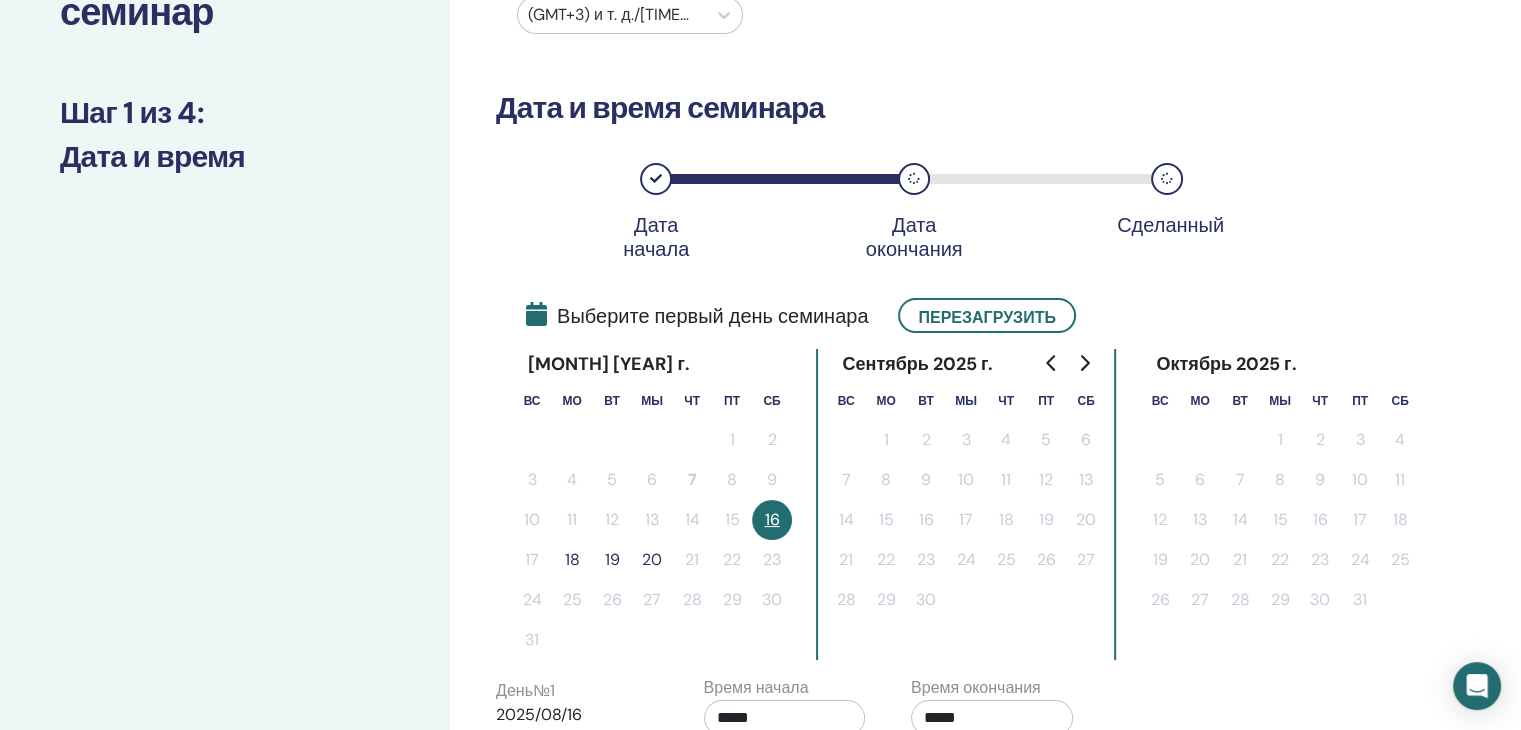 click on "18" at bounding box center (572, 559) 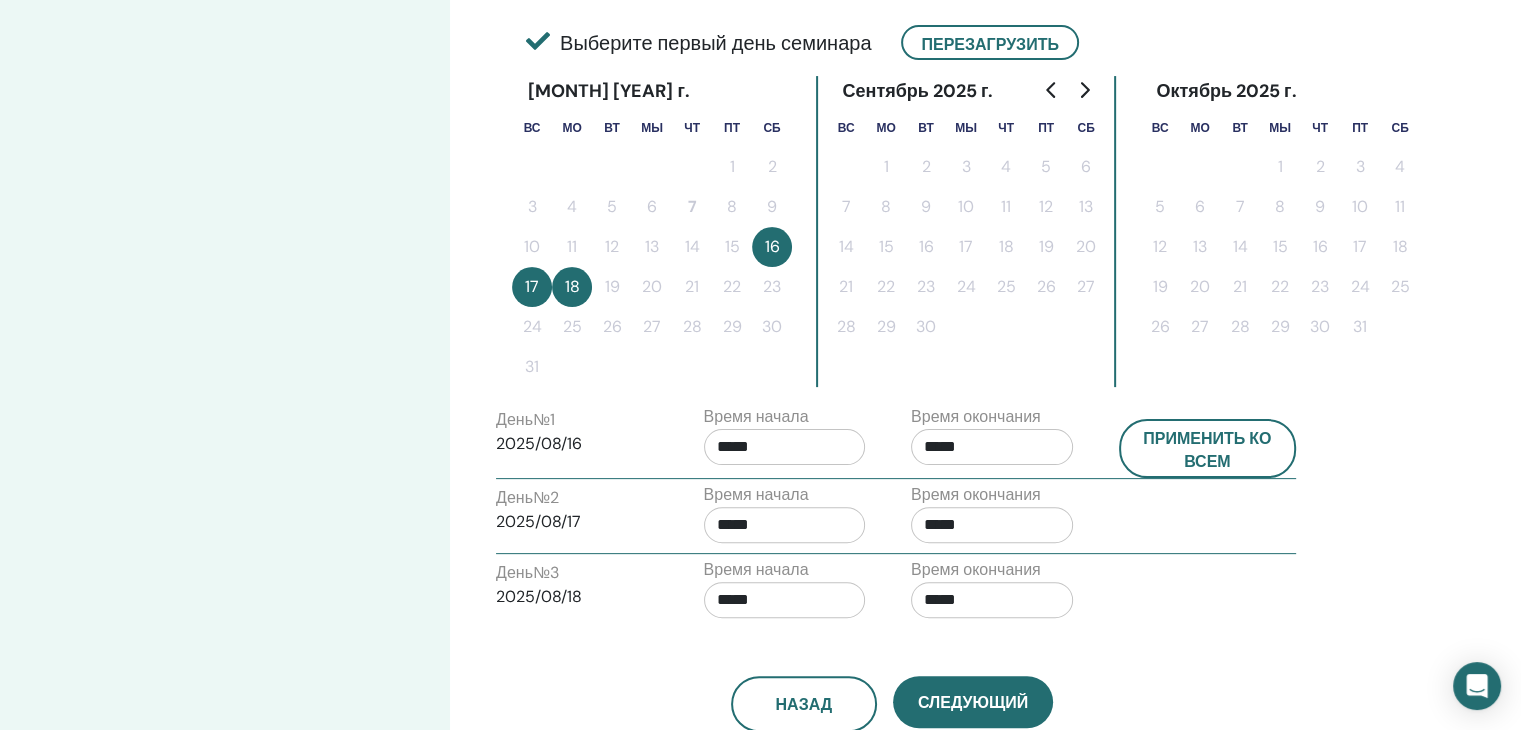 scroll, scrollTop: 500, scrollLeft: 0, axis: vertical 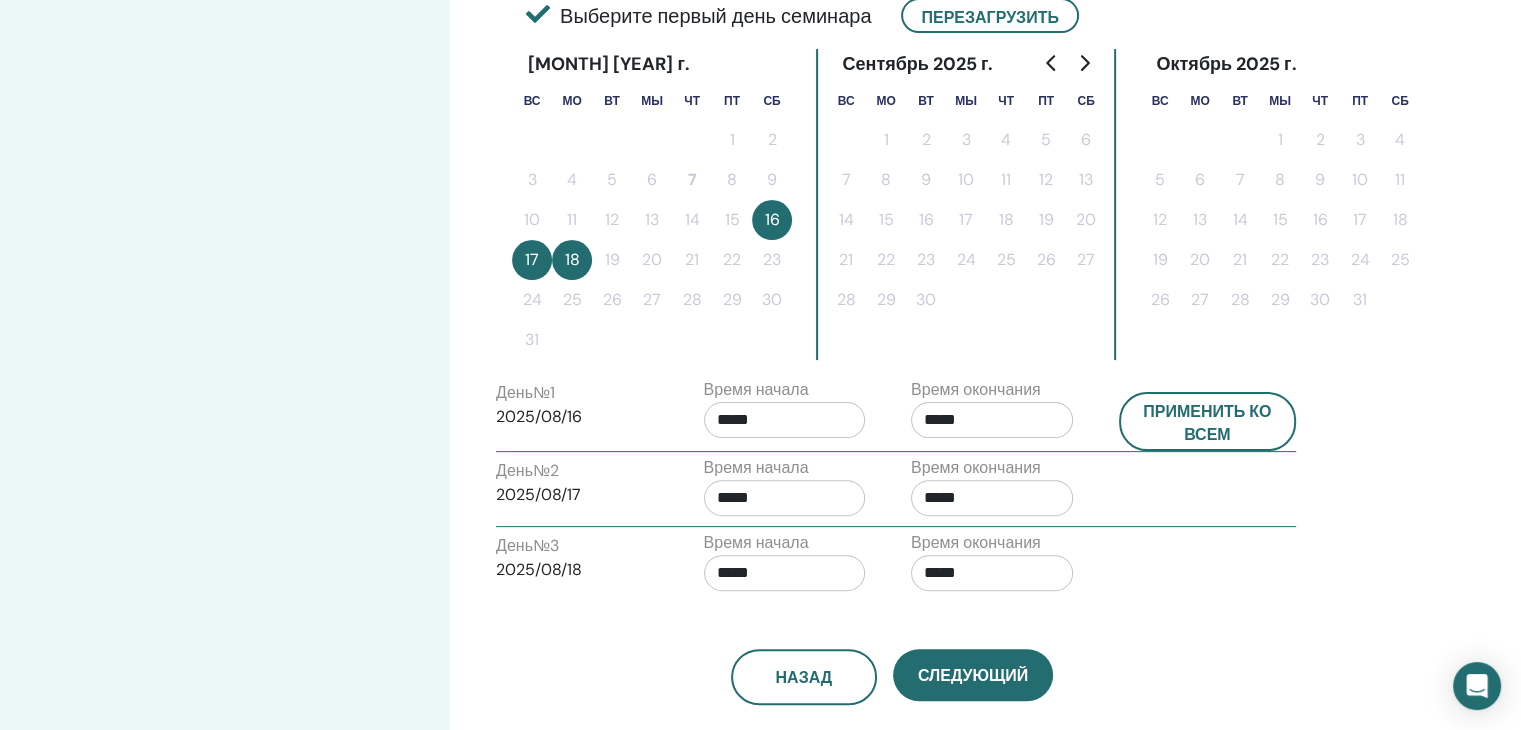 click on "*****" at bounding box center [785, 420] 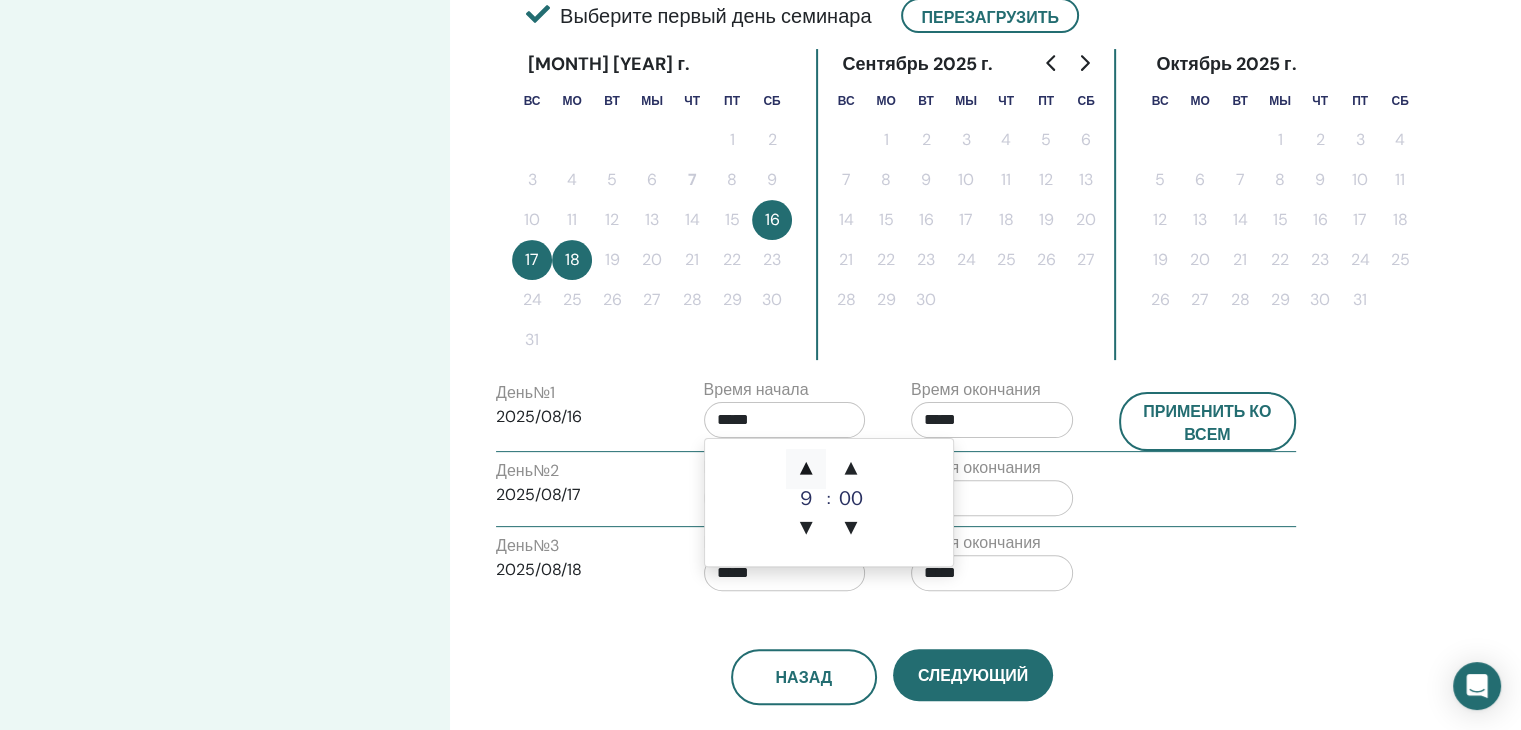click on "▲" at bounding box center (806, 469) 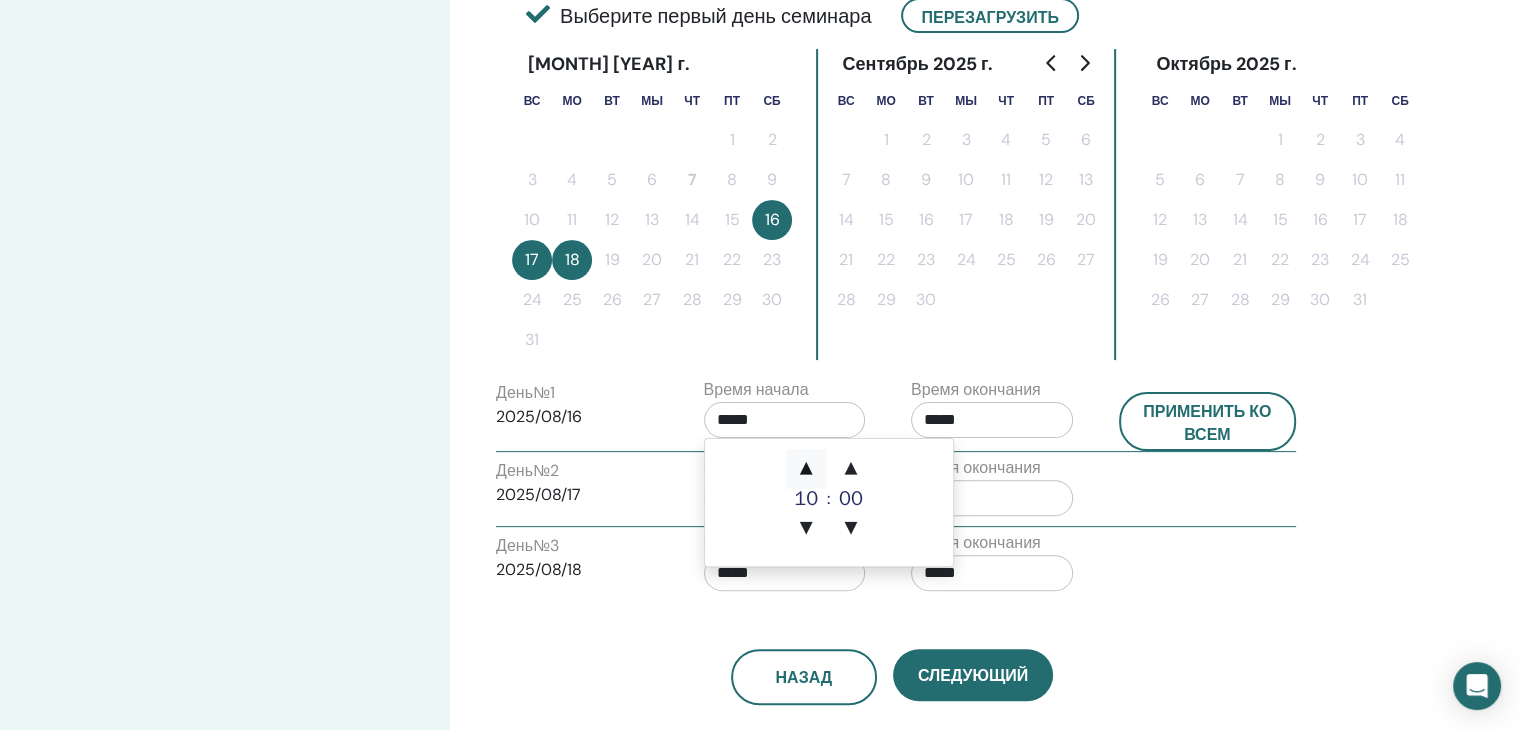 click on "▲" at bounding box center (806, 469) 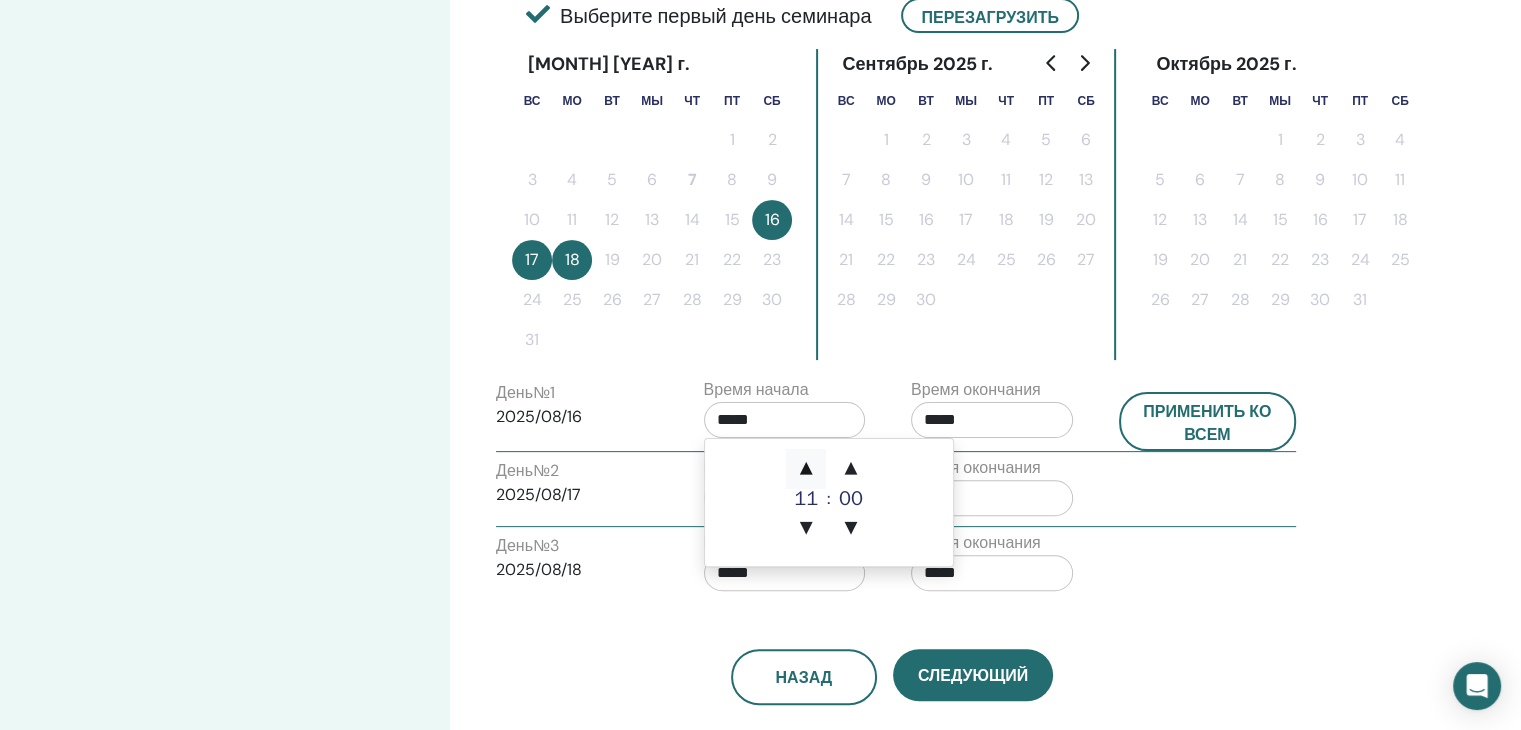 click on "▲" at bounding box center [806, 469] 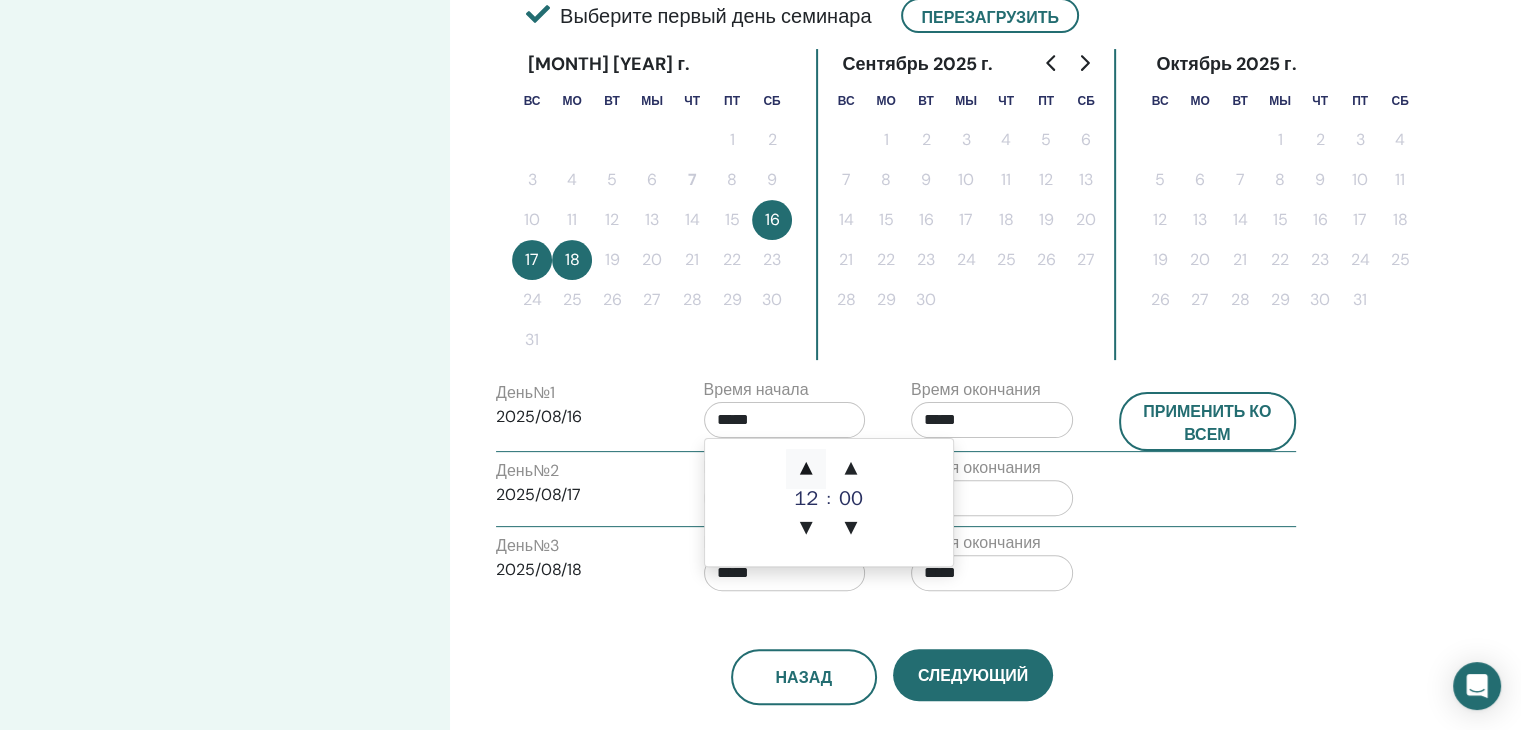 click on "▲" at bounding box center [806, 469] 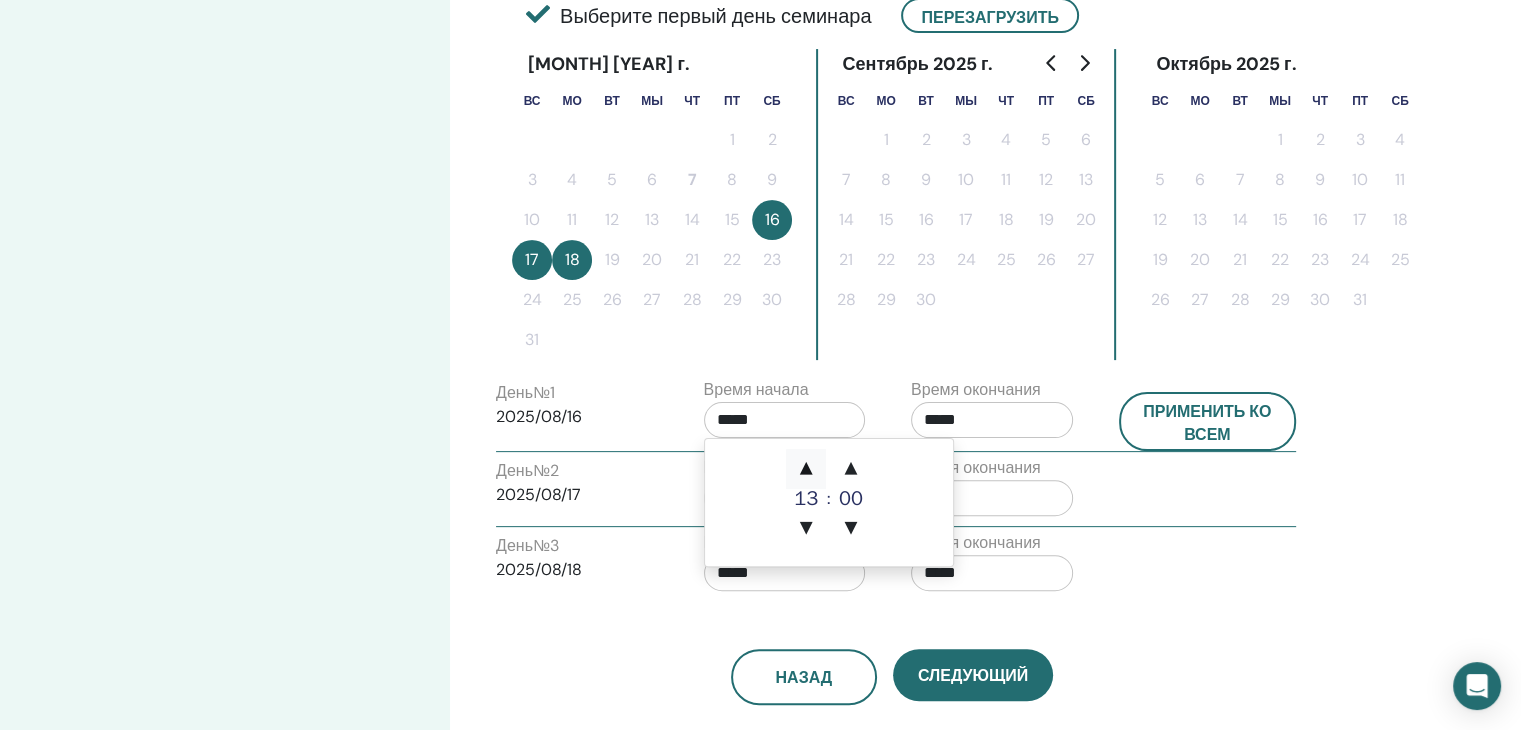 click on "▲" at bounding box center [806, 469] 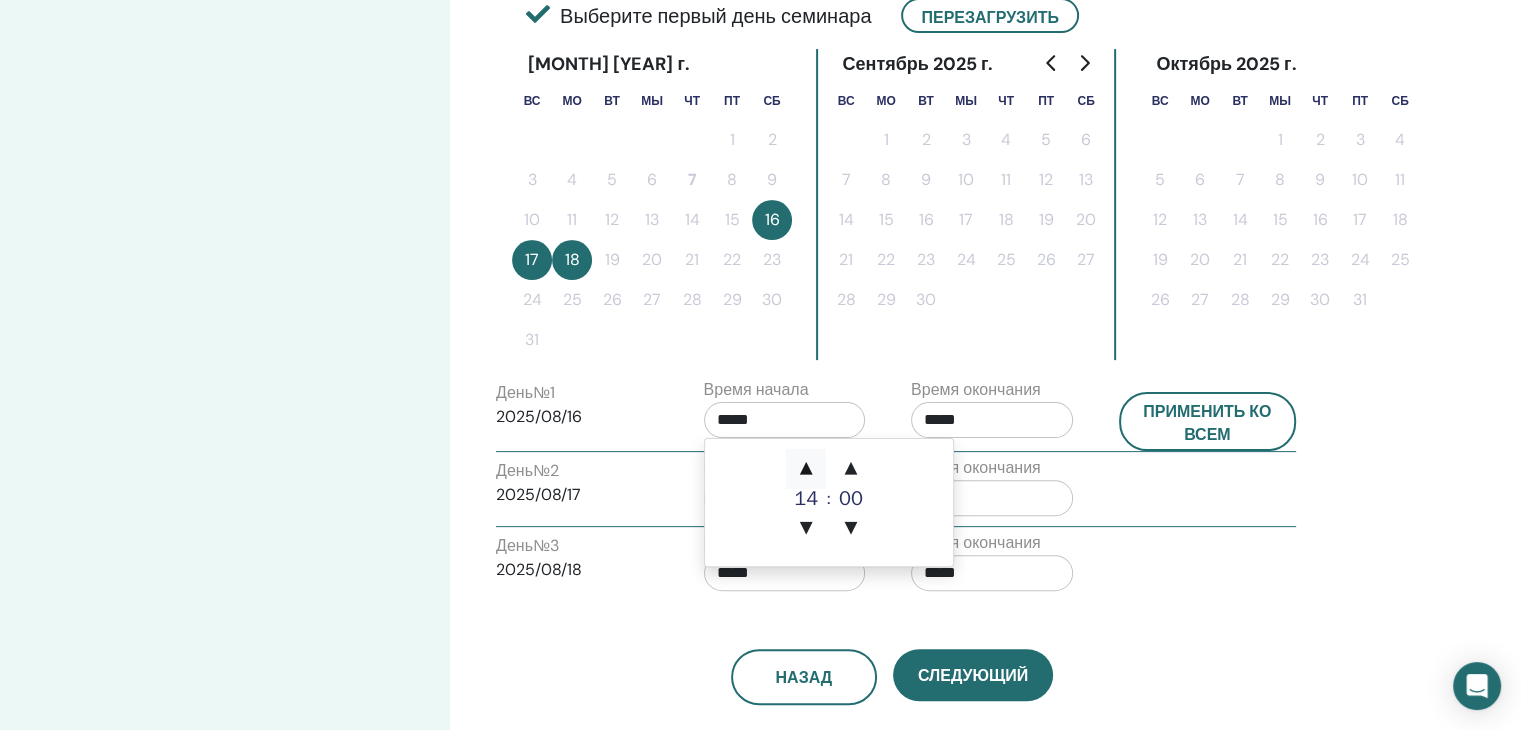 click on "▲" at bounding box center (806, 469) 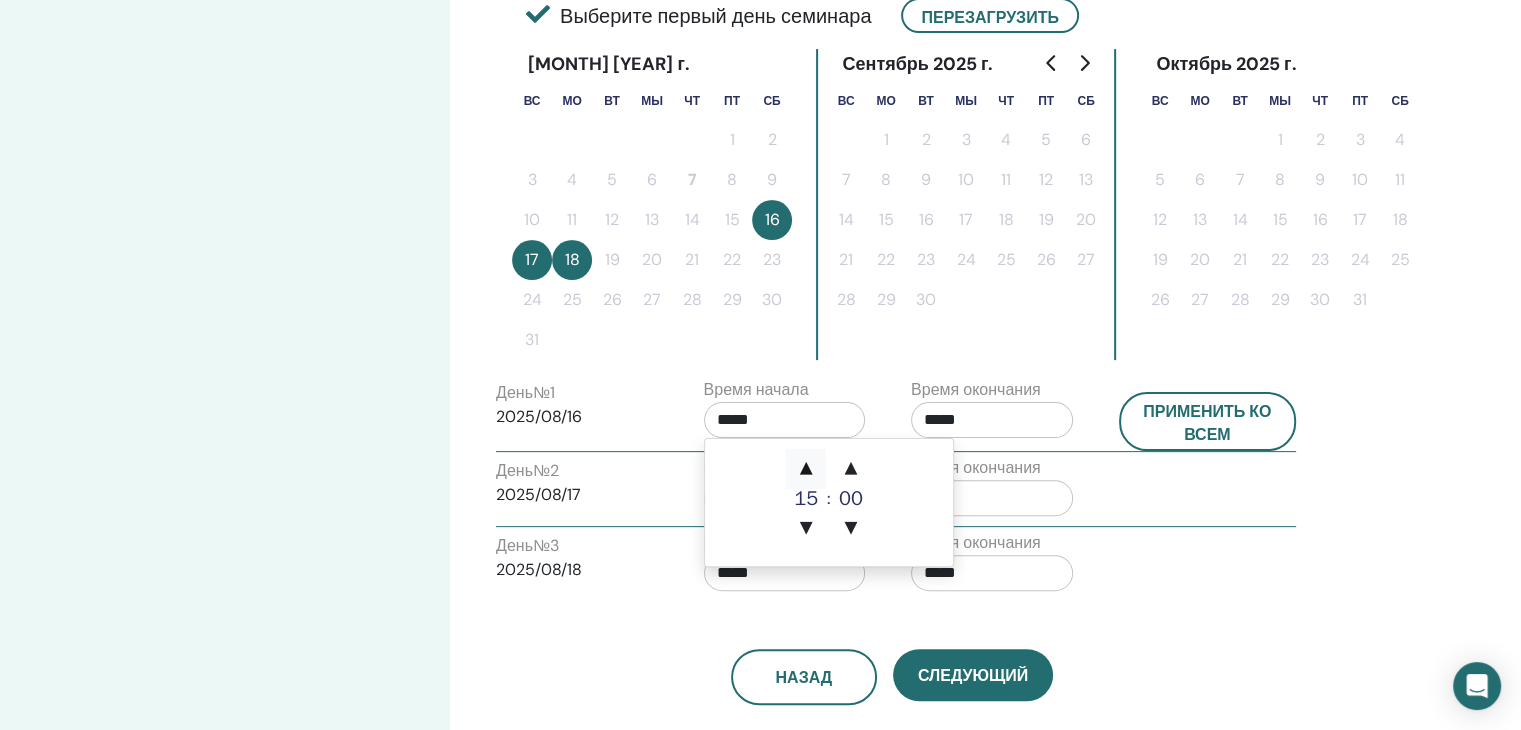 click on "▲" at bounding box center [806, 469] 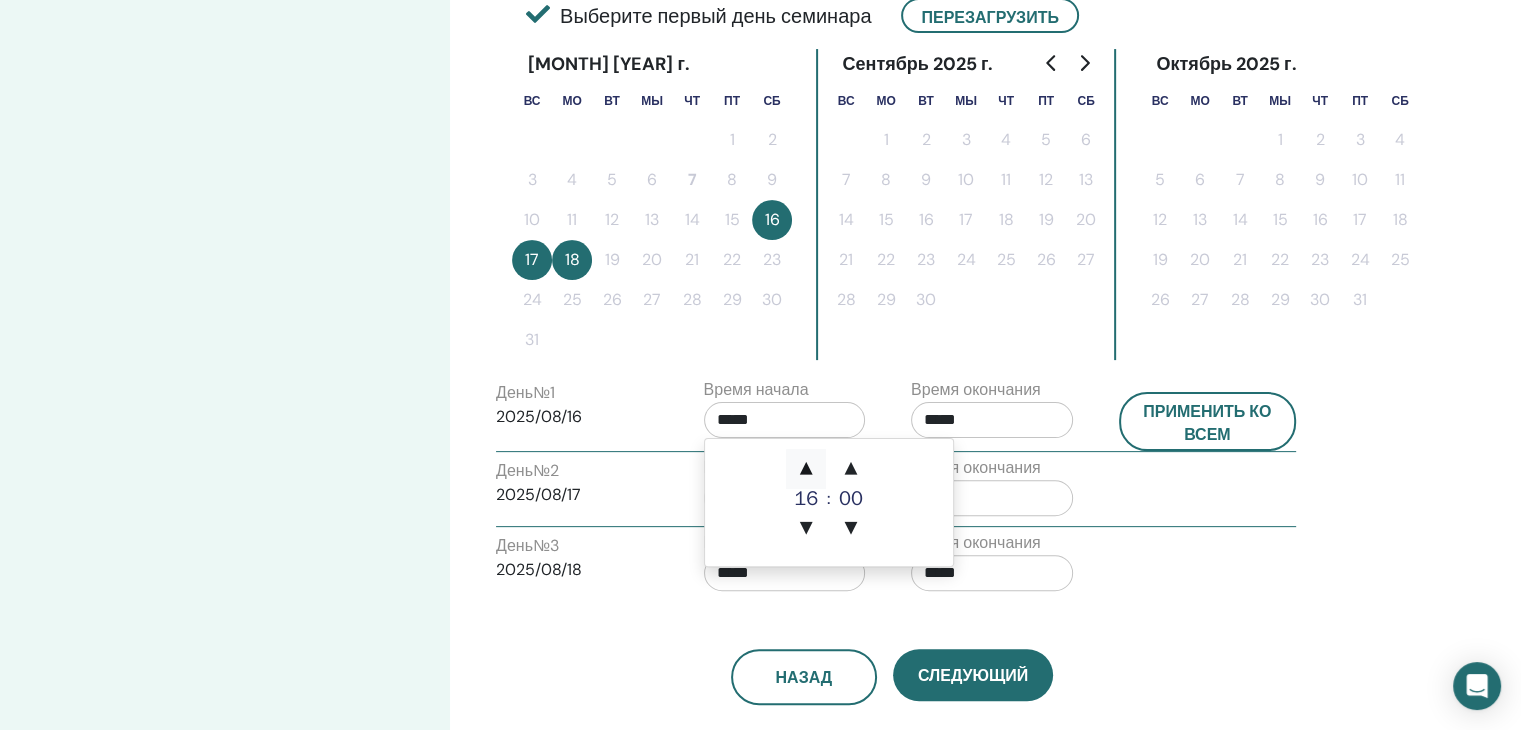 click on "▲" at bounding box center [806, 469] 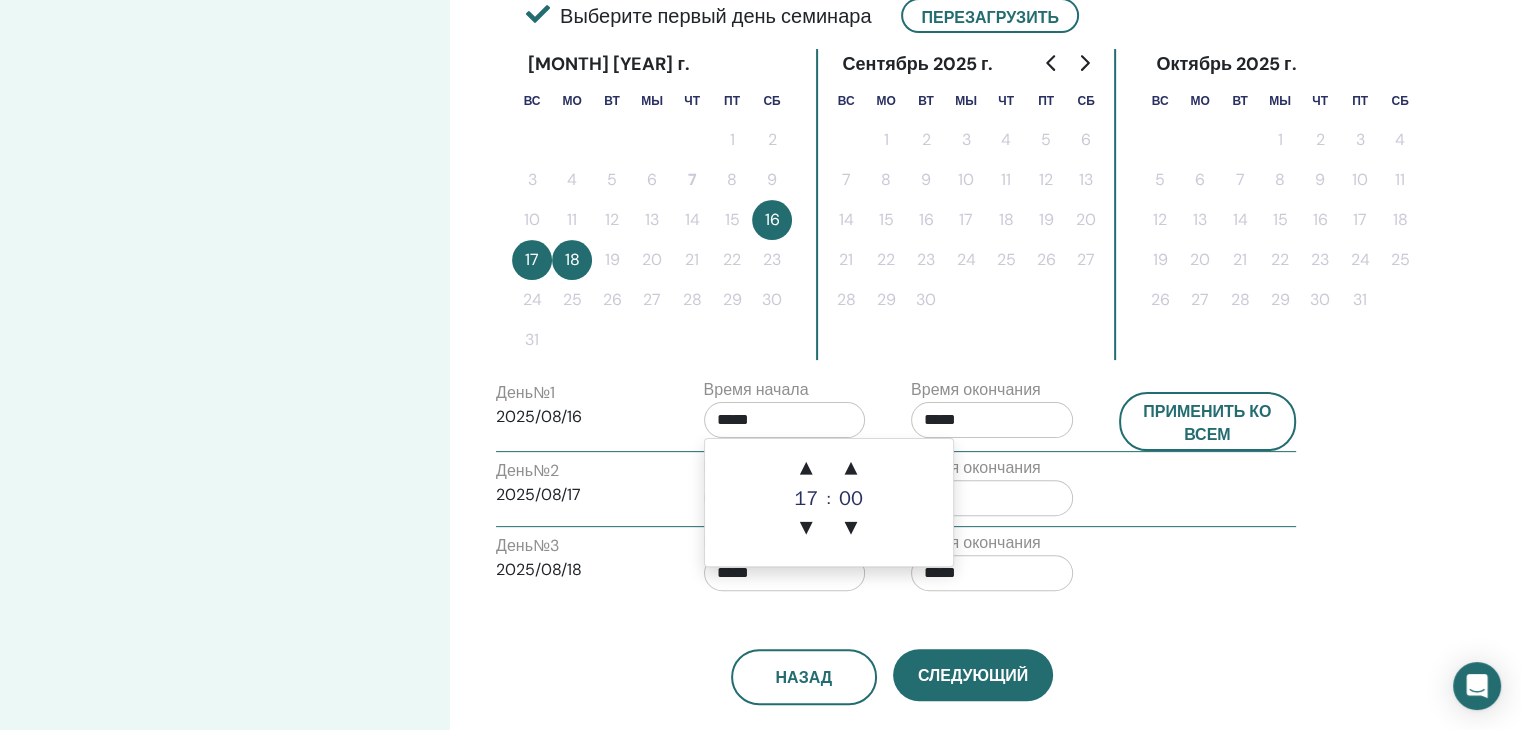 click on "*****" at bounding box center (992, 420) 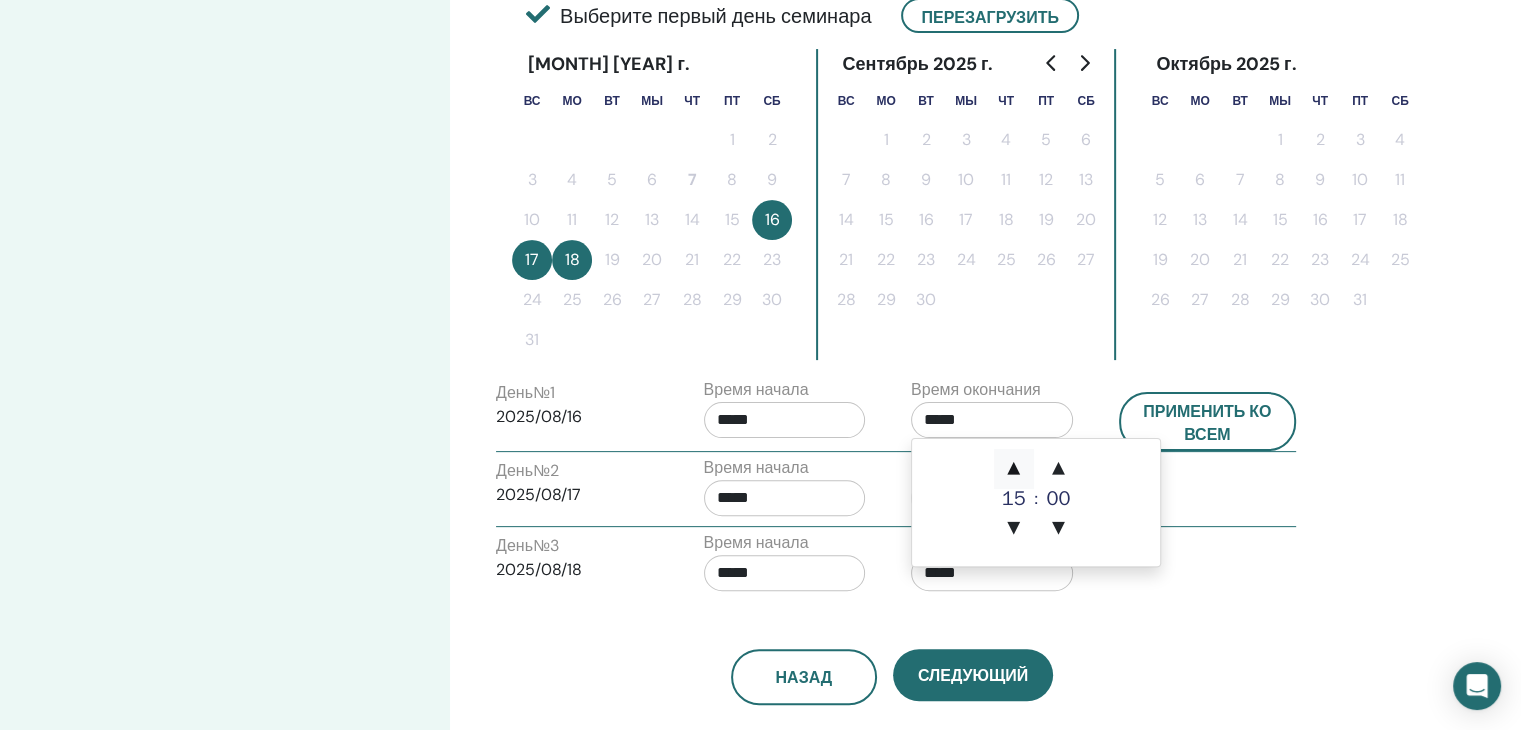 click on "▲" at bounding box center (1014, 469) 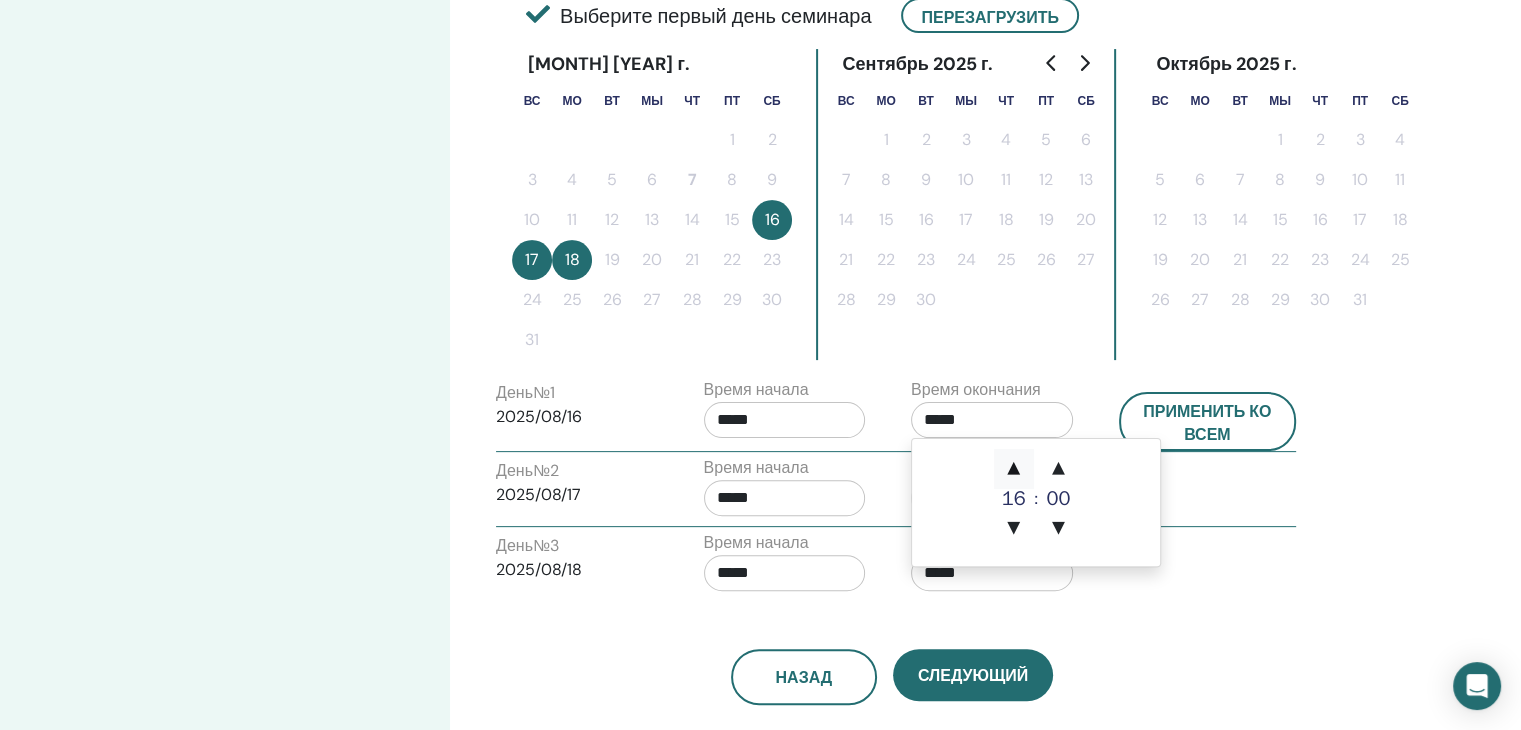 click on "▲" at bounding box center [1014, 469] 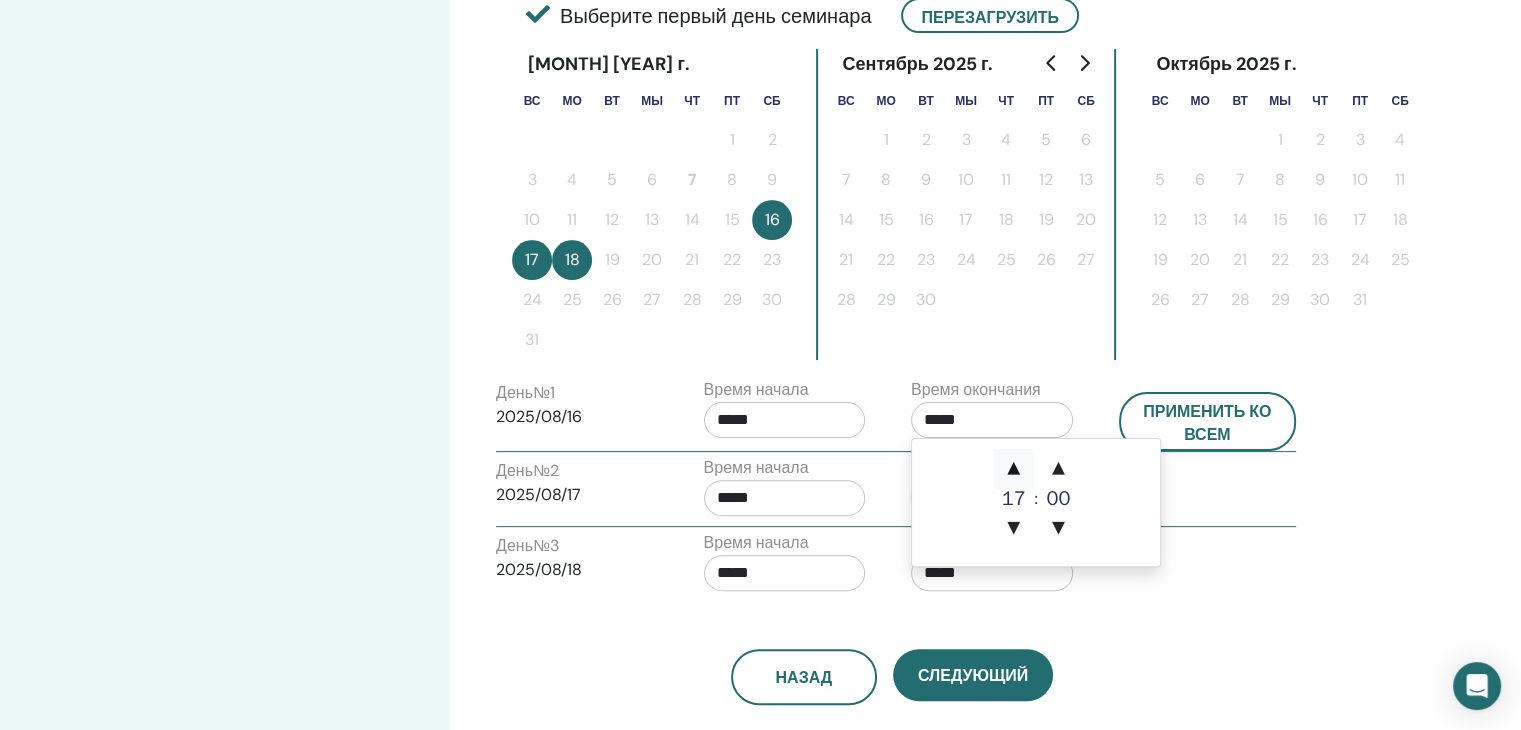 click on "▲" at bounding box center [1014, 469] 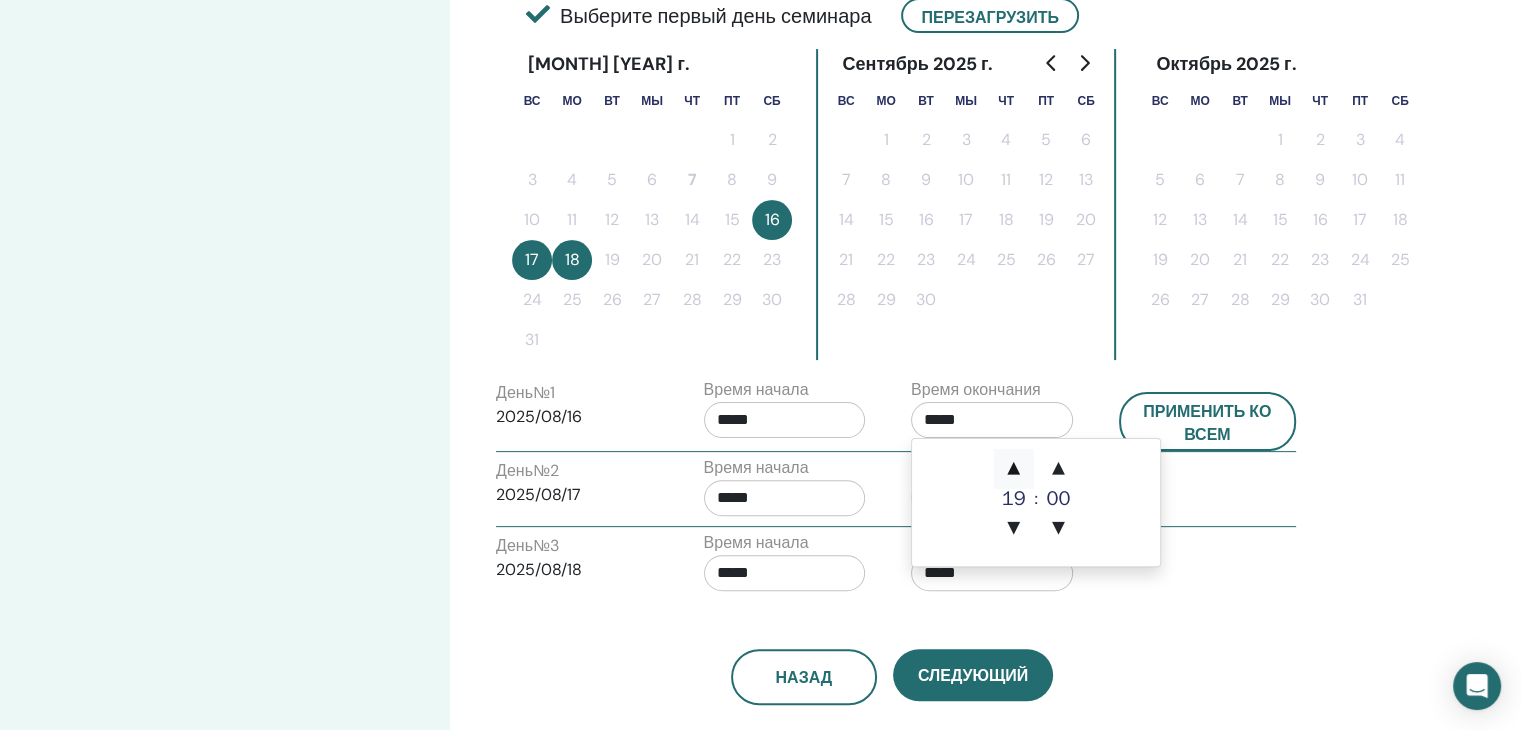 click on "▲" at bounding box center [1014, 469] 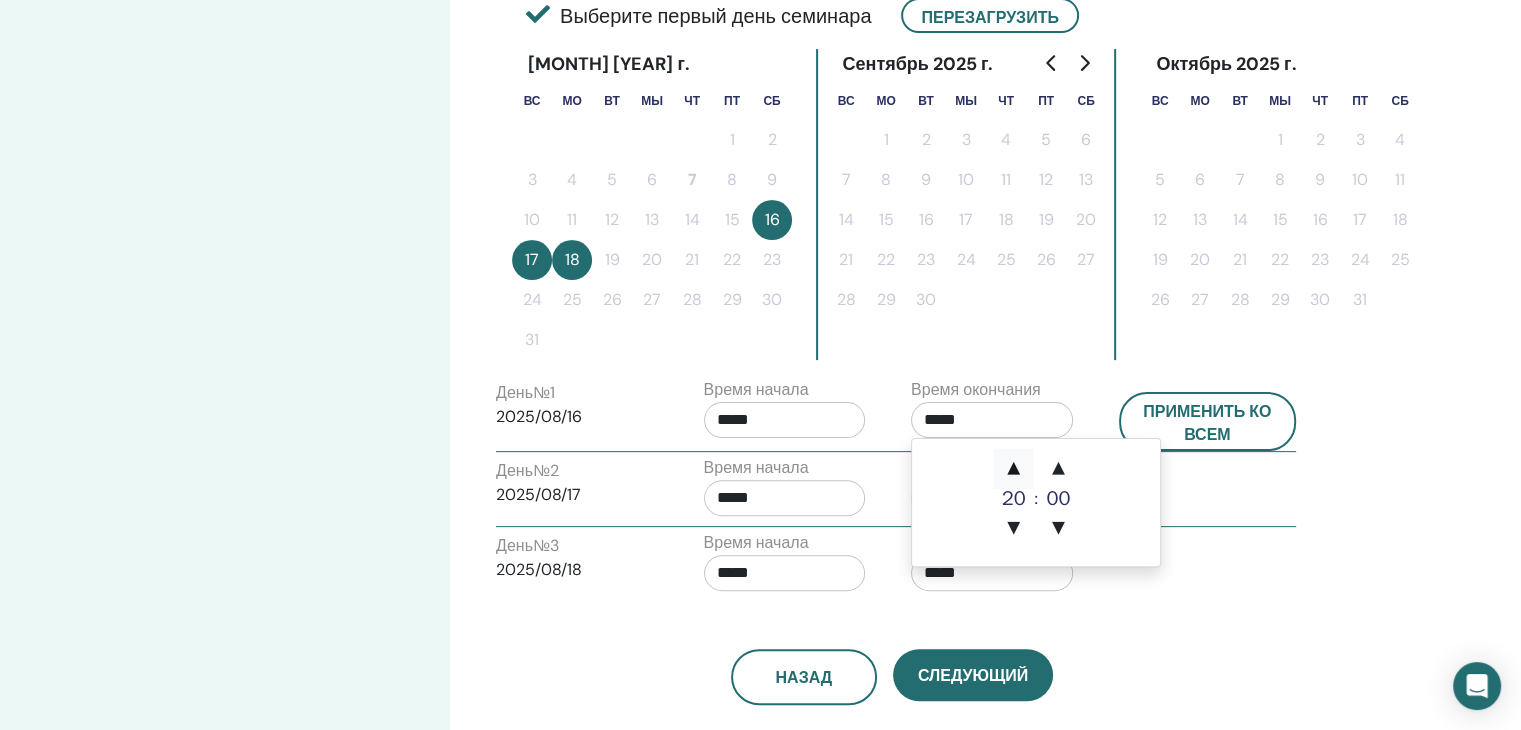 click on "▲" at bounding box center [1014, 469] 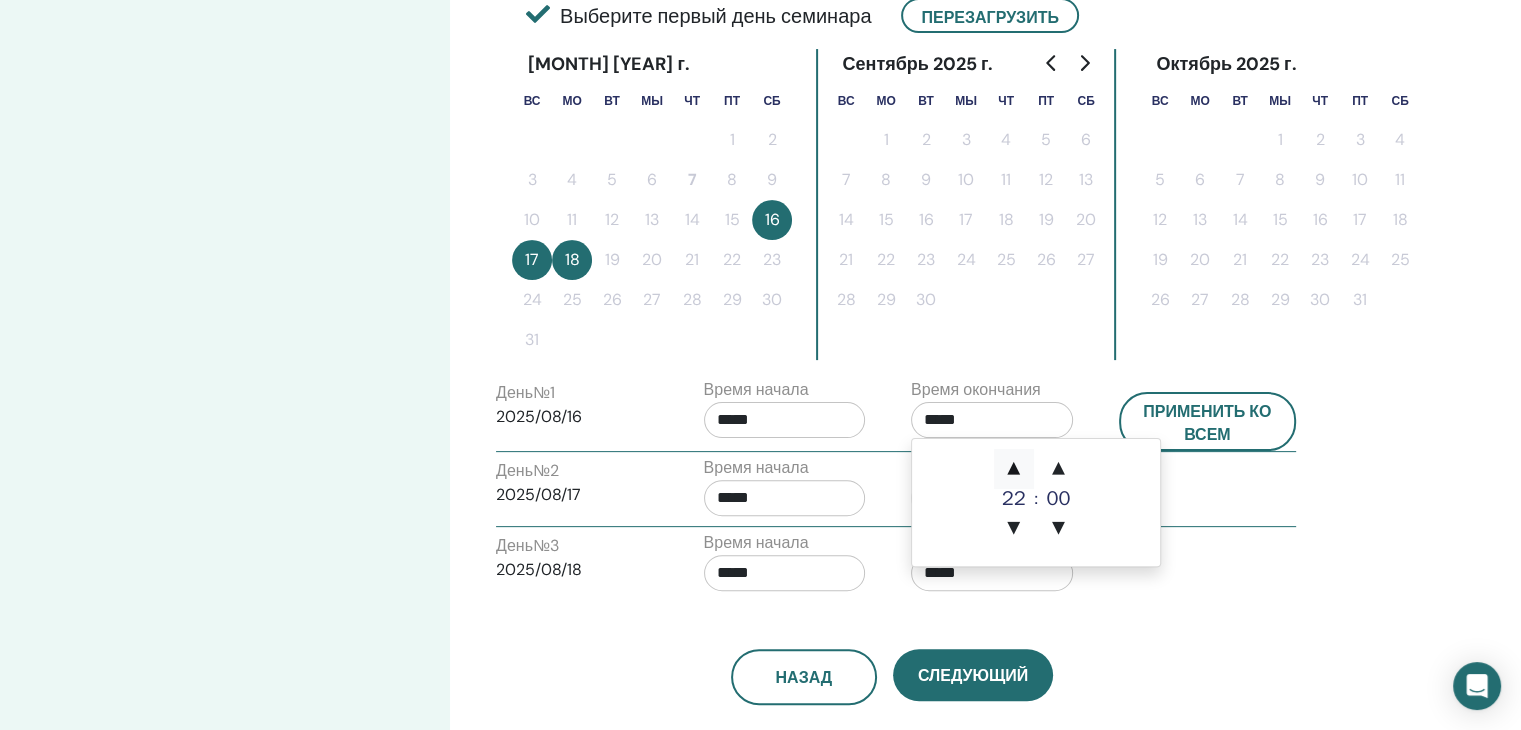 click on "▲" at bounding box center [1014, 469] 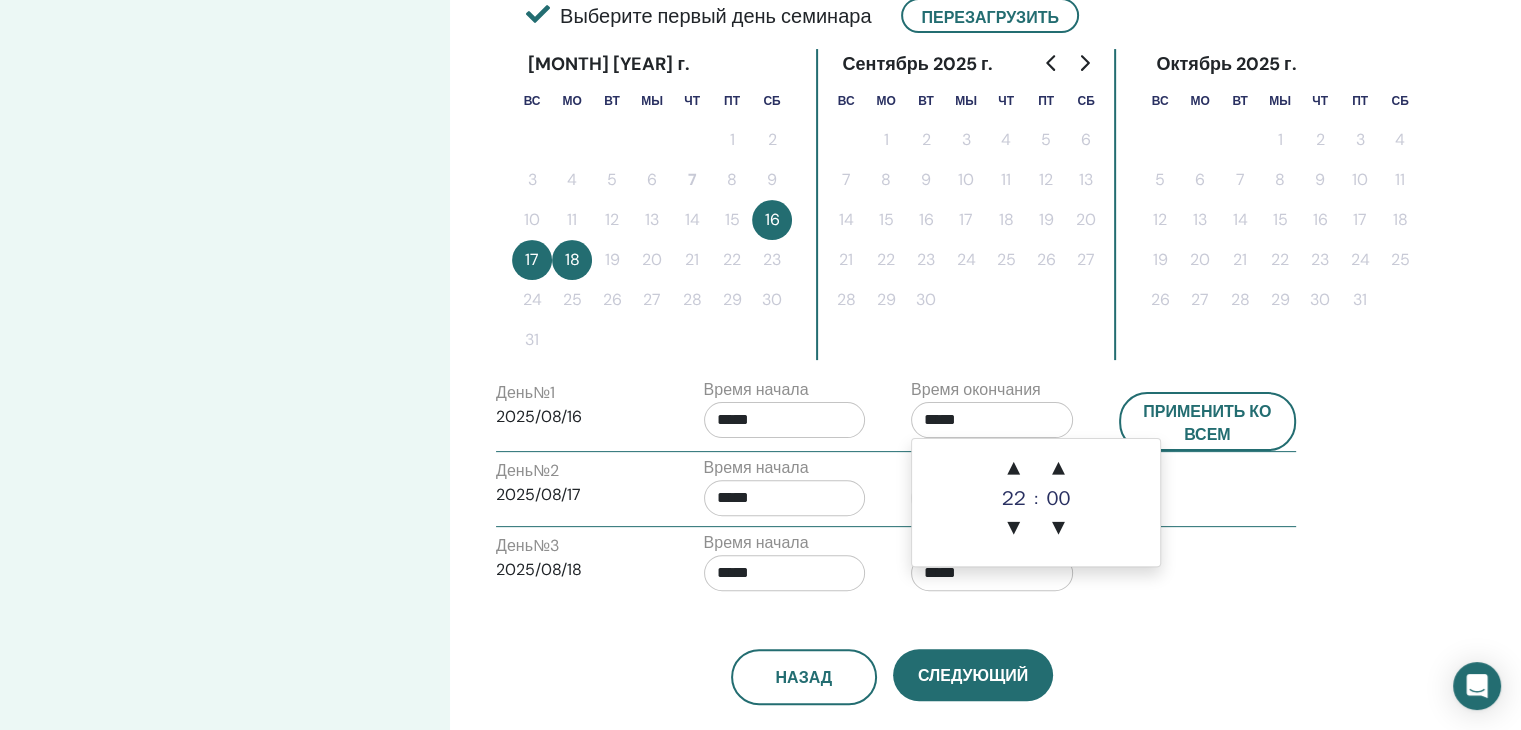 click on "*****" at bounding box center (785, 420) 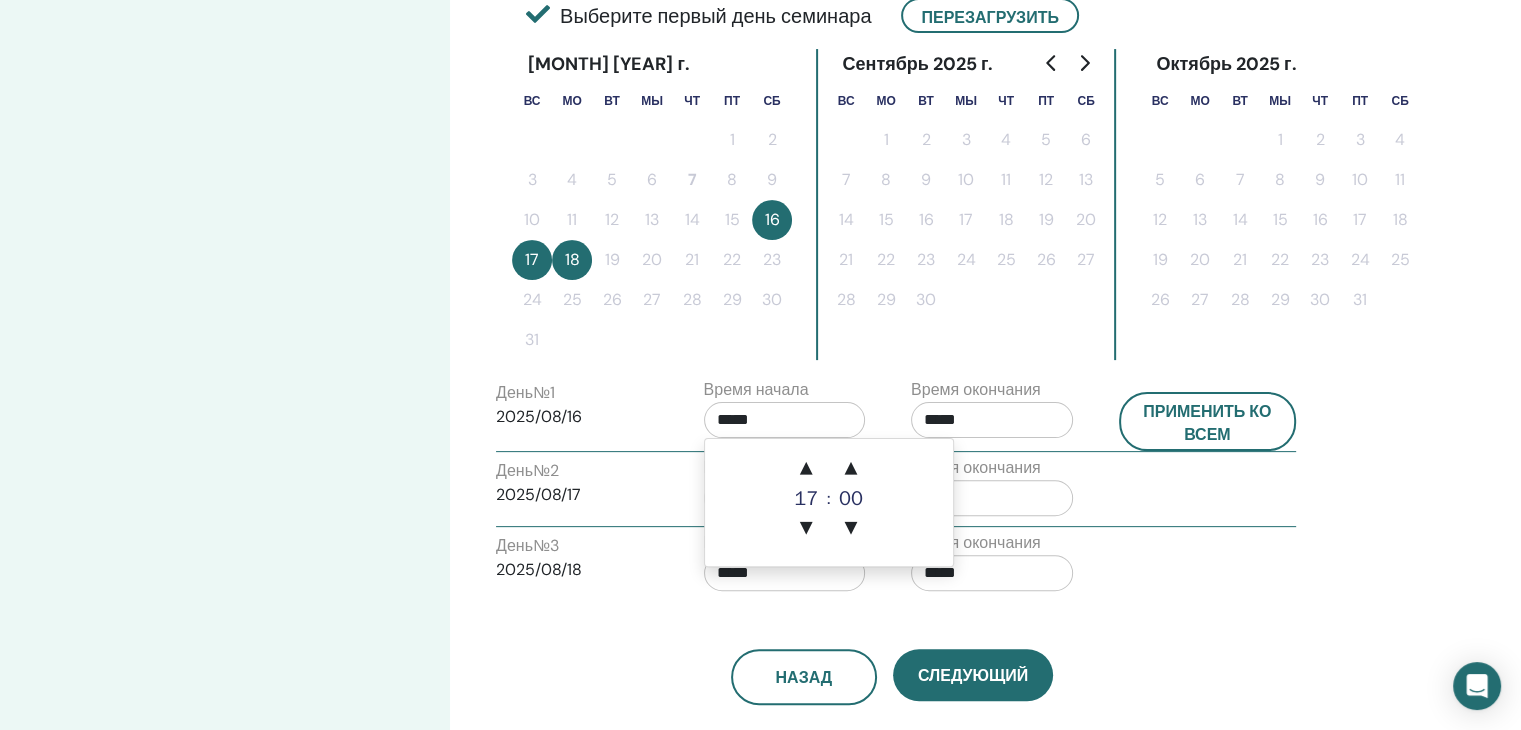 click on "17" at bounding box center (806, 498) 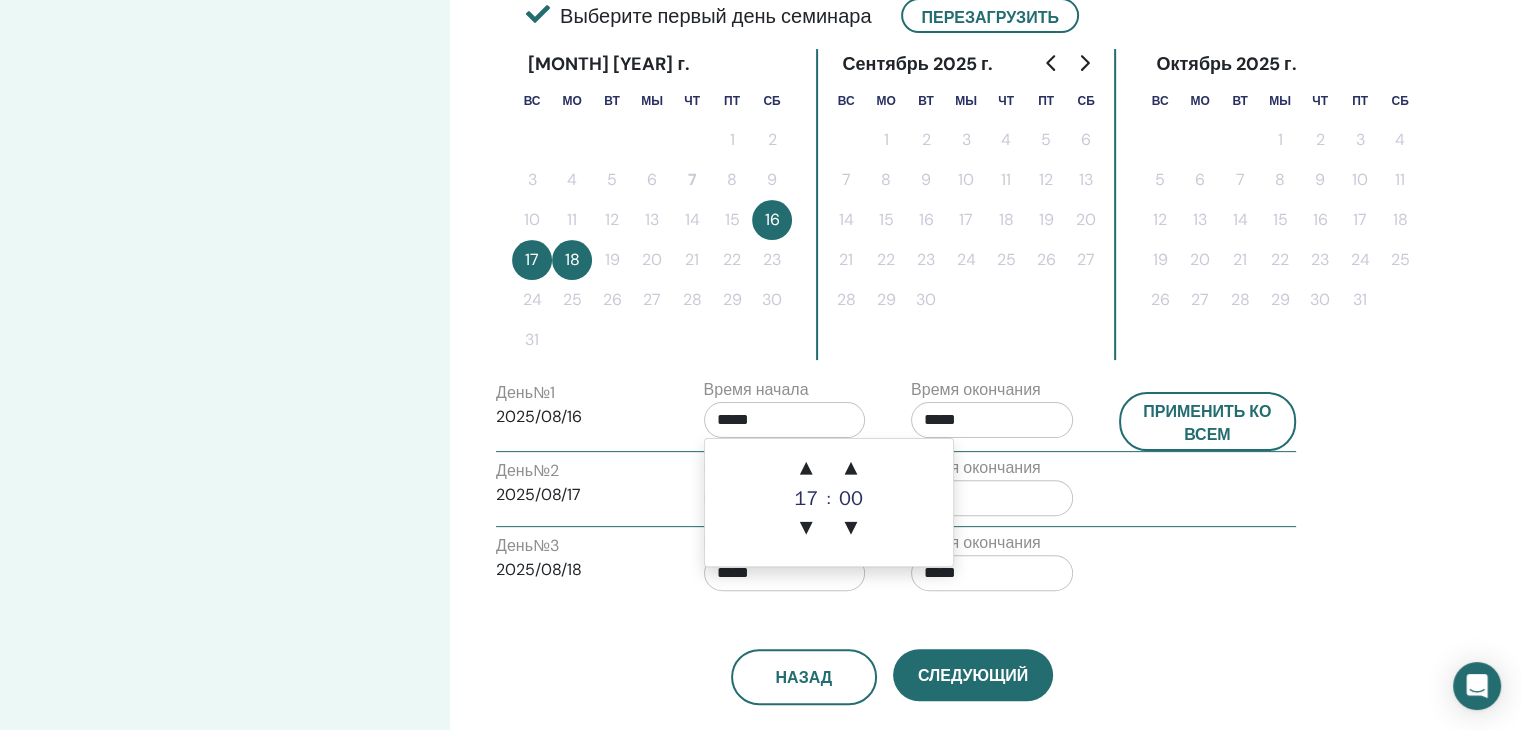 click on "День  №  2 2025/08/17" at bounding box center [585, 491] 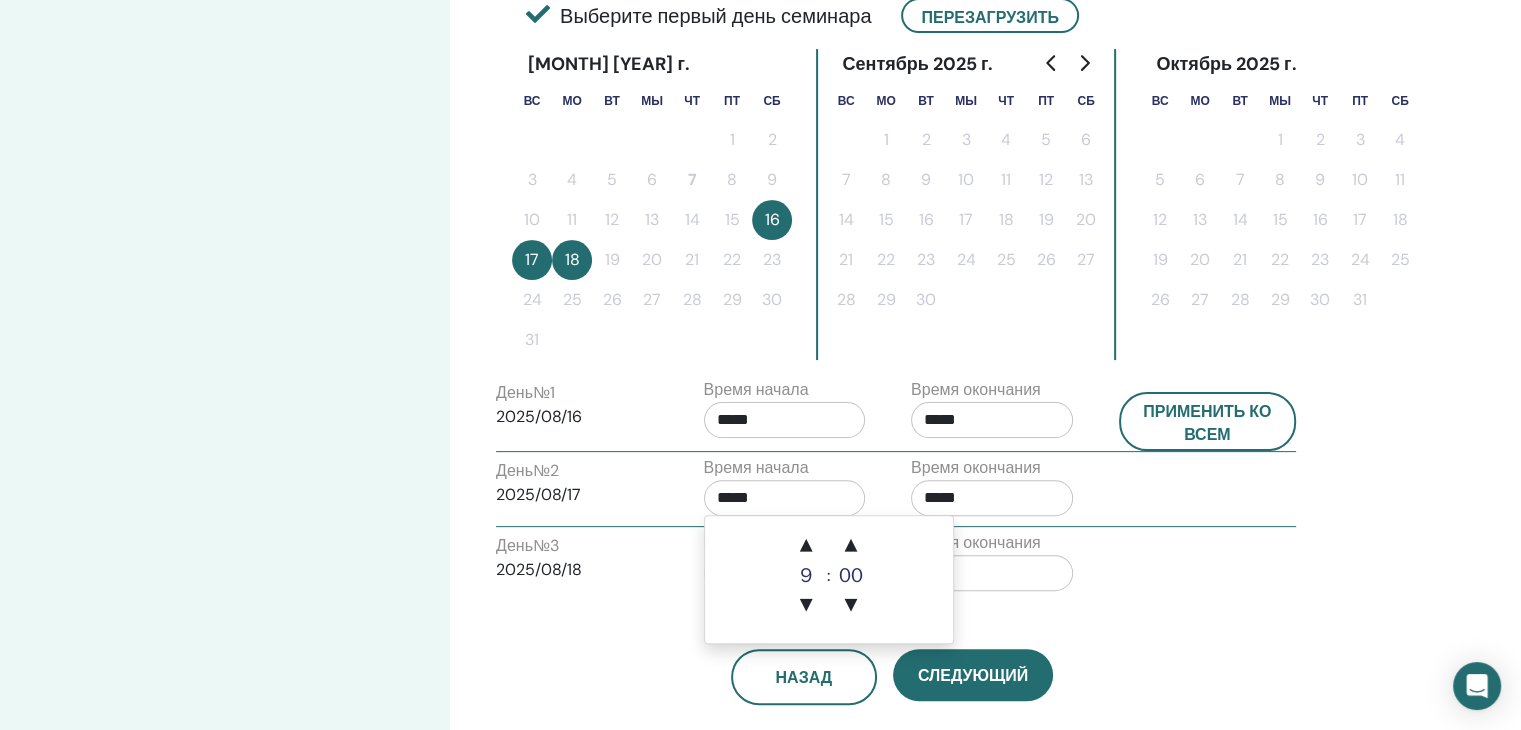 click on "*****" at bounding box center (785, 498) 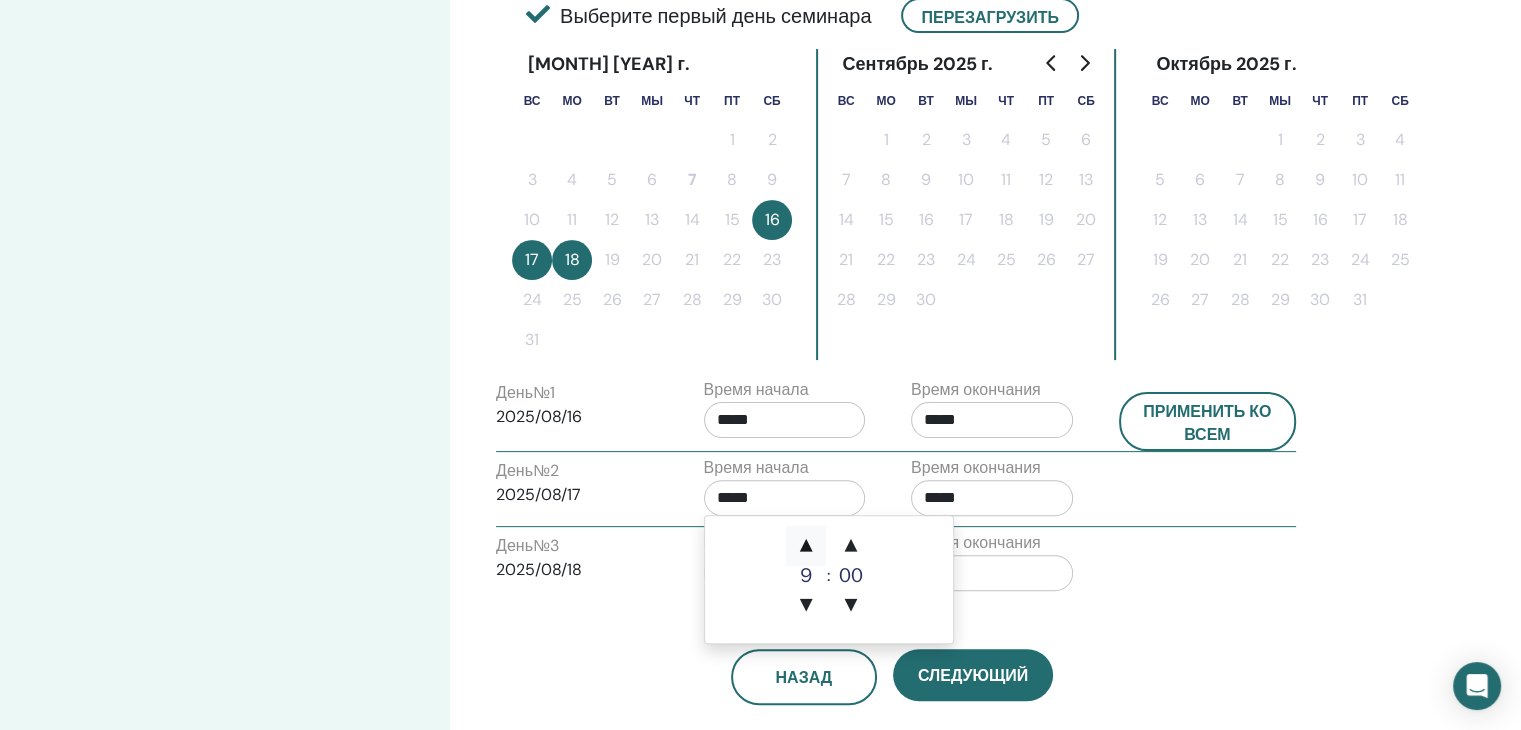 click on "▲" at bounding box center (806, 546) 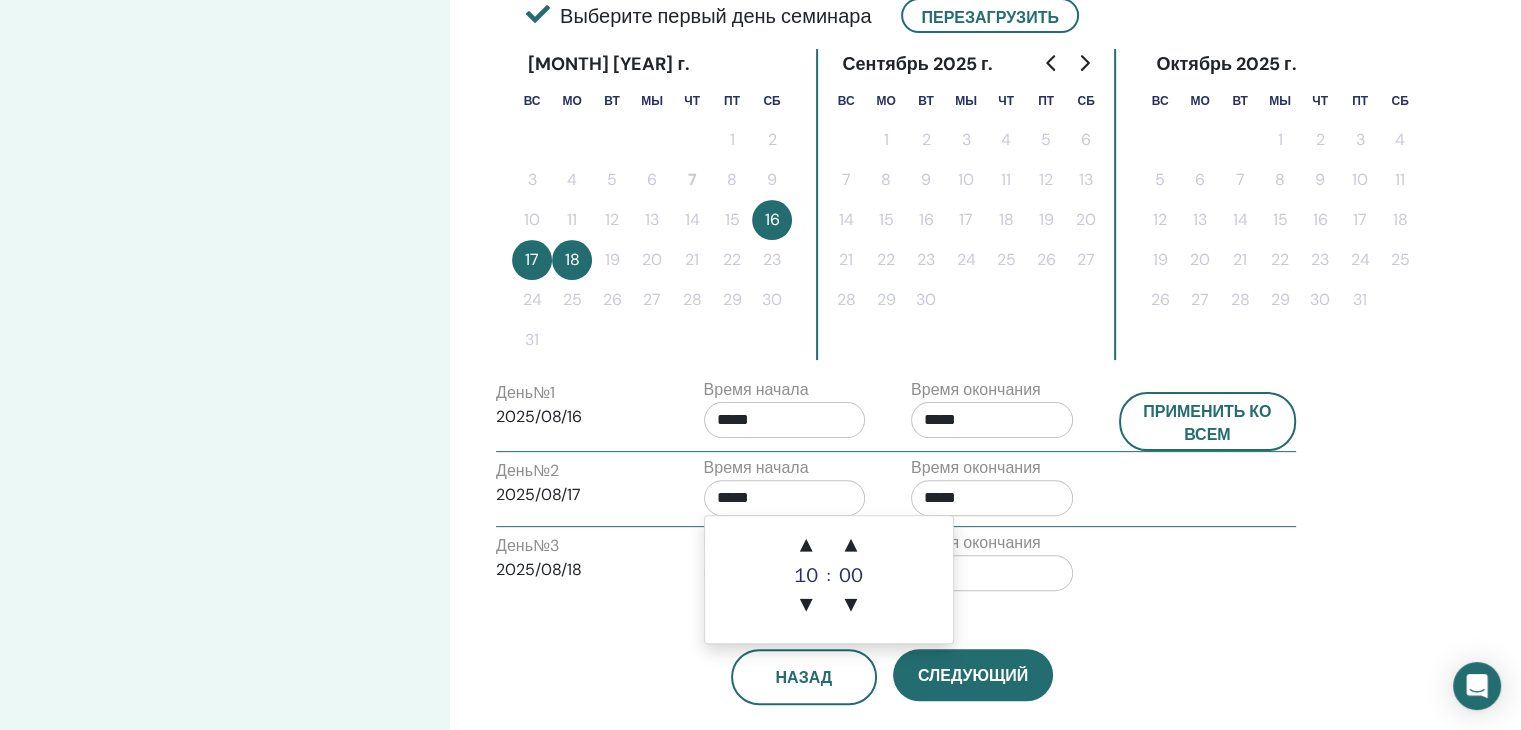 click on "*****" at bounding box center [992, 498] 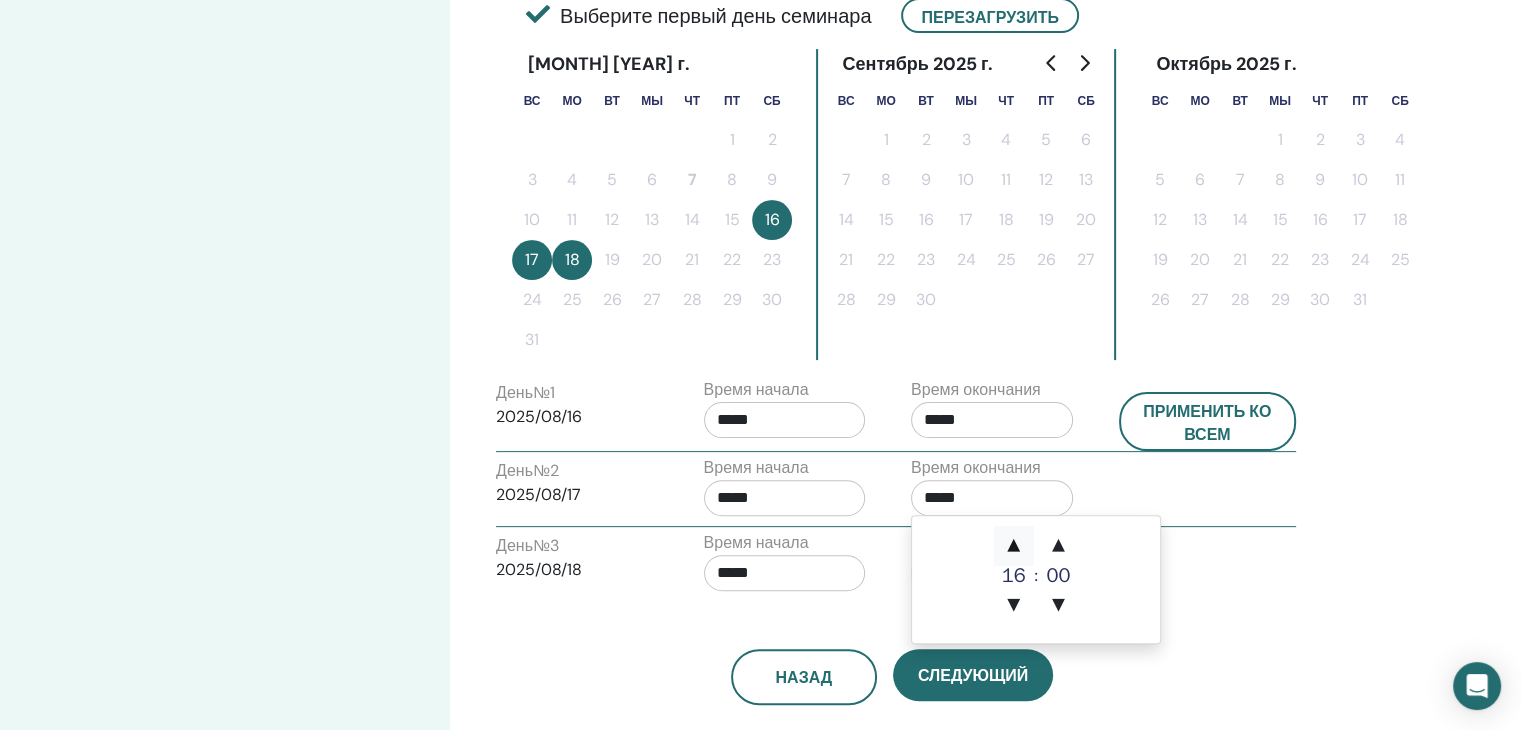 click on "▲" at bounding box center (1014, 546) 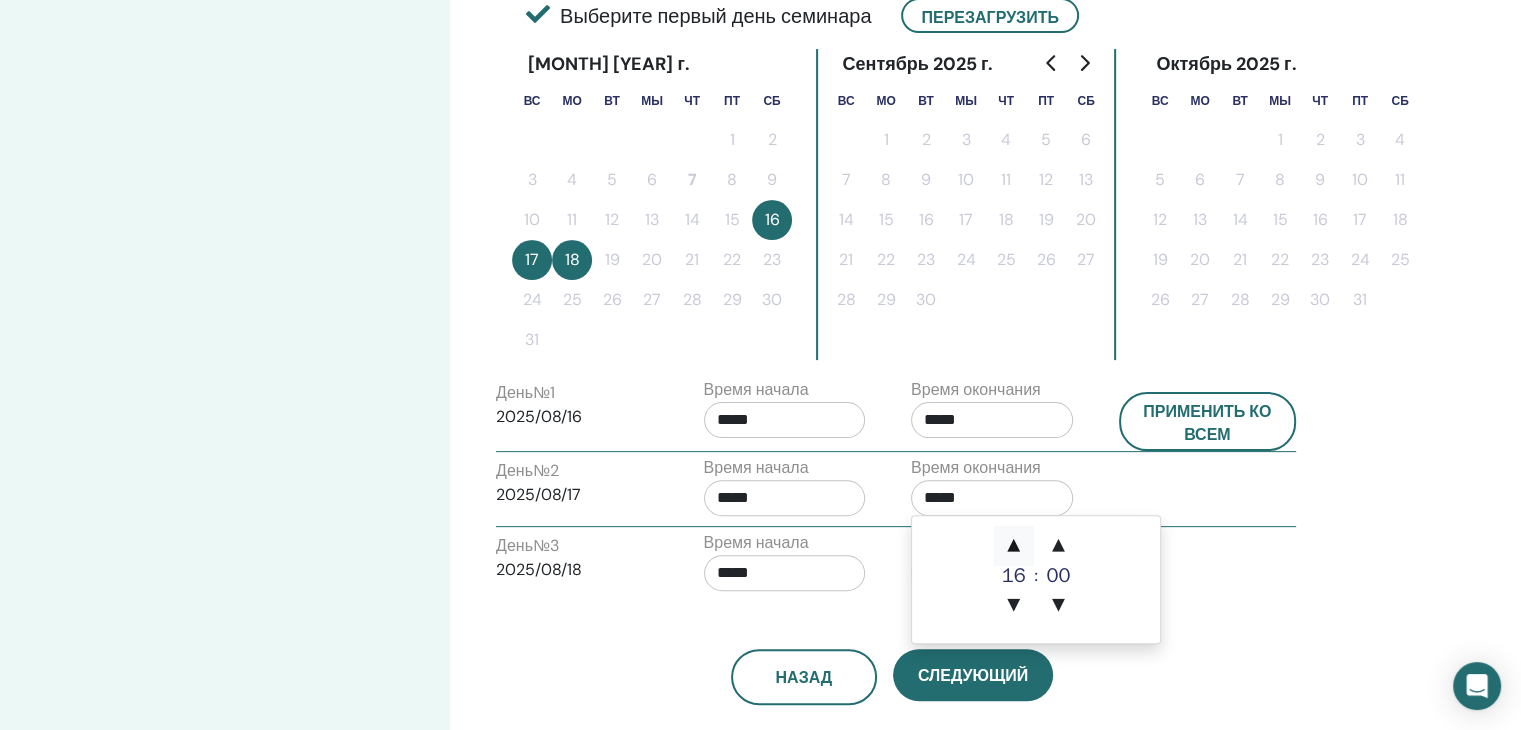 click on "▲" at bounding box center (1014, 546) 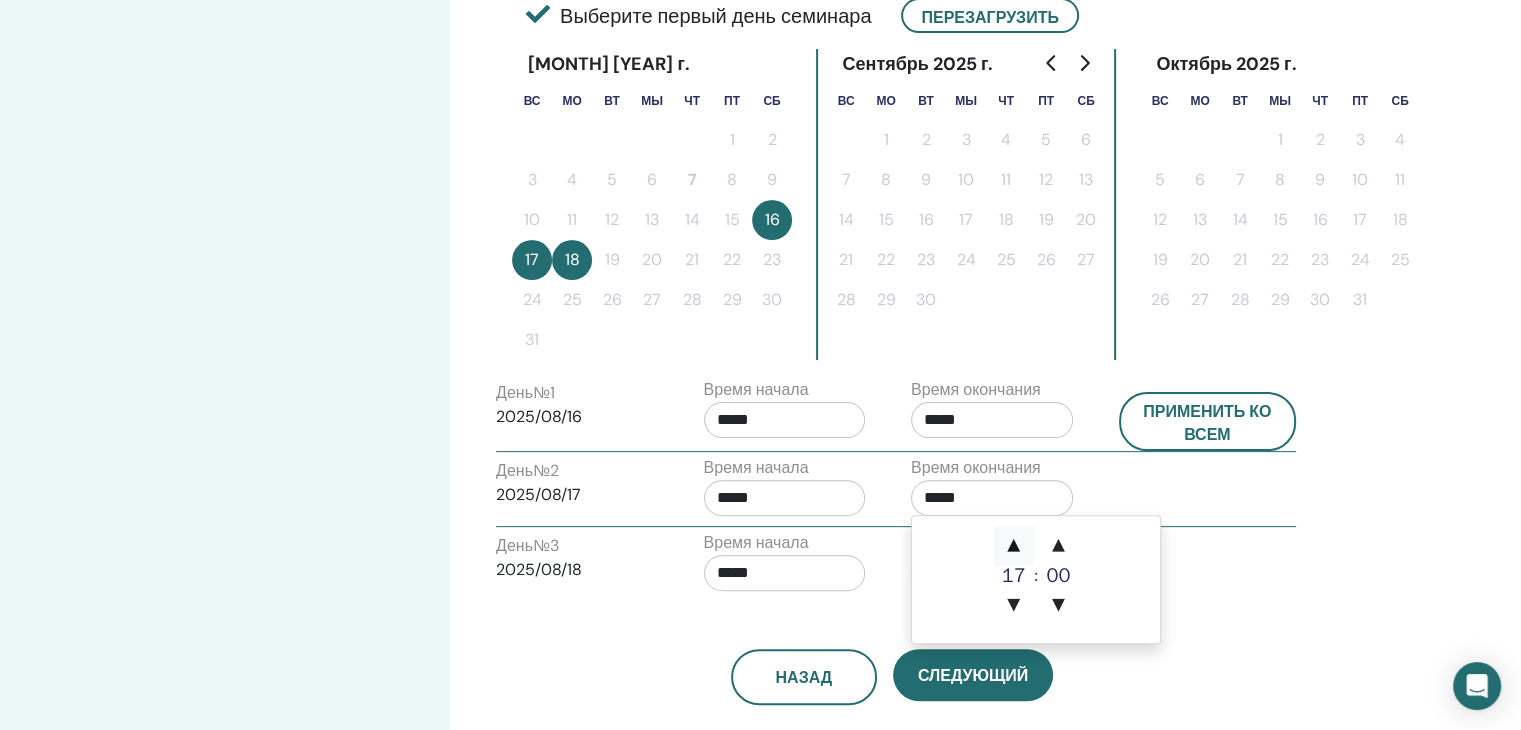 click on "▲" at bounding box center [1014, 546] 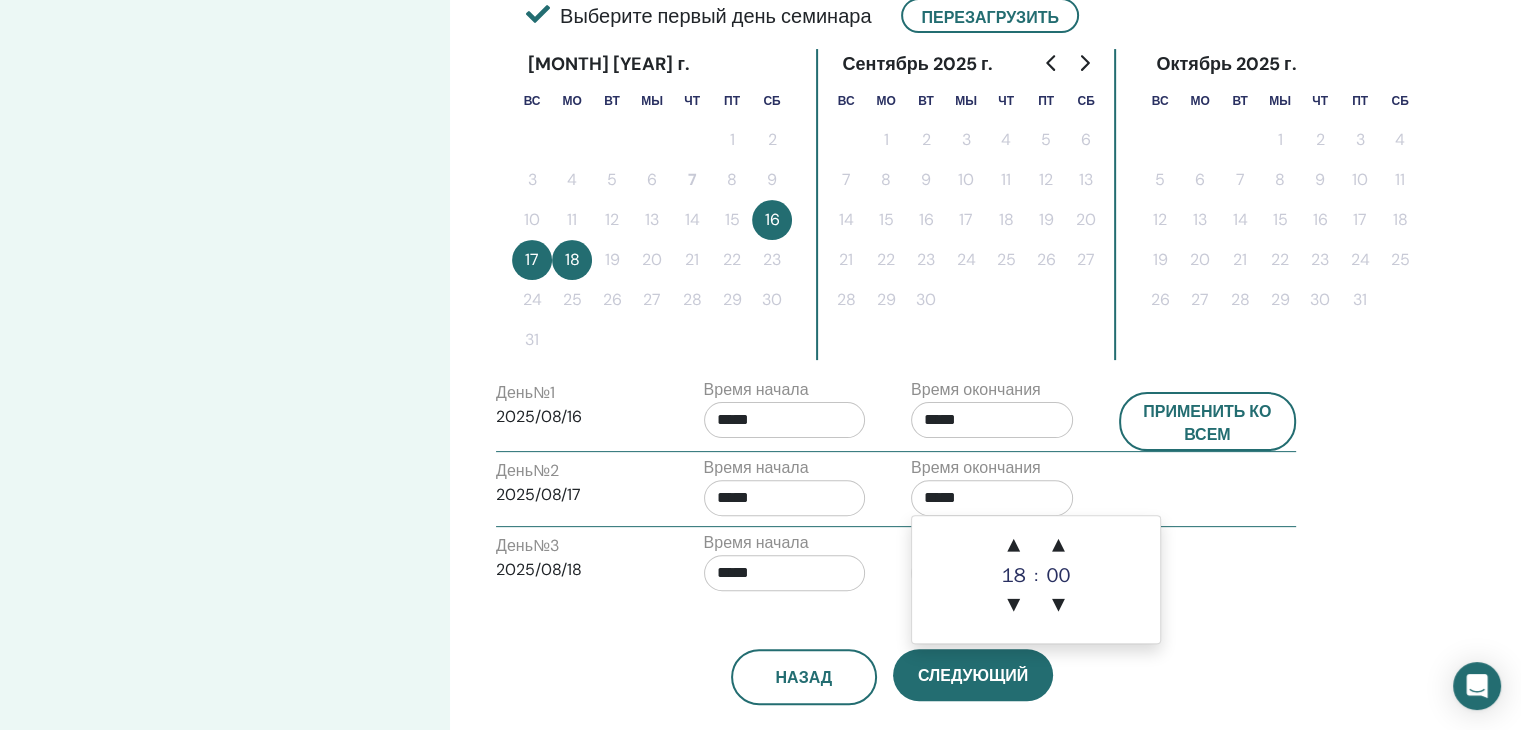 click on "*****" at bounding box center (785, 573) 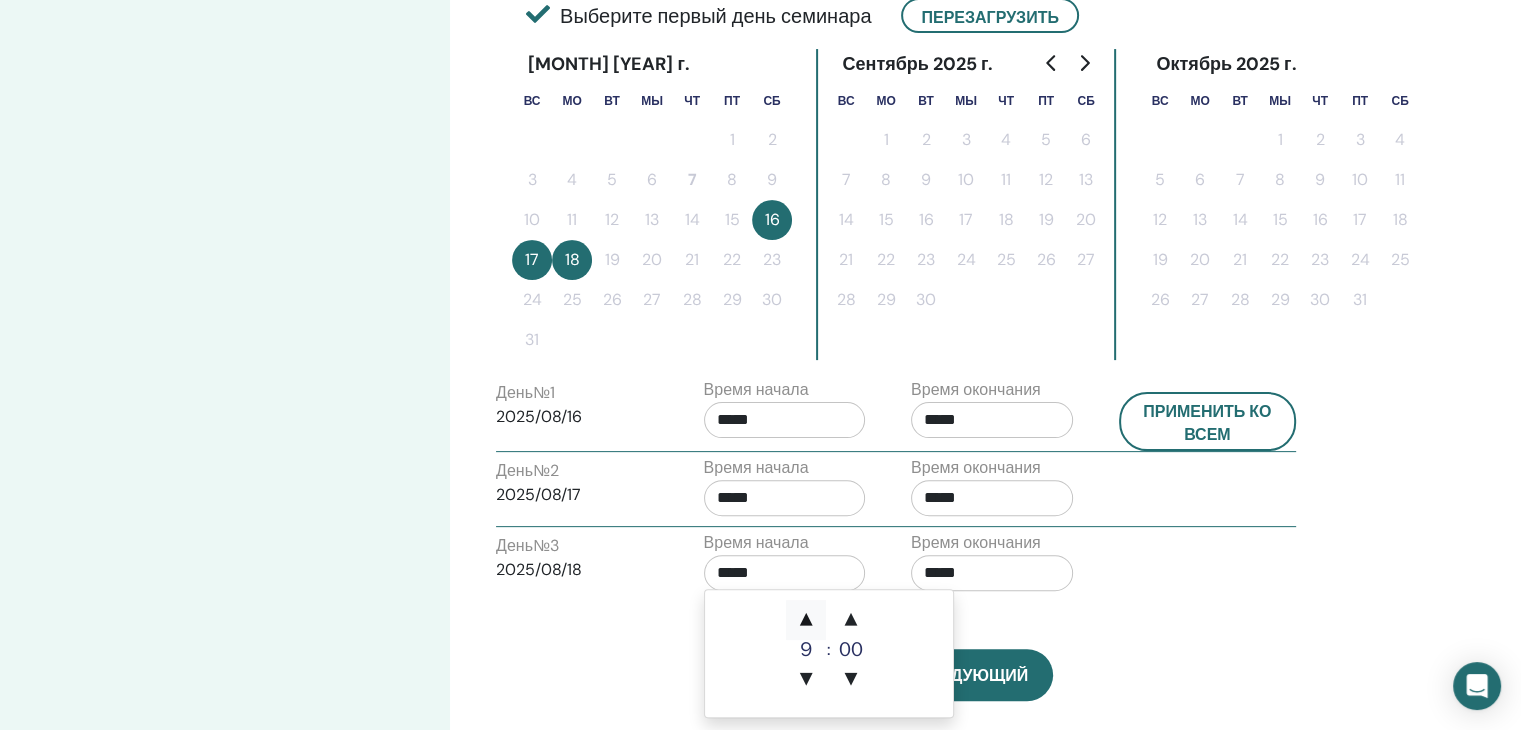 click on "▲" at bounding box center (806, 620) 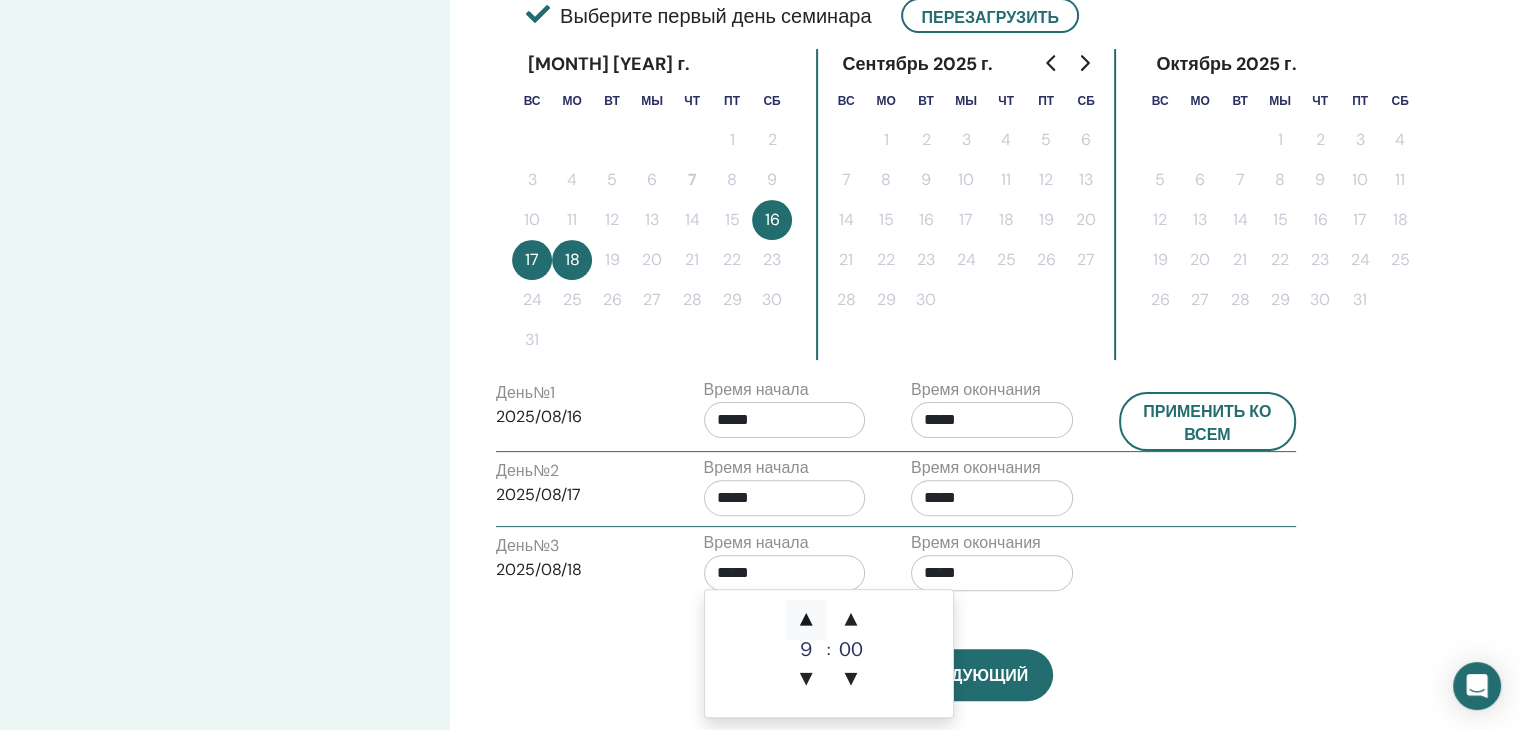 type on "*****" 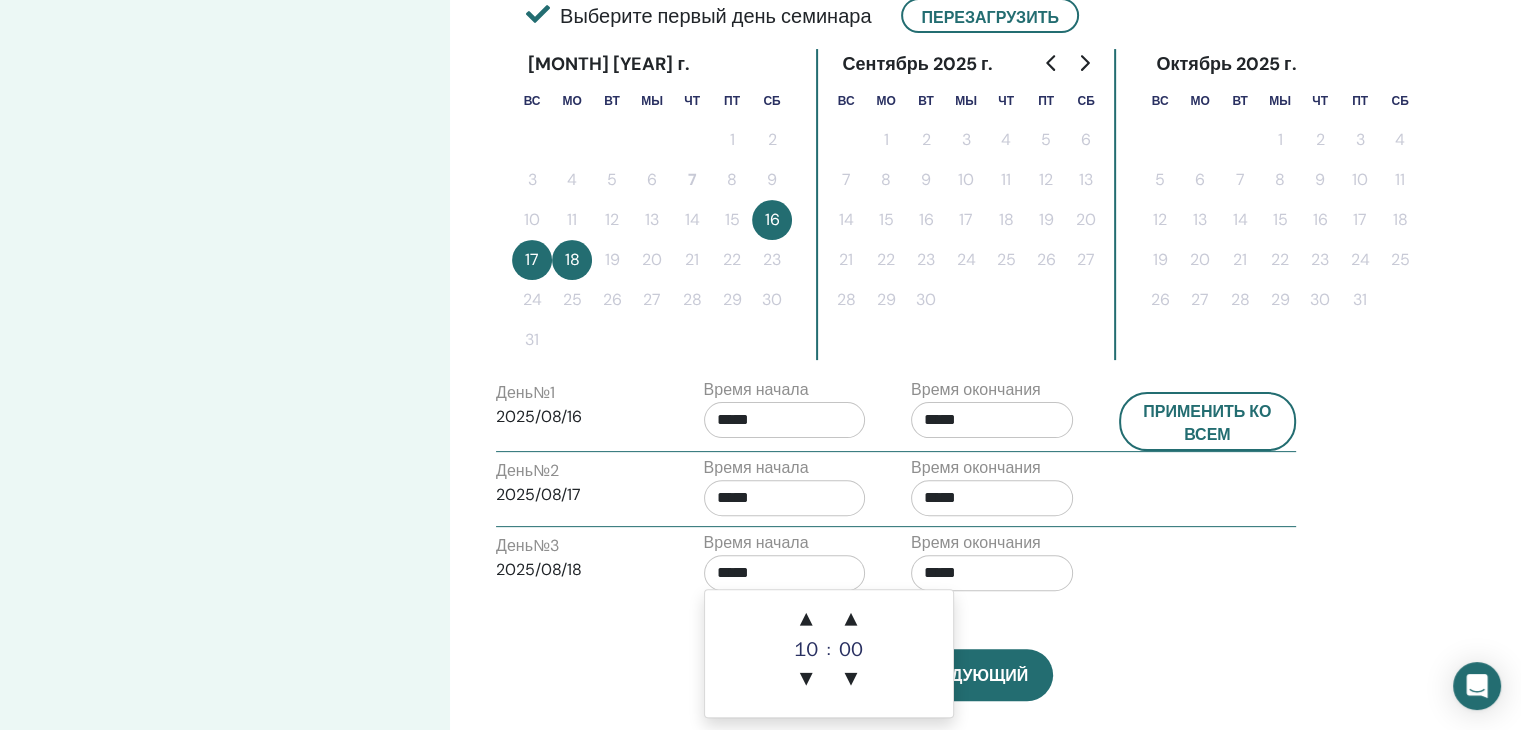 click on "*****" at bounding box center (992, 573) 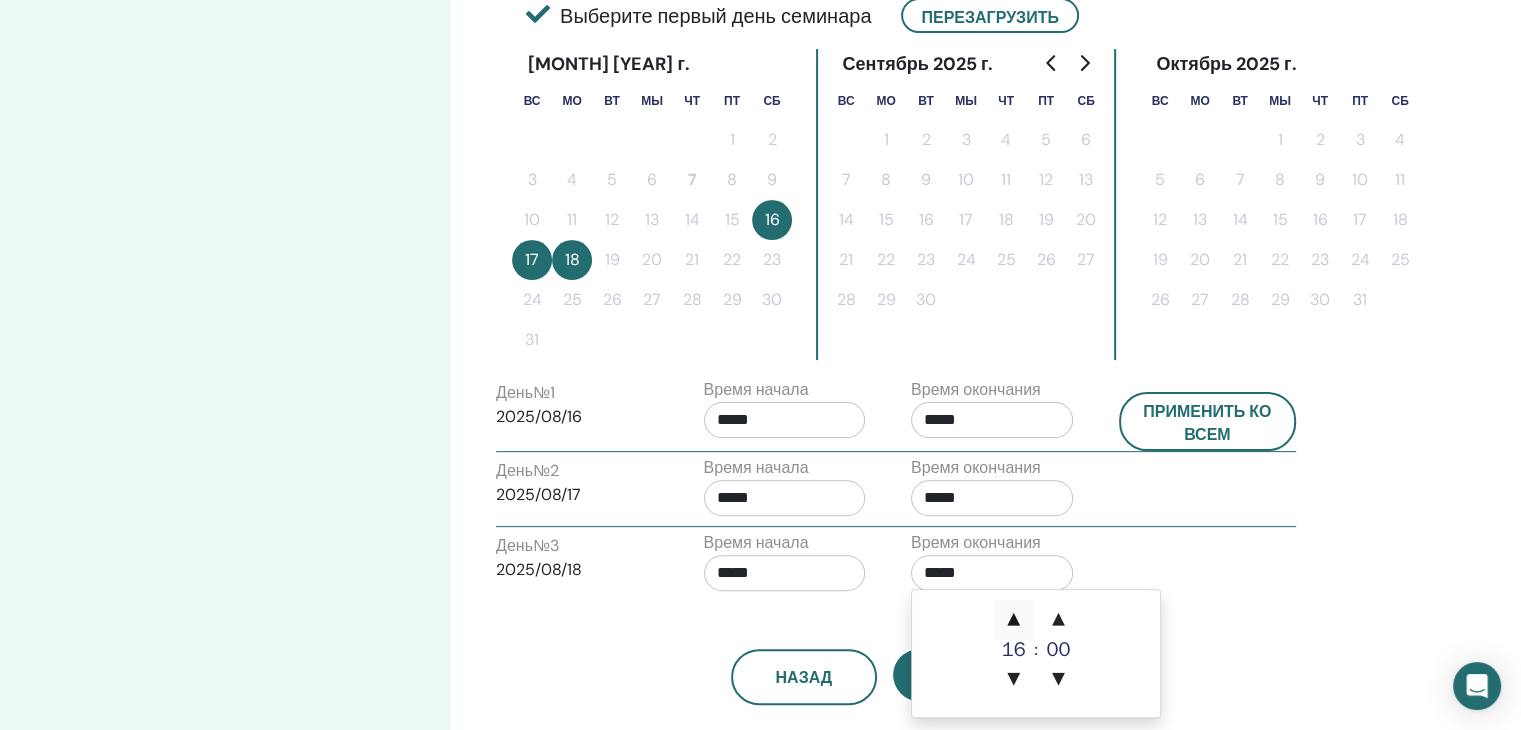 click on "▲" at bounding box center (1014, 620) 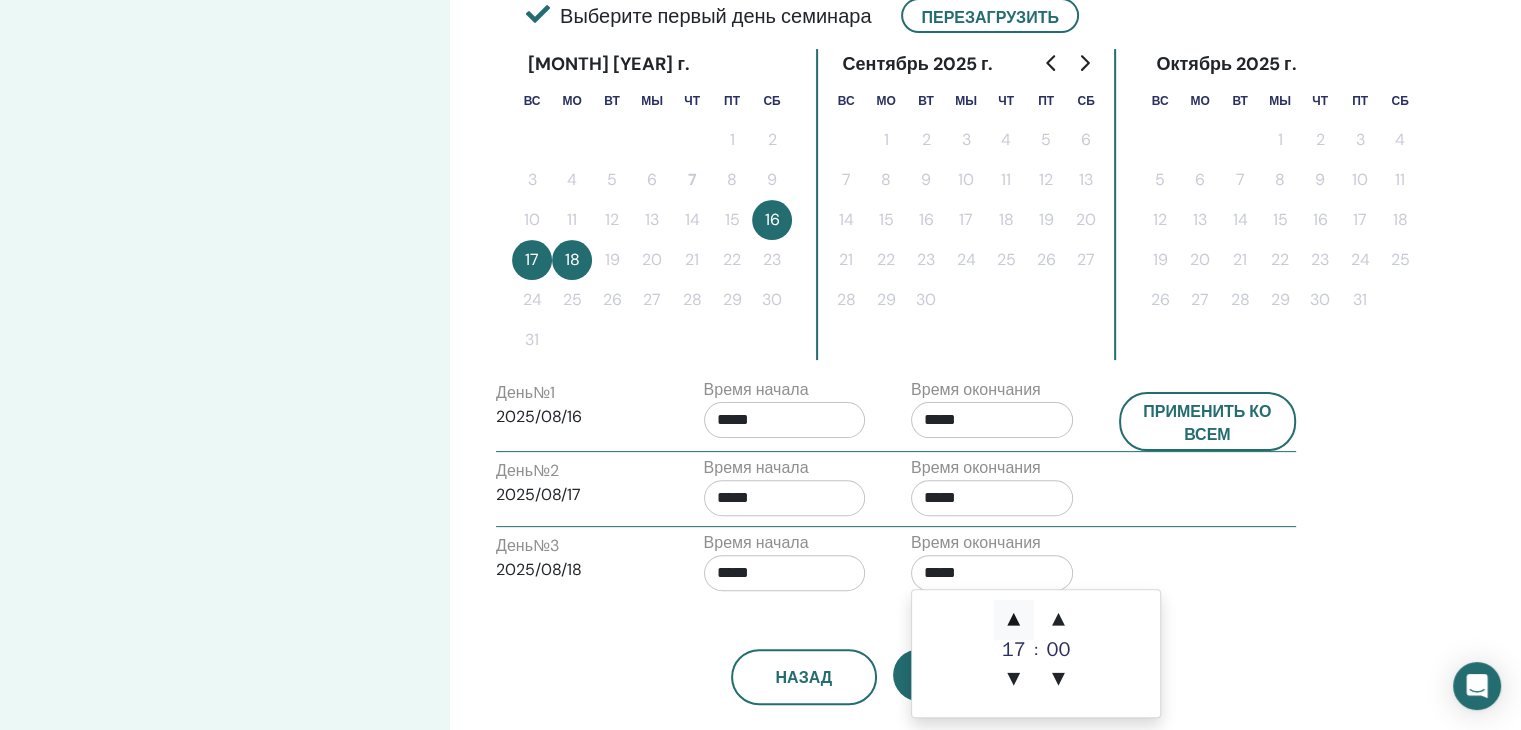 click on "▲" at bounding box center [1014, 620] 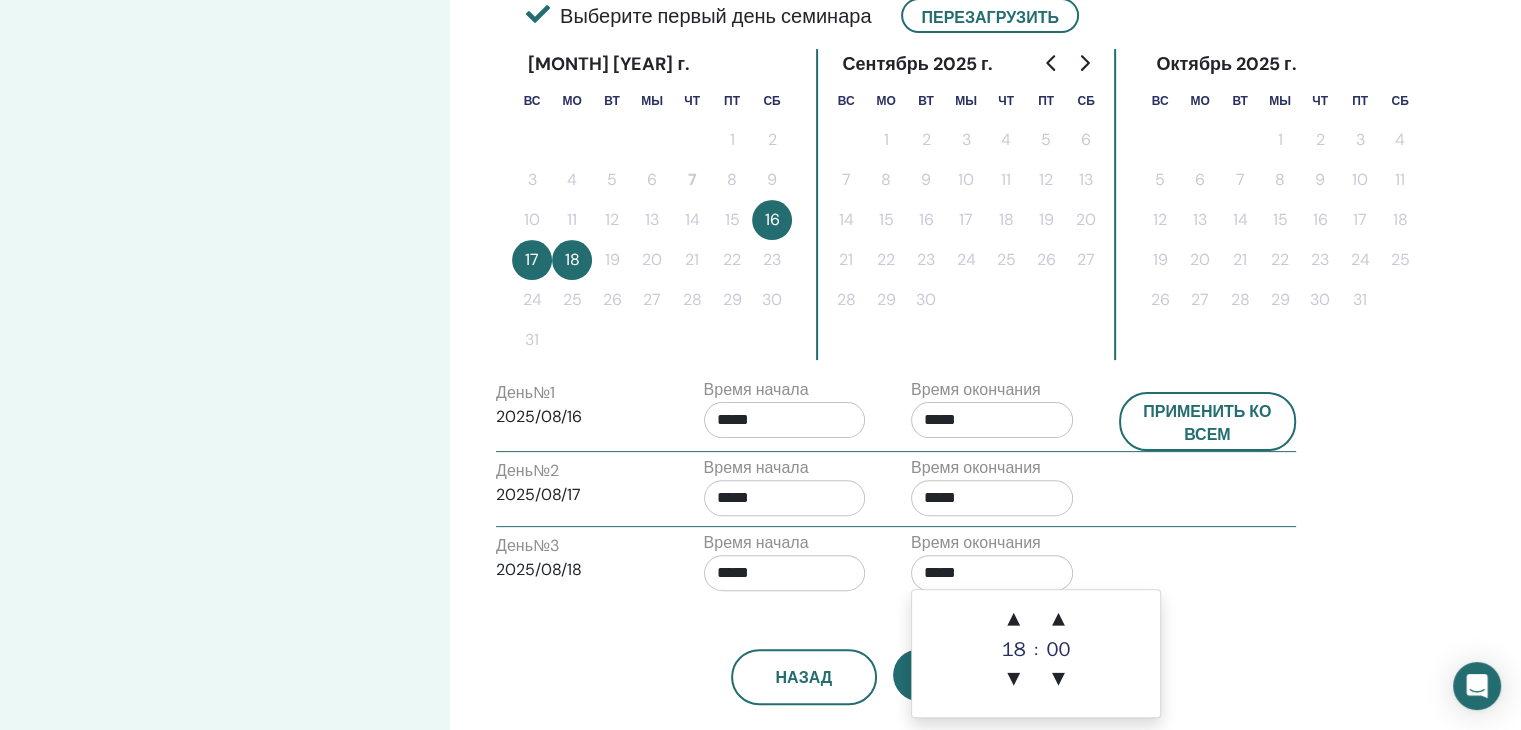 click on "*****" at bounding box center (785, 420) 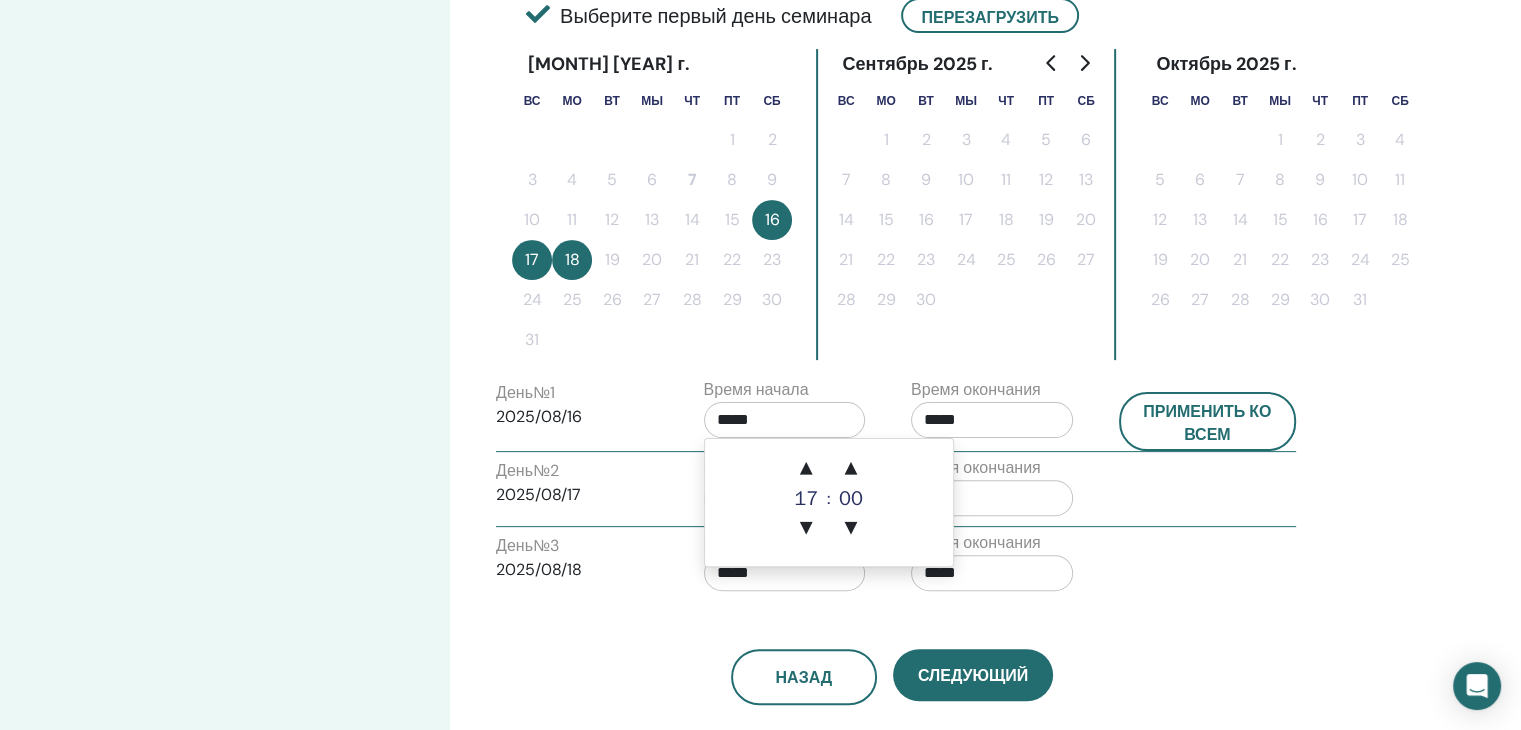 click on "17" at bounding box center [806, 498] 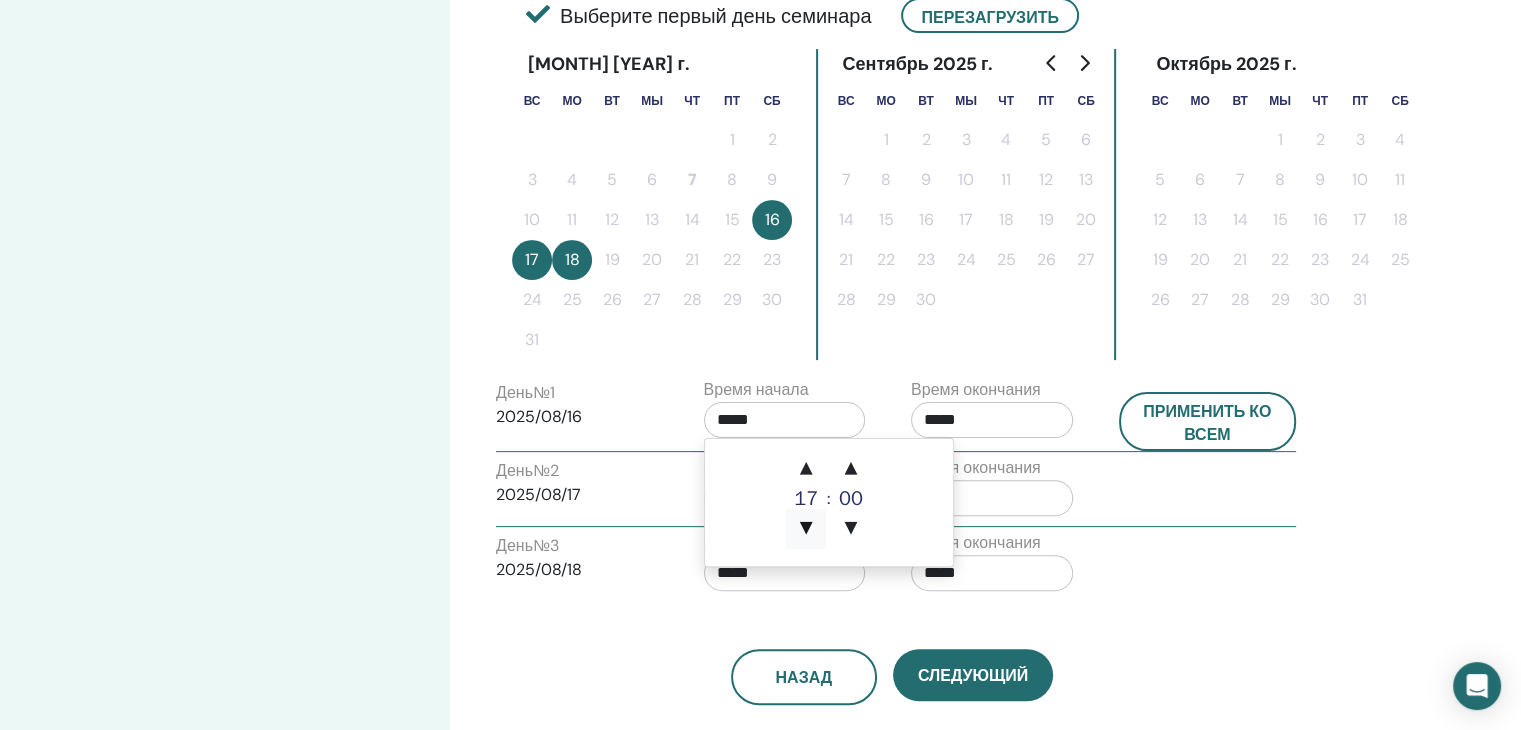 click on "▼" at bounding box center (806, 529) 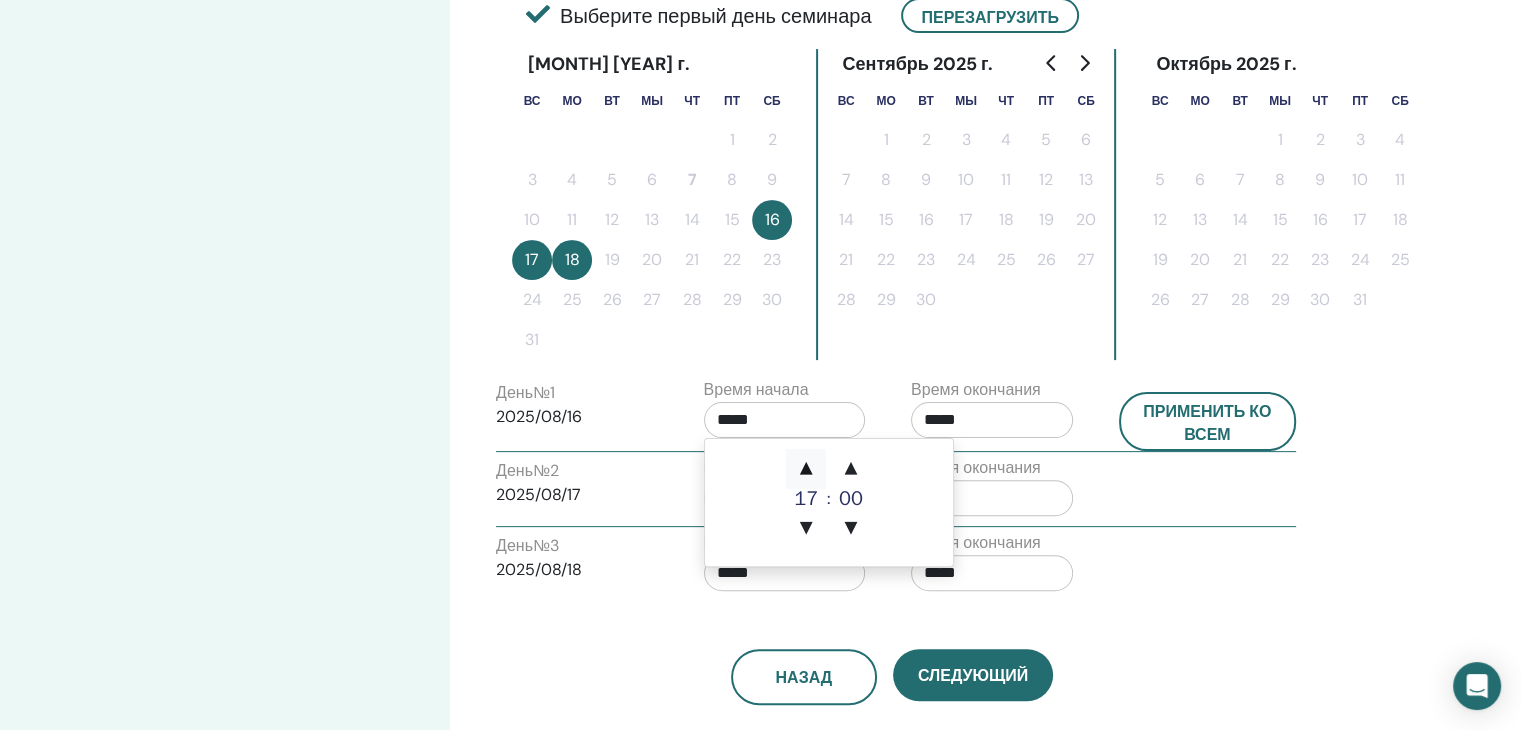 click on "▲" at bounding box center [806, 469] 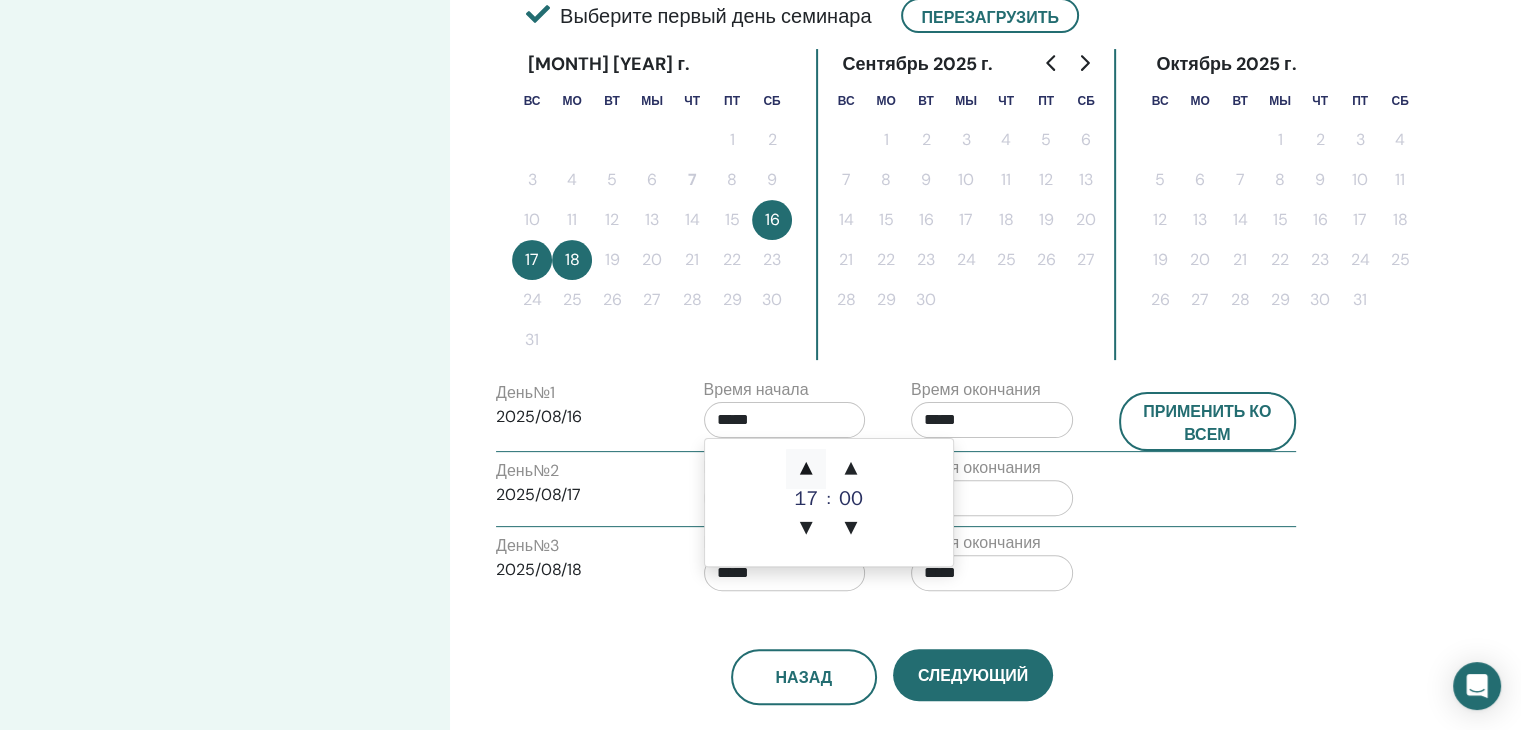 type on "*****" 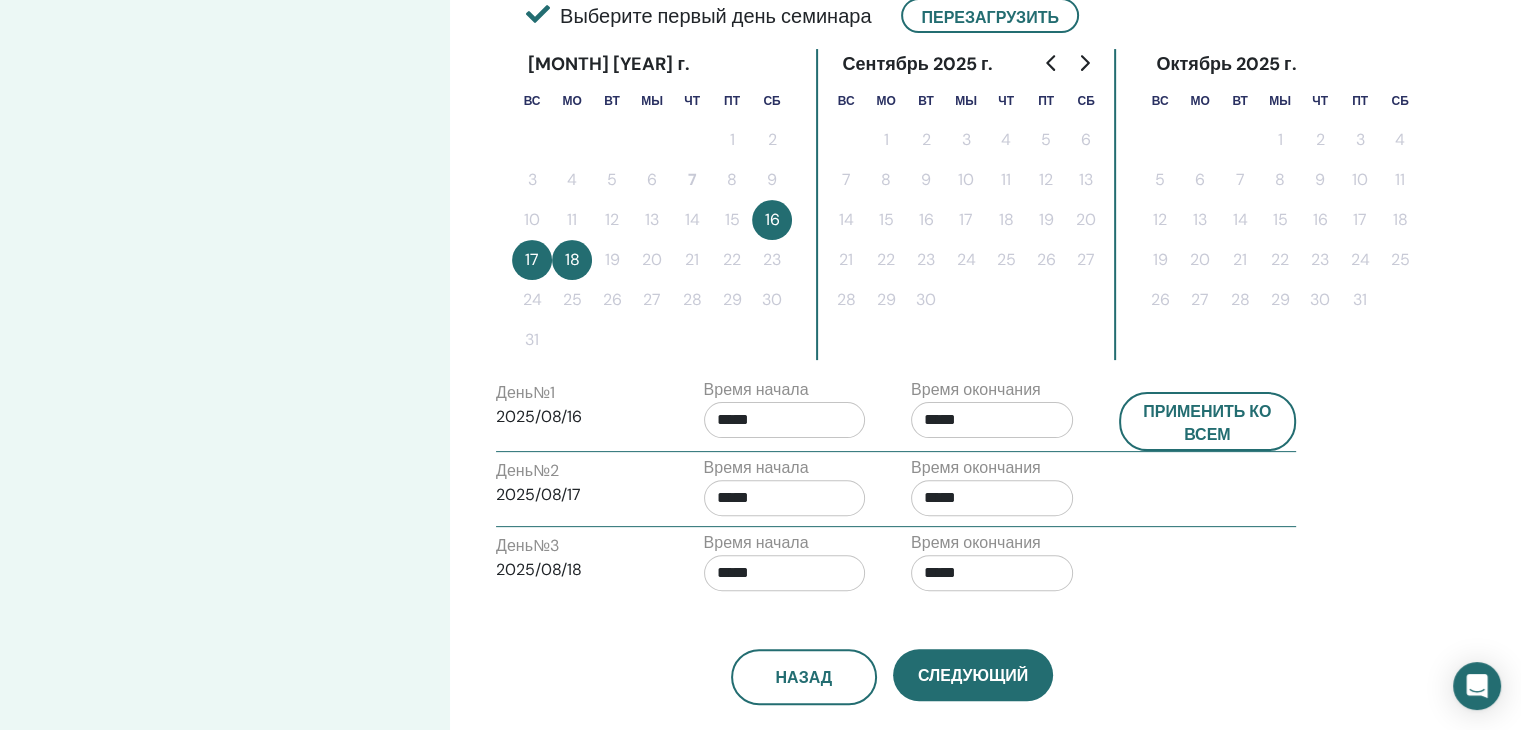 click on "День  №  2 2025/08/17 Время начала ***** Время окончания *****" at bounding box center [896, 491] 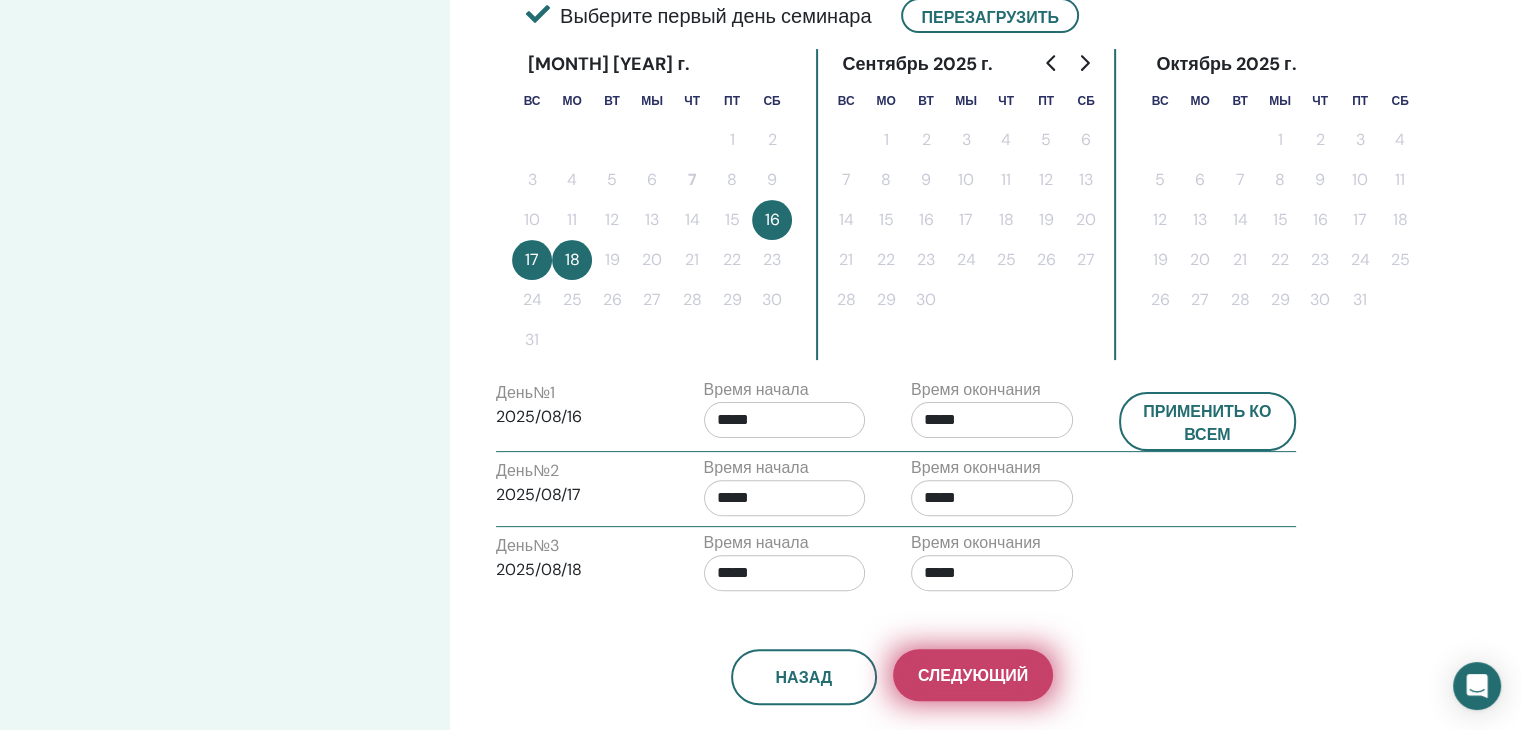 click on "Следующий" at bounding box center [973, 675] 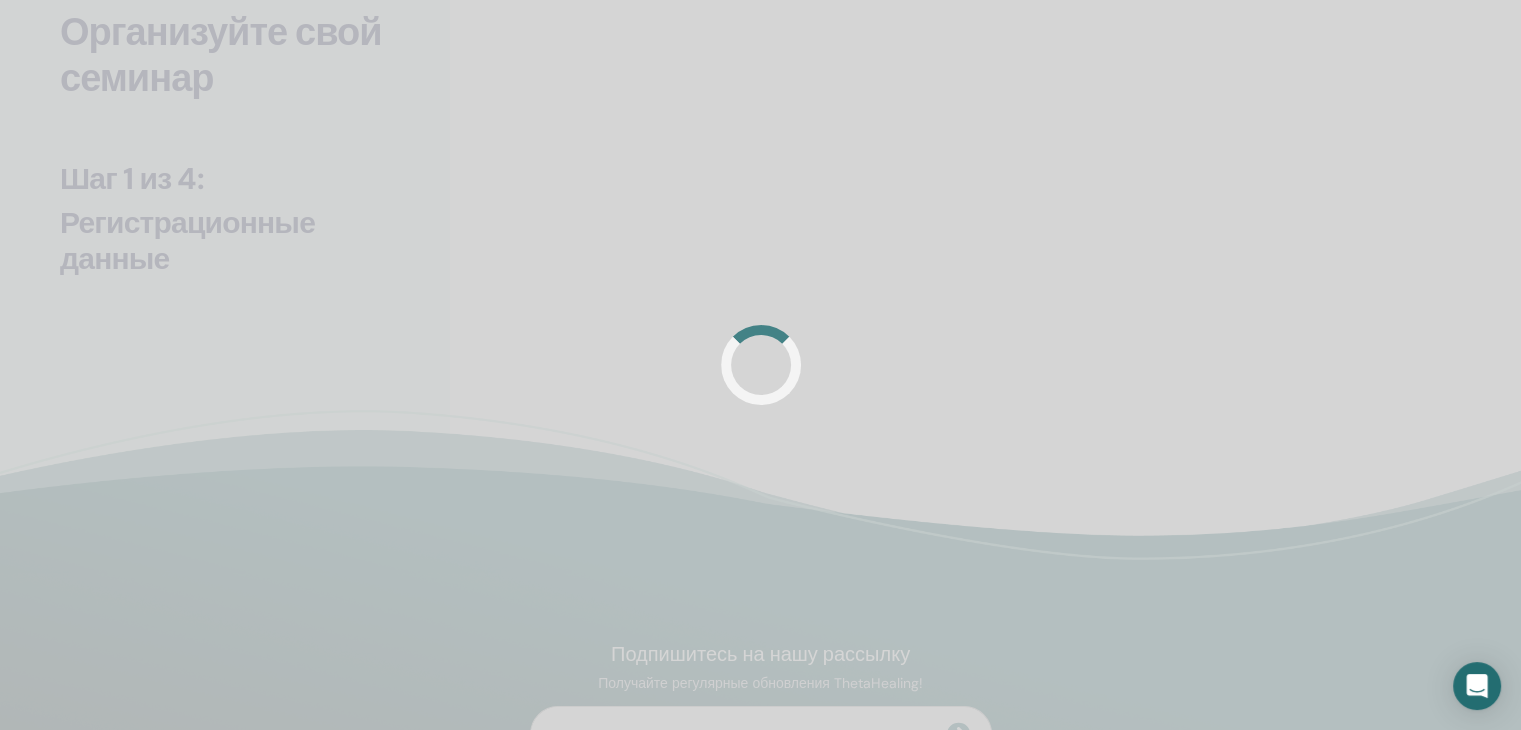scroll, scrollTop: 0, scrollLeft: 0, axis: both 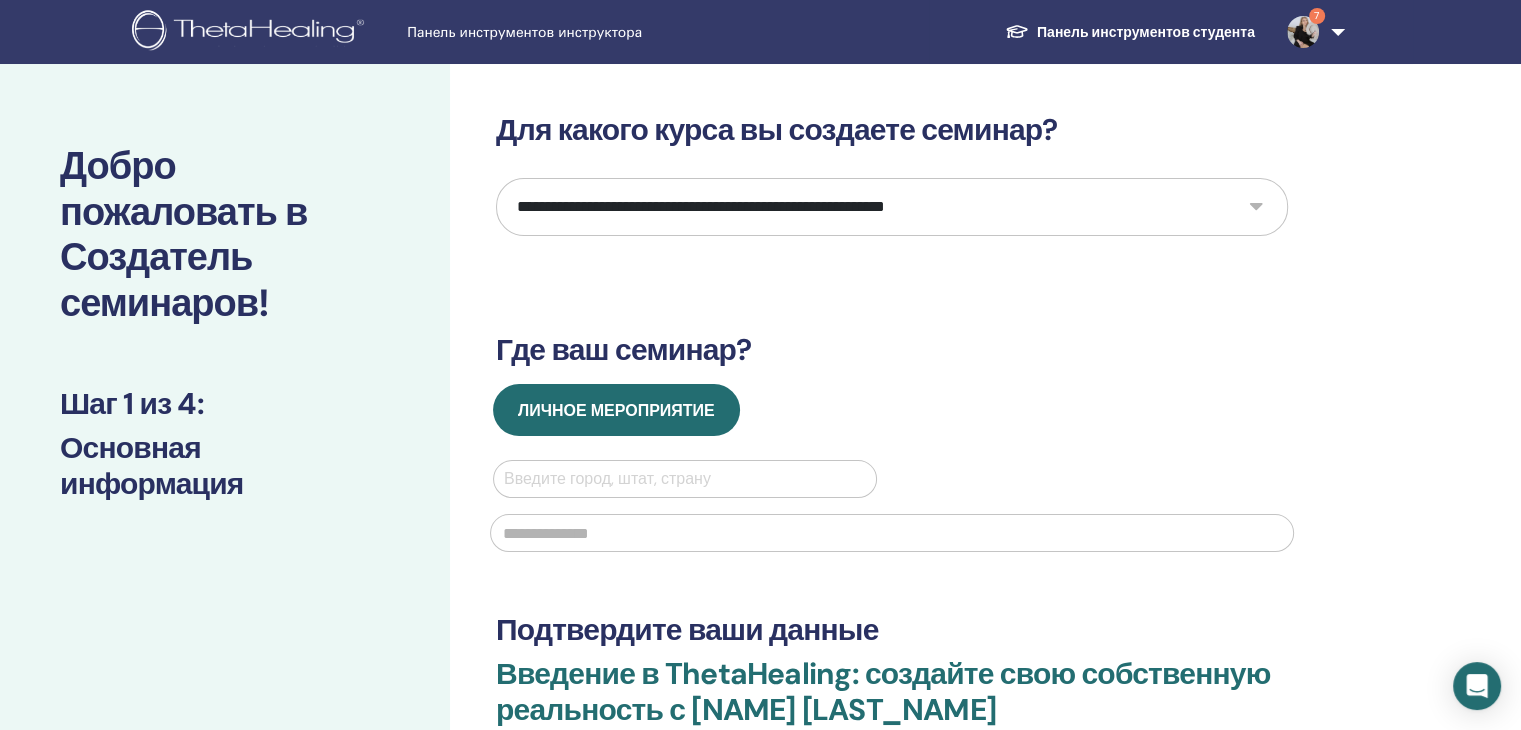 click on "**********" at bounding box center (892, 207) 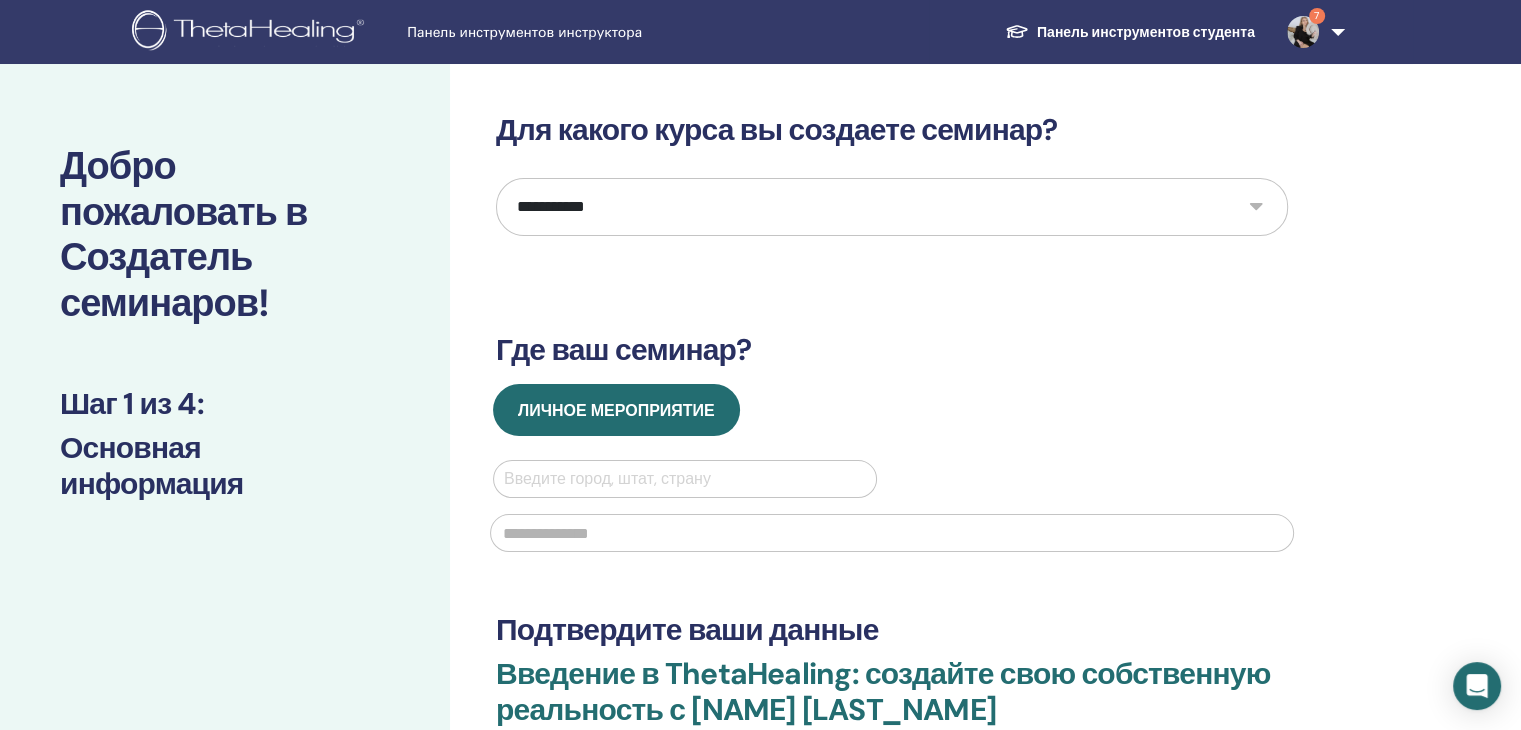 click on "**********" at bounding box center [892, 207] 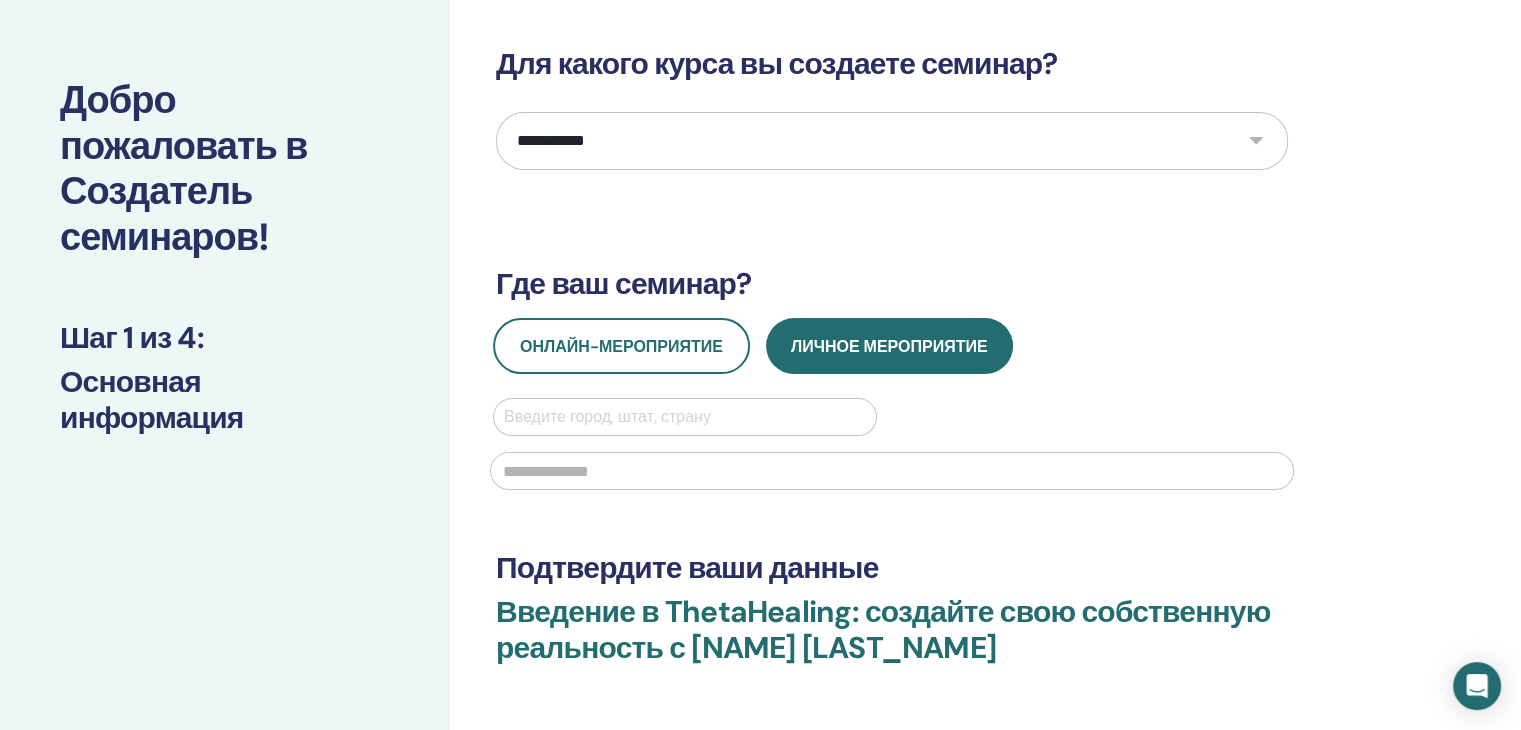 scroll, scrollTop: 100, scrollLeft: 0, axis: vertical 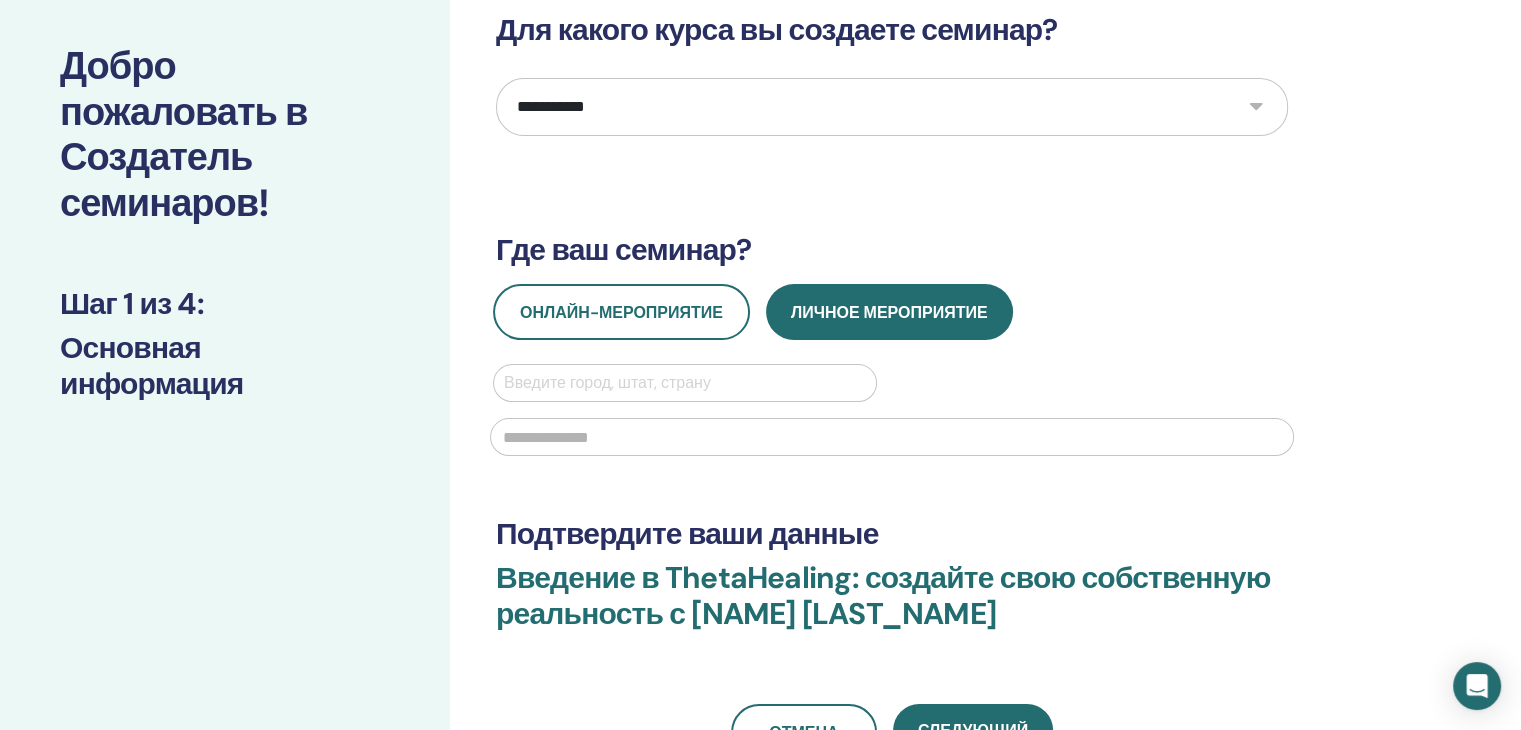 click at bounding box center [685, 383] 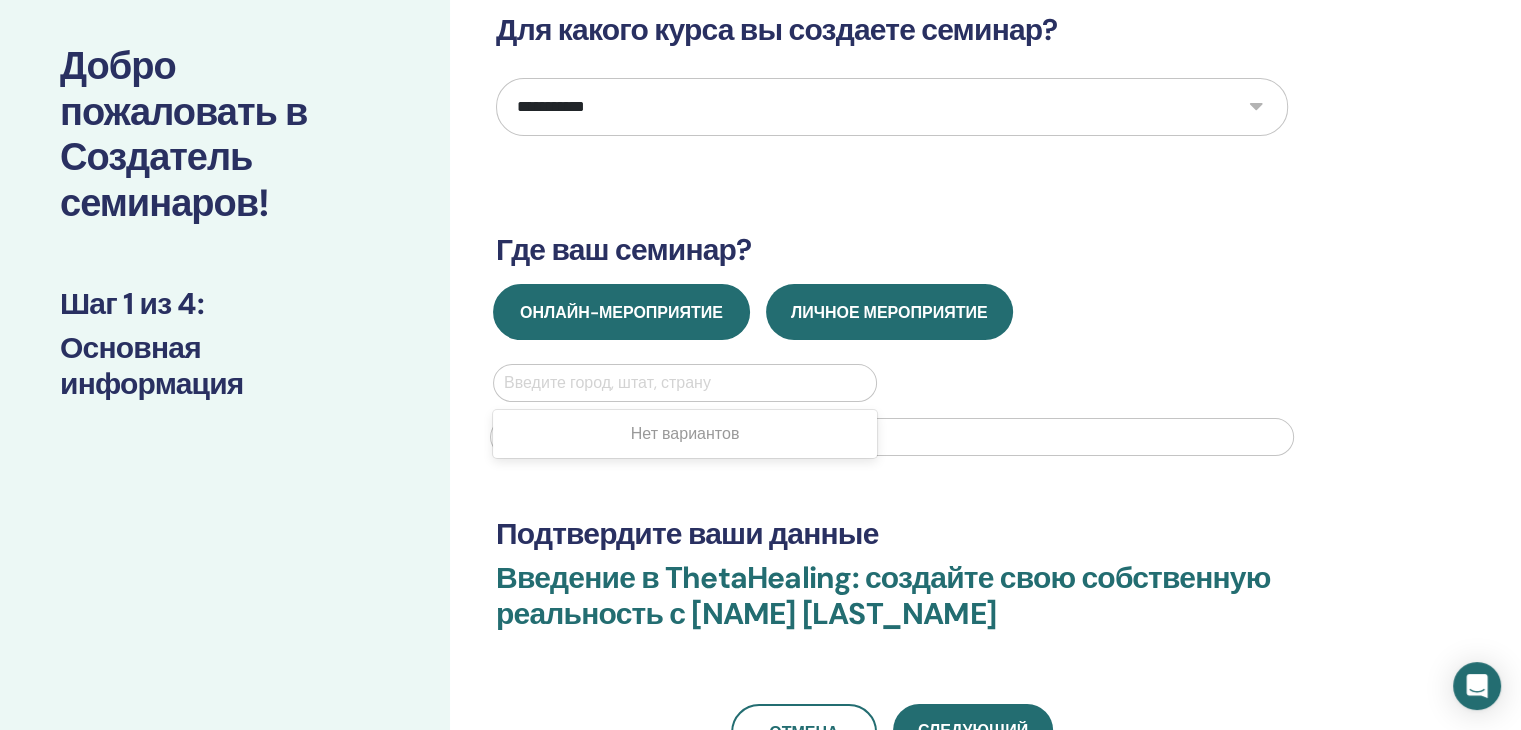 click on "Онлайн-мероприятие" at bounding box center [621, 312] 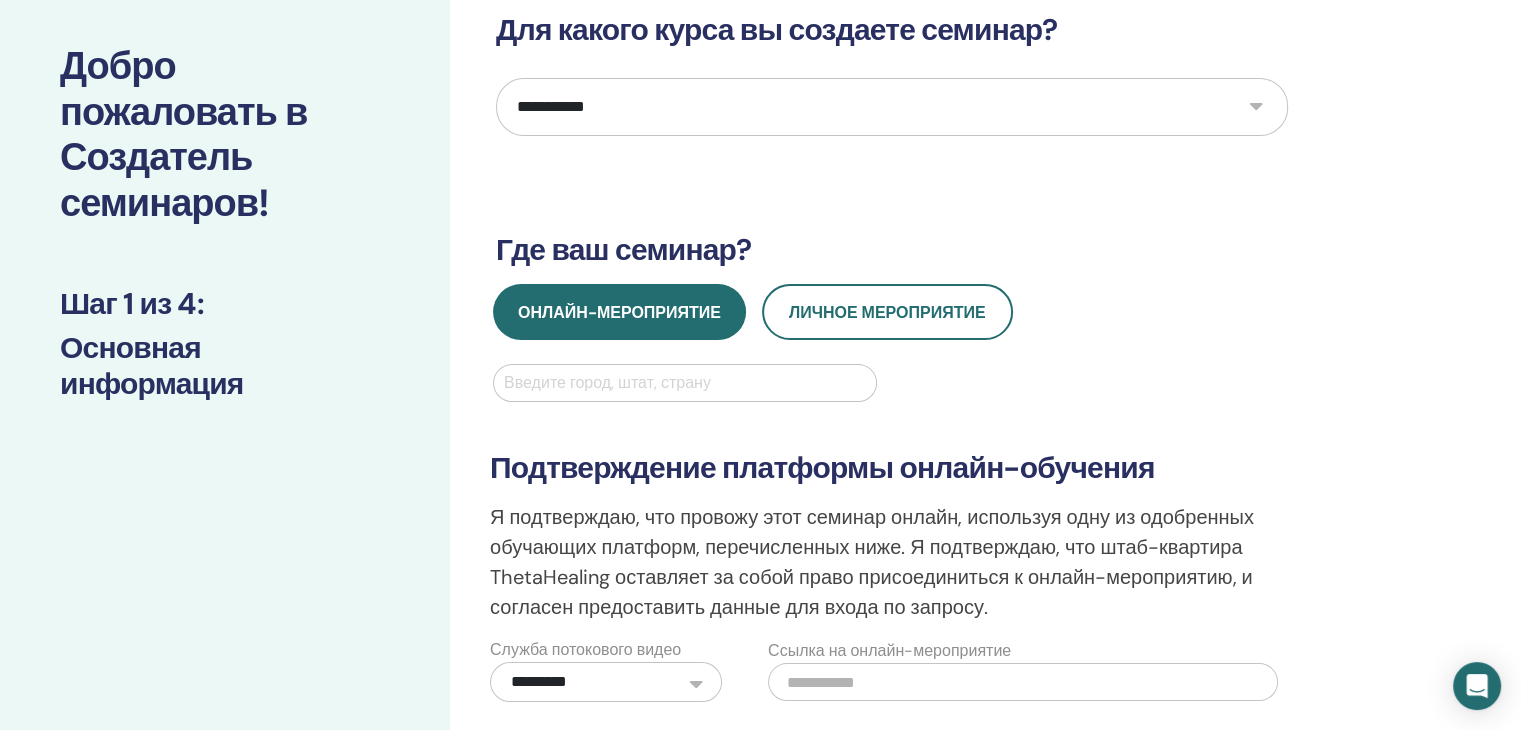 click at bounding box center (685, 383) 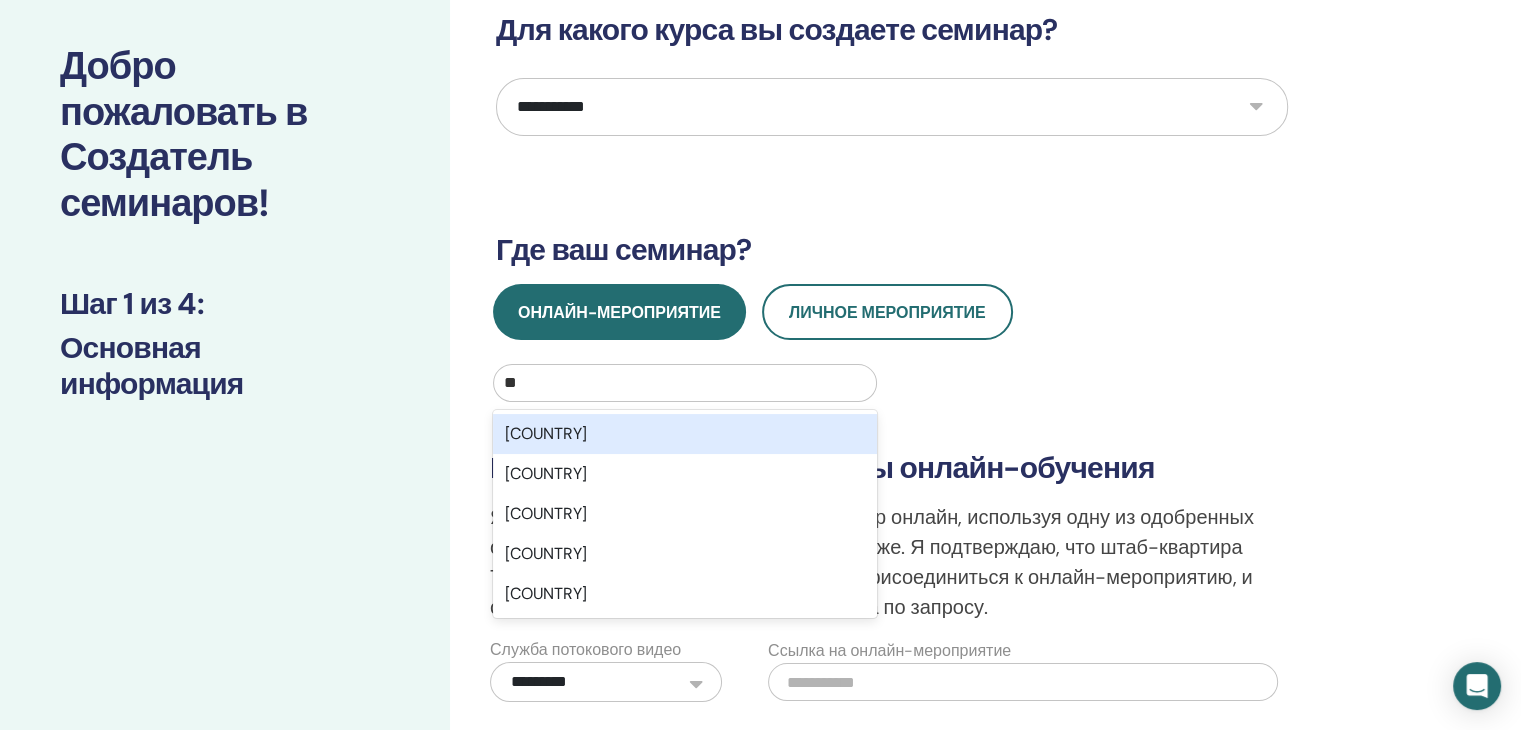 type on "***" 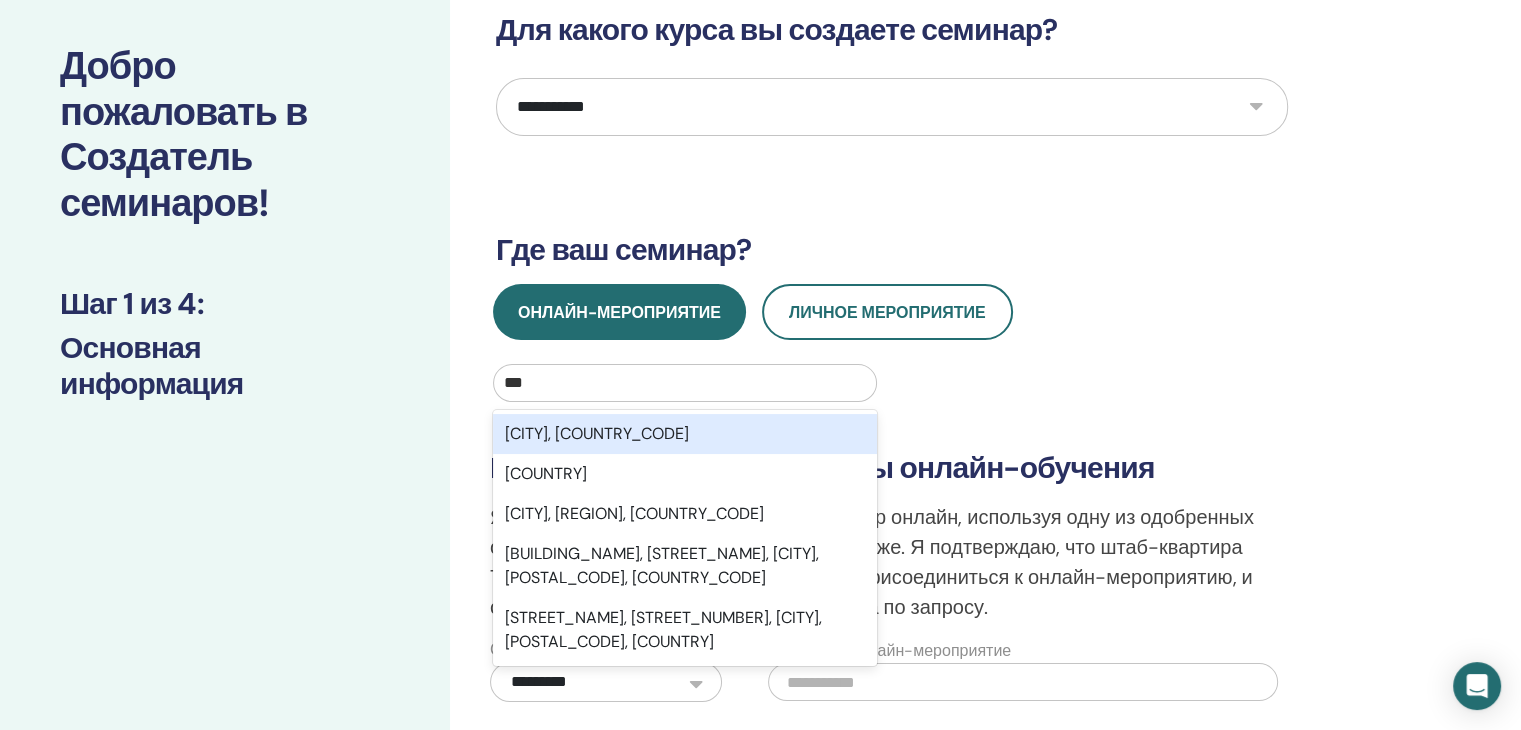 click on "Москва, РУС" at bounding box center (597, 433) 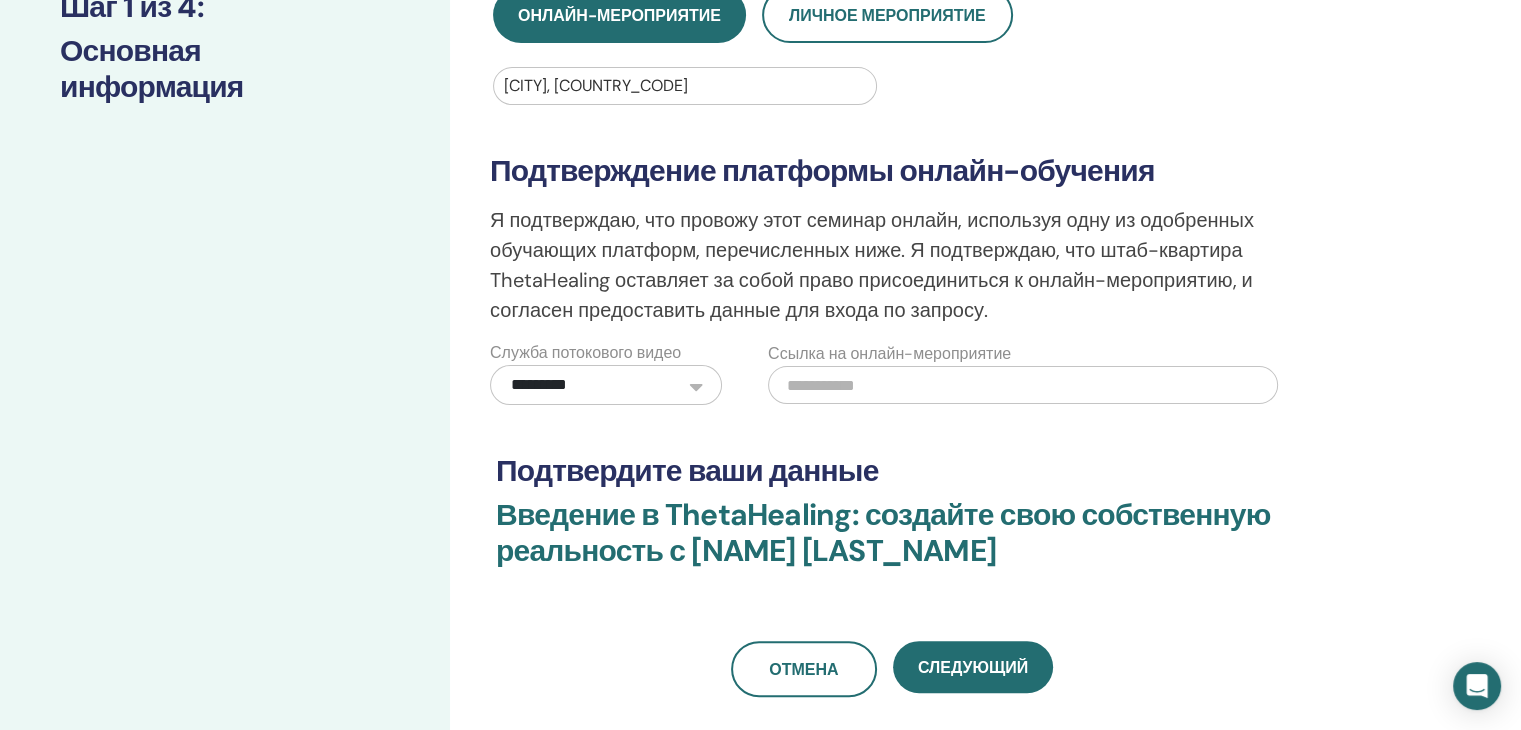 scroll, scrollTop: 400, scrollLeft: 0, axis: vertical 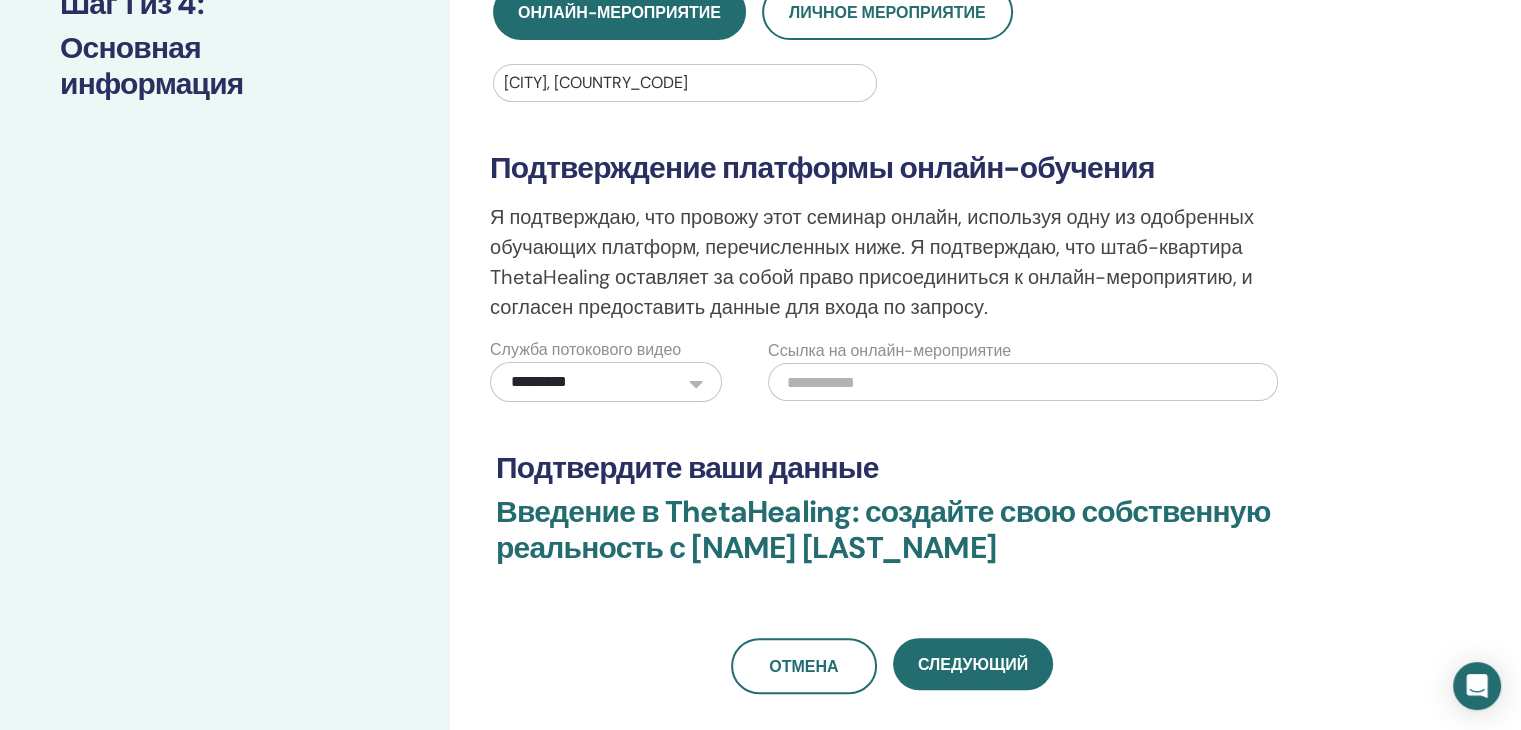 click at bounding box center [1023, 382] 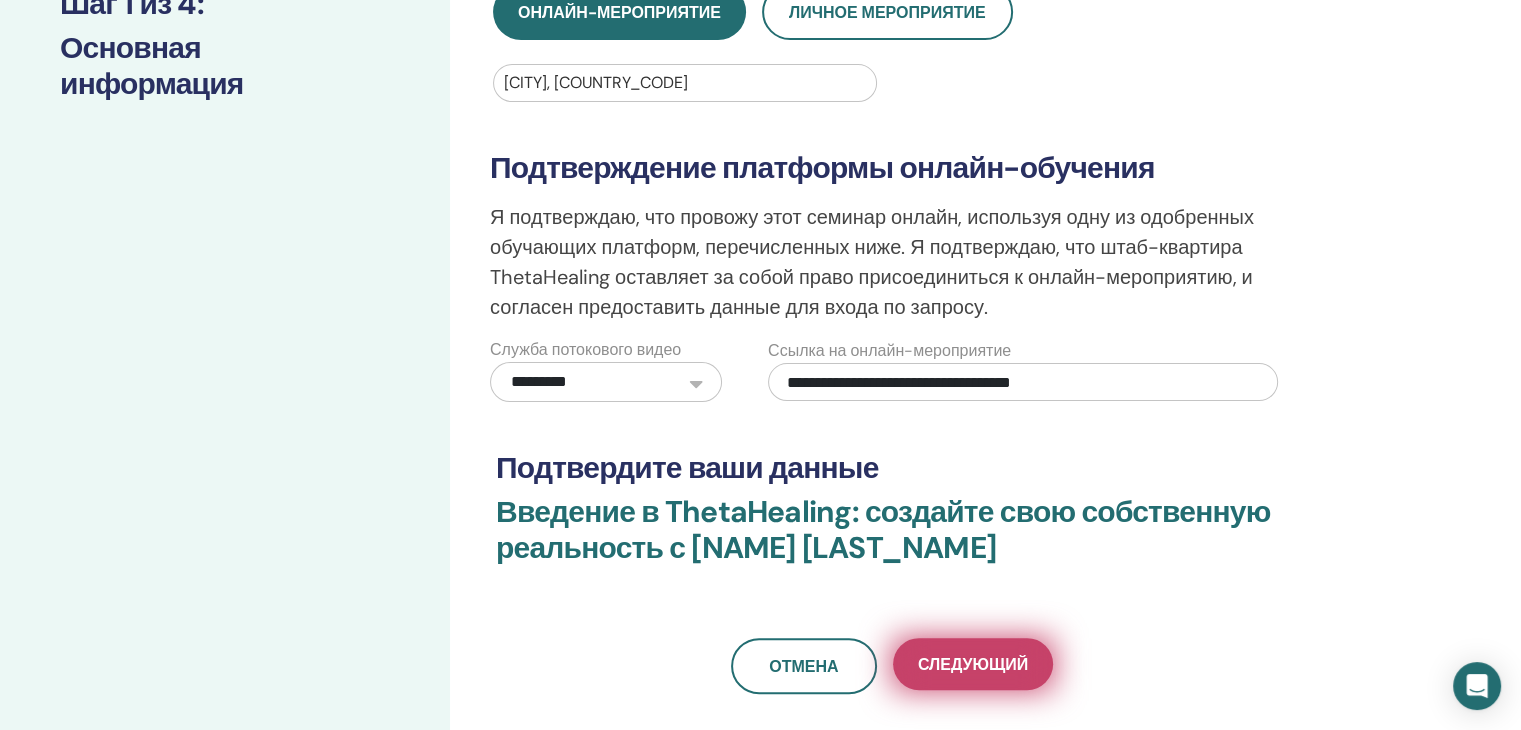 type on "**********" 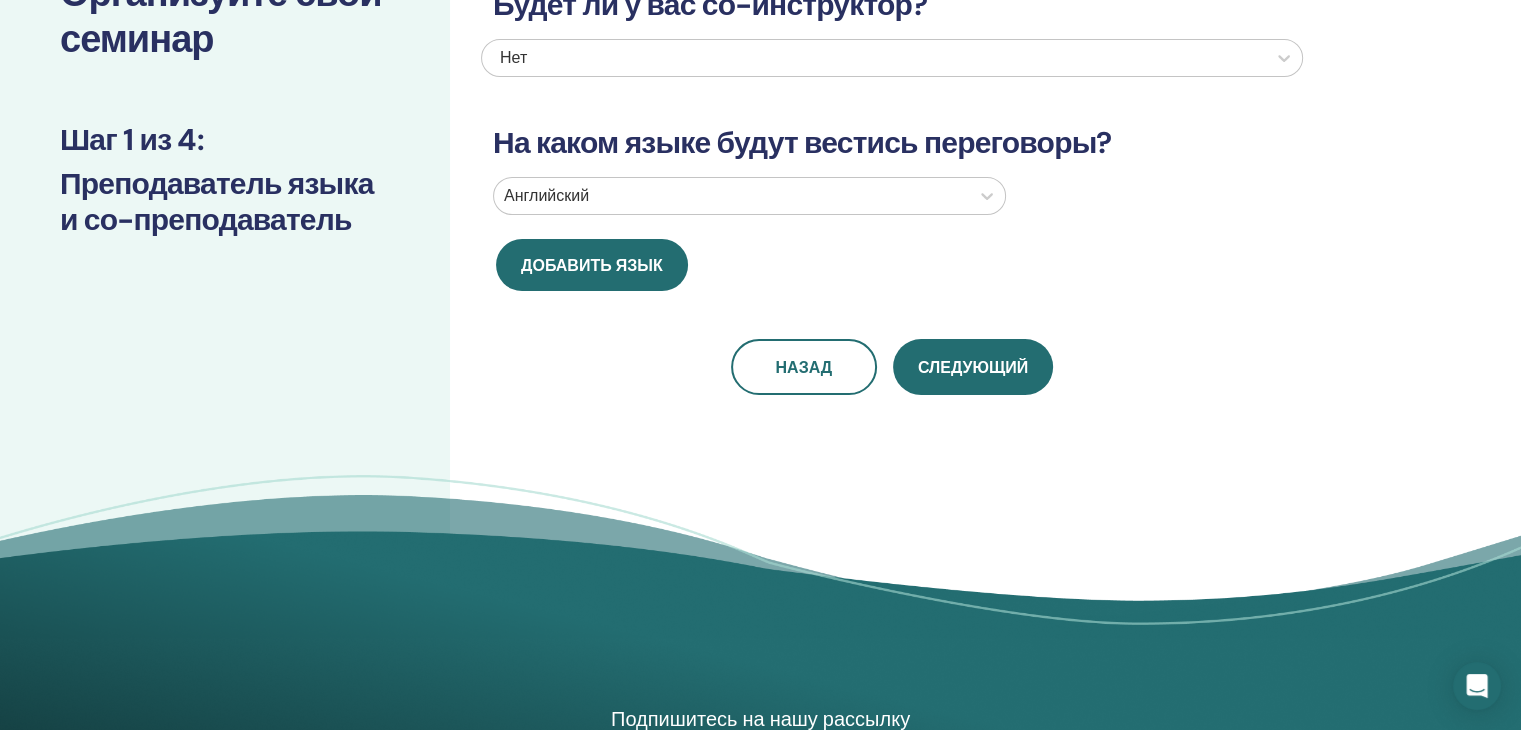 scroll, scrollTop: 0, scrollLeft: 0, axis: both 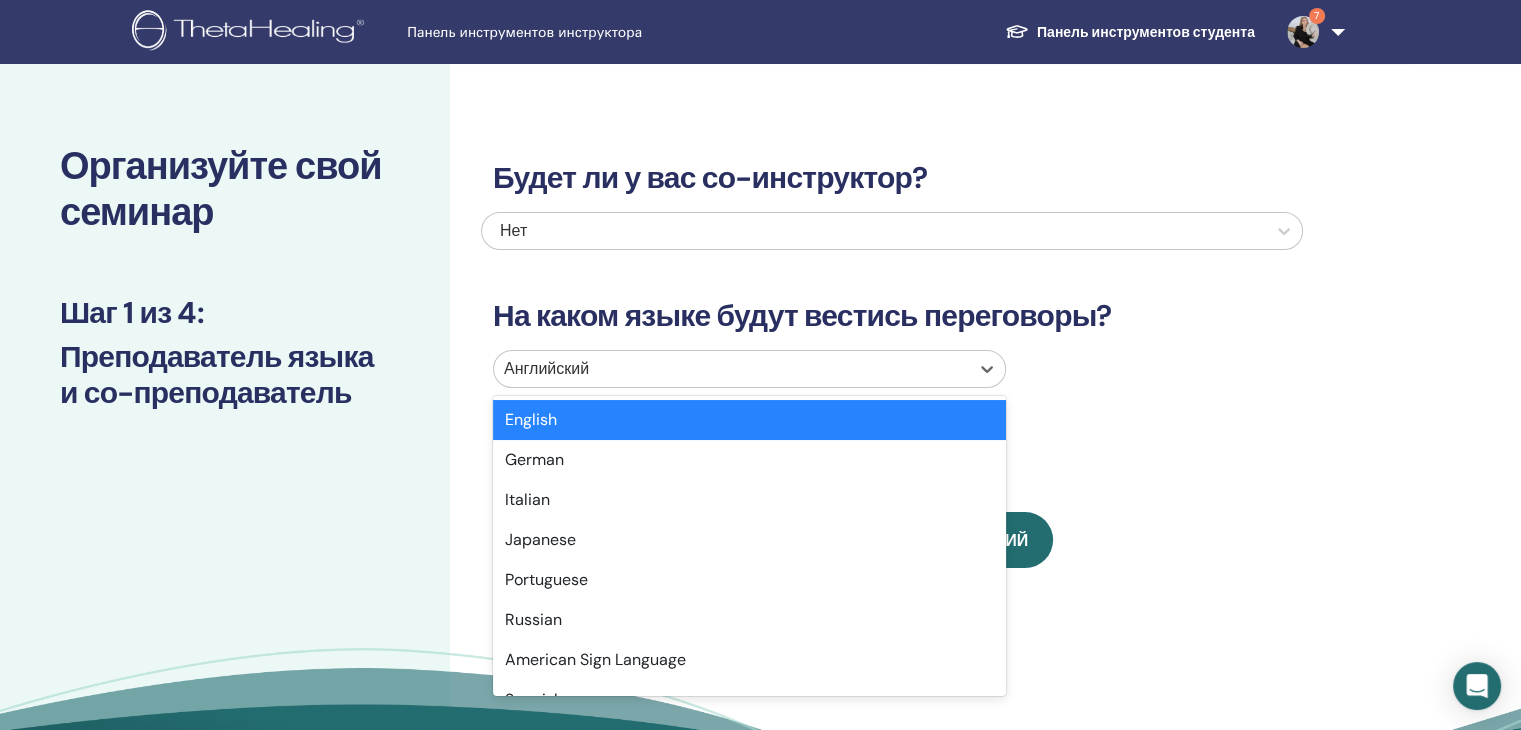 click at bounding box center [731, 369] 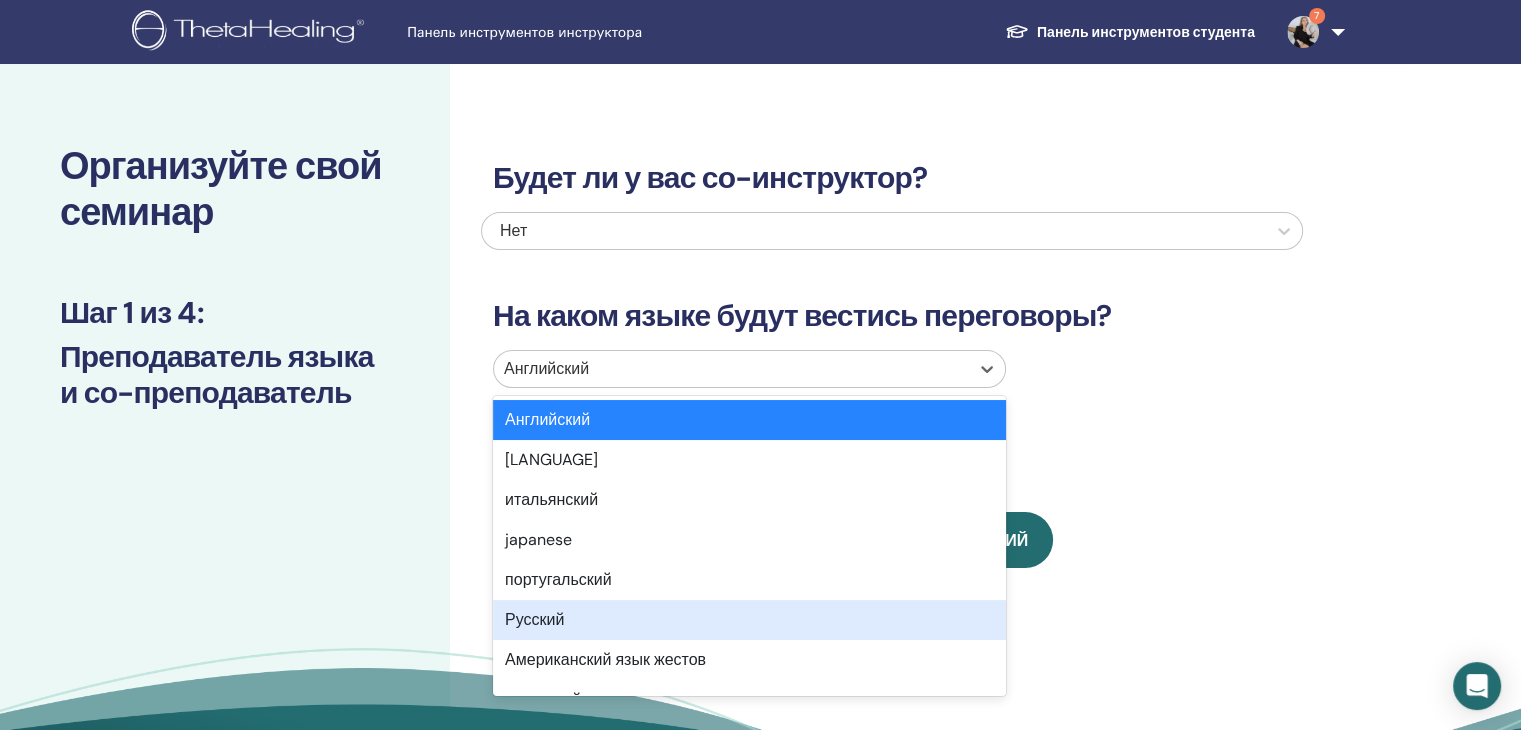 click on "Русский" at bounding box center [749, 620] 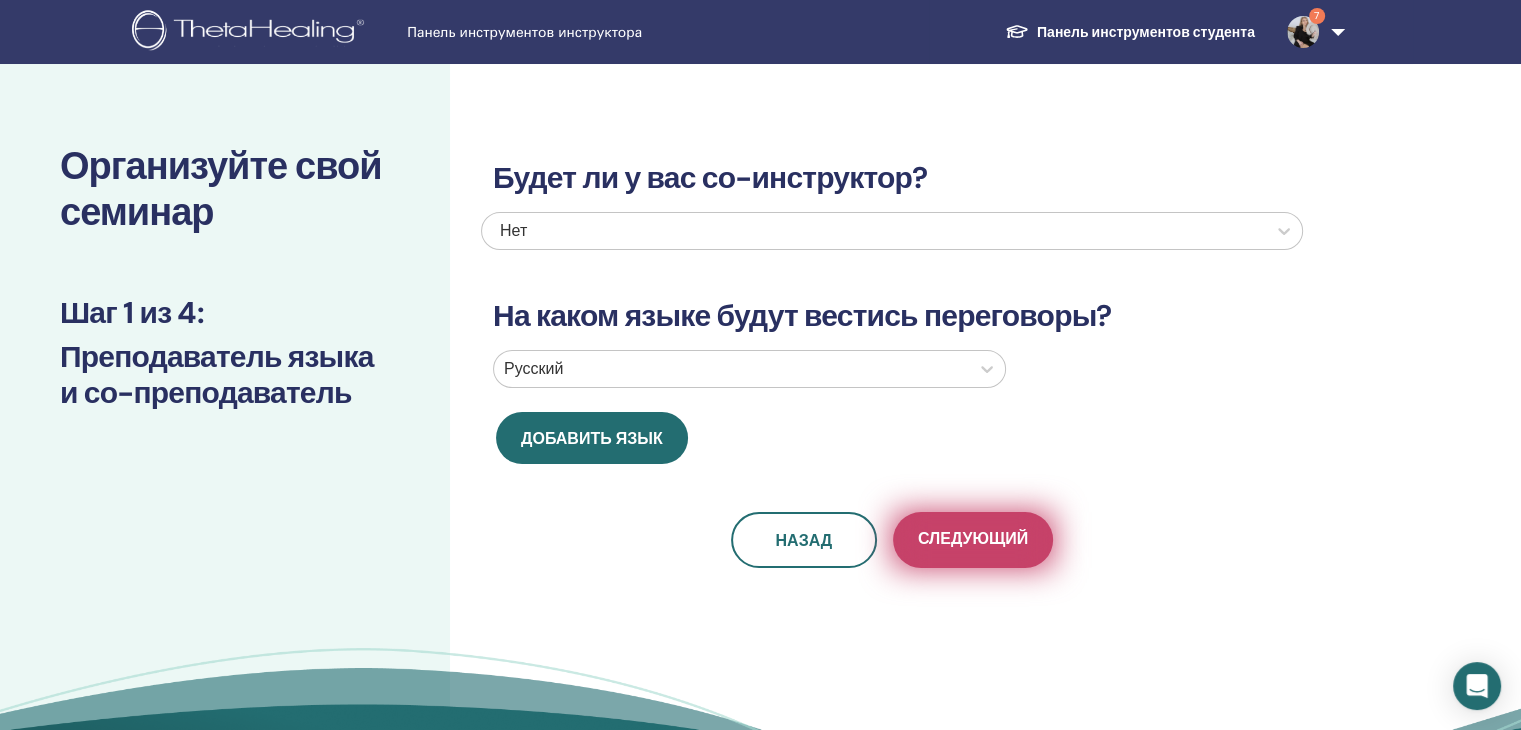 click on "Следующий" at bounding box center (973, 538) 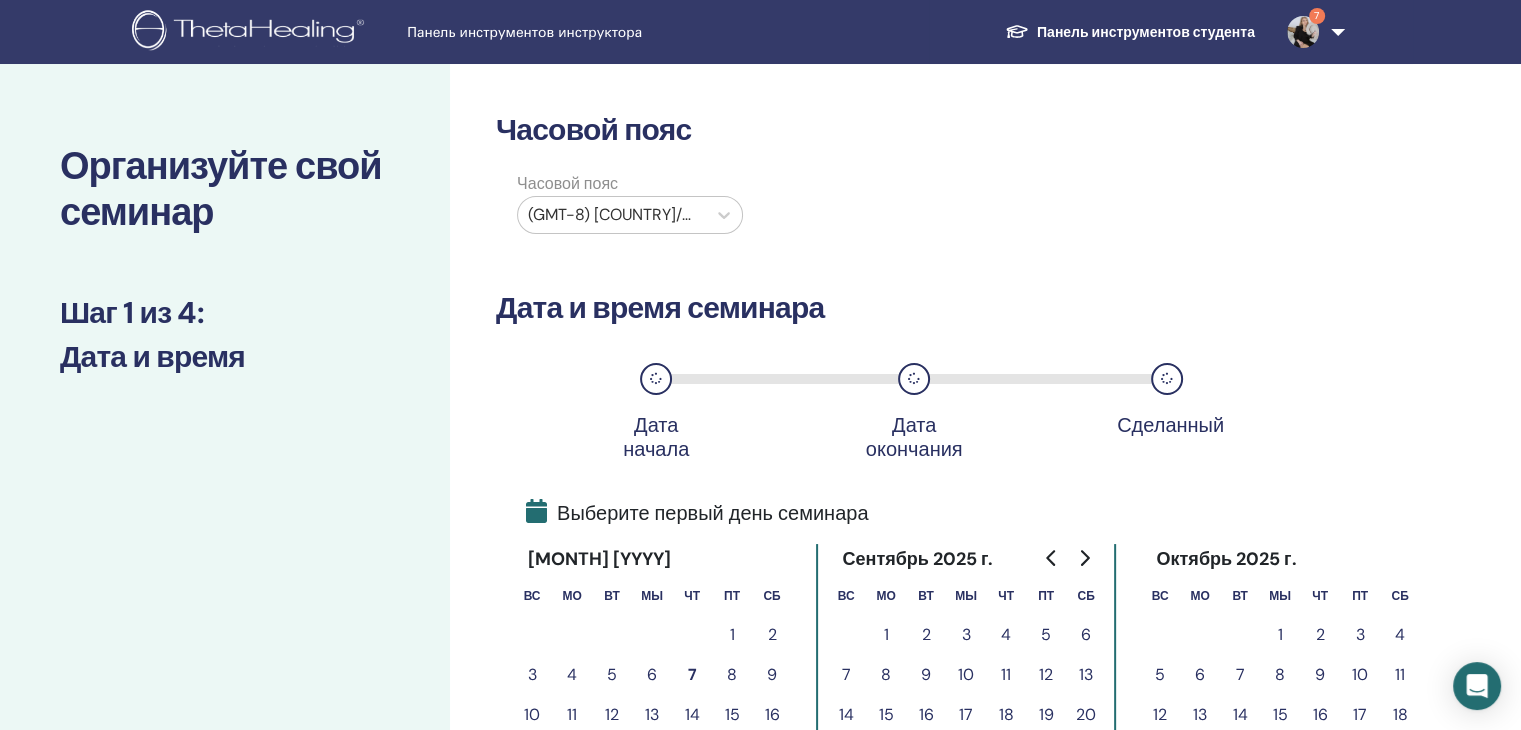 click at bounding box center (612, 215) 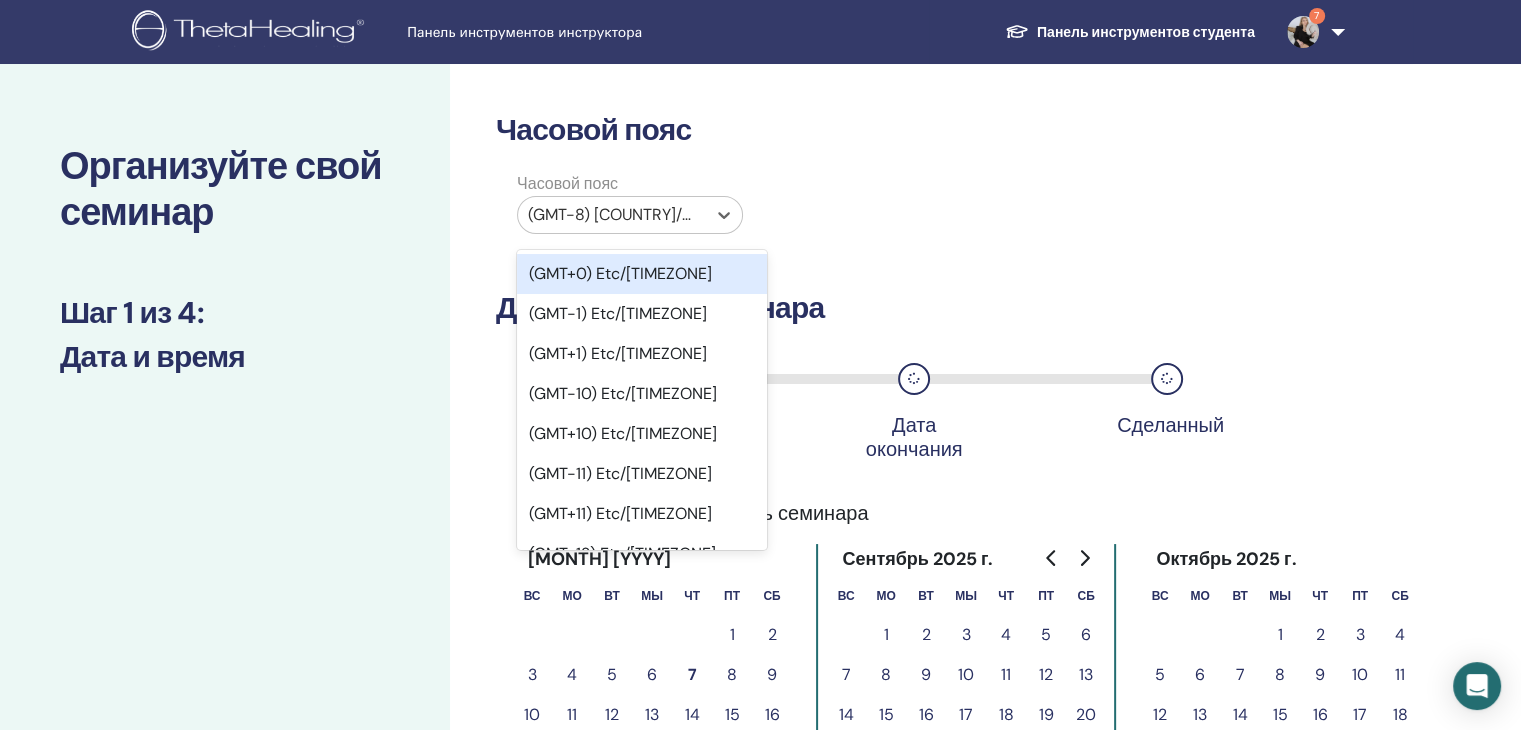scroll, scrollTop: 500, scrollLeft: 0, axis: vertical 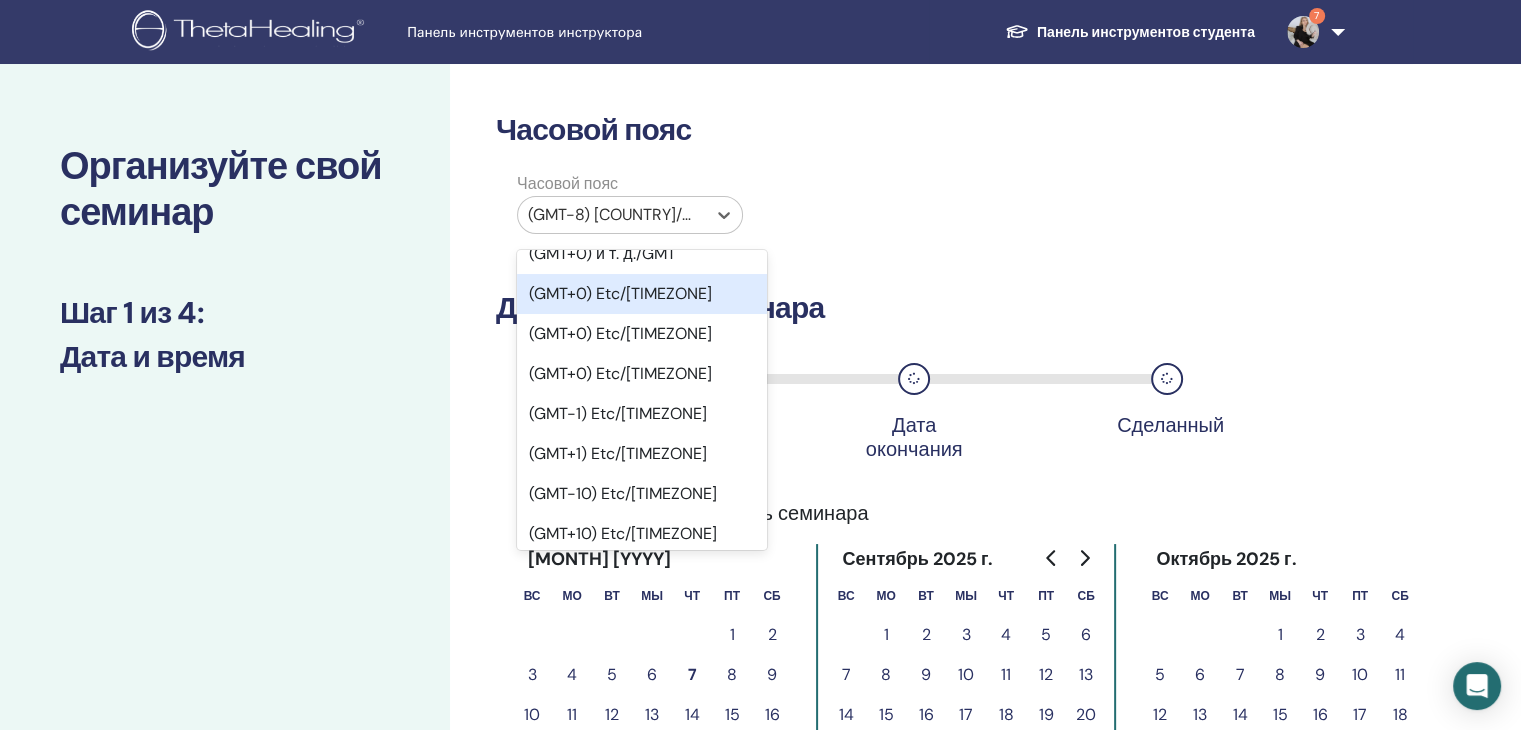 click on "(GMT+0) И т. д./GMT+0" at bounding box center (620, 293) 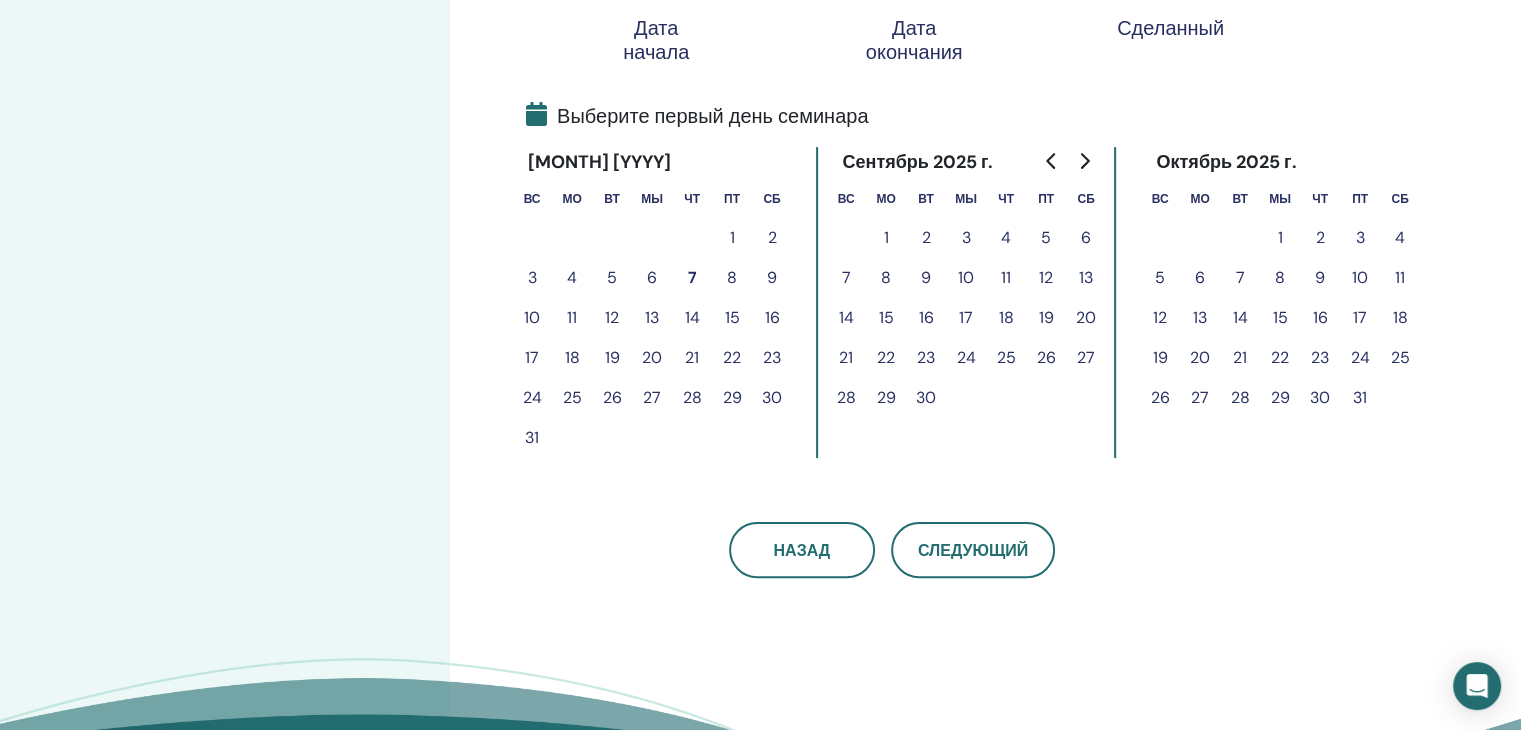 scroll, scrollTop: 400, scrollLeft: 0, axis: vertical 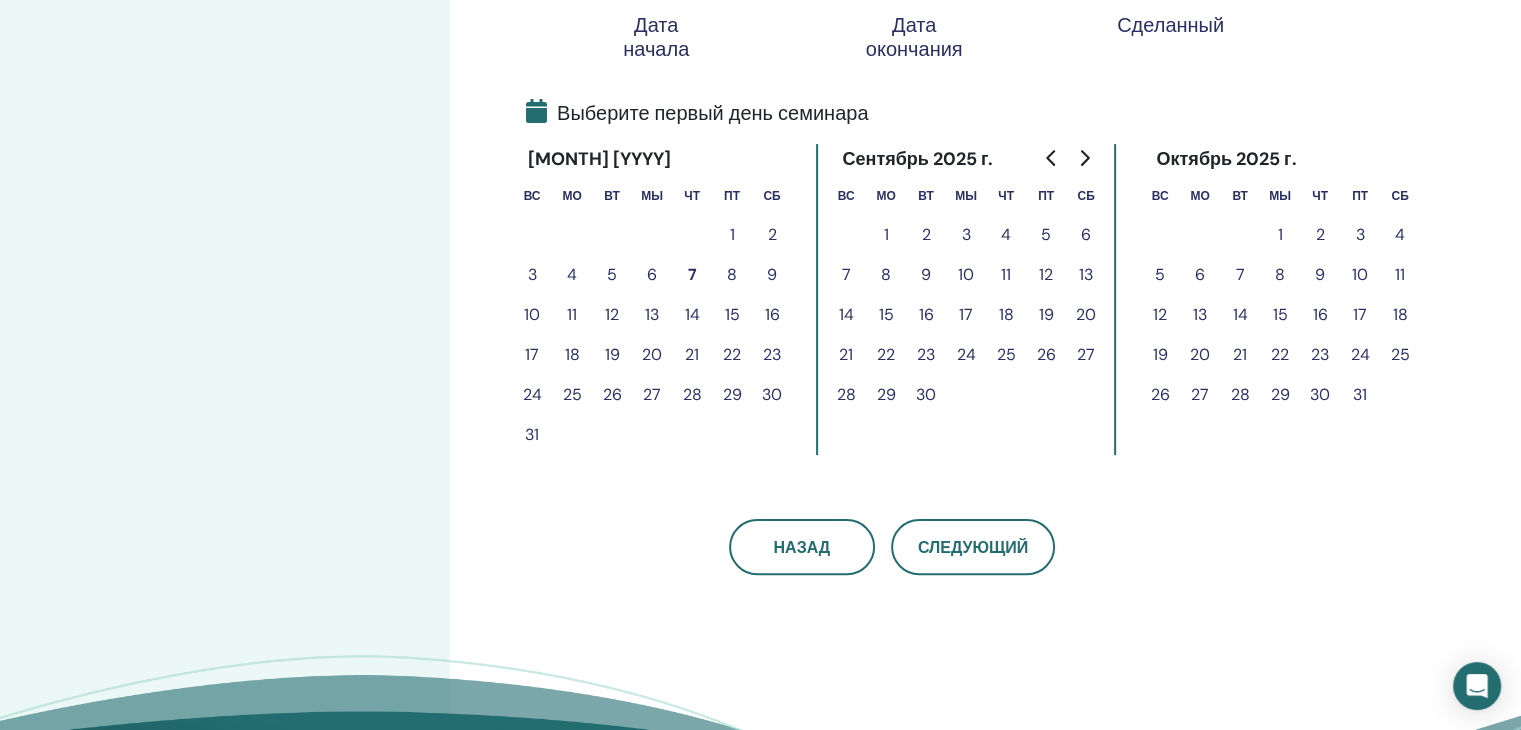 click on "16" at bounding box center [772, 314] 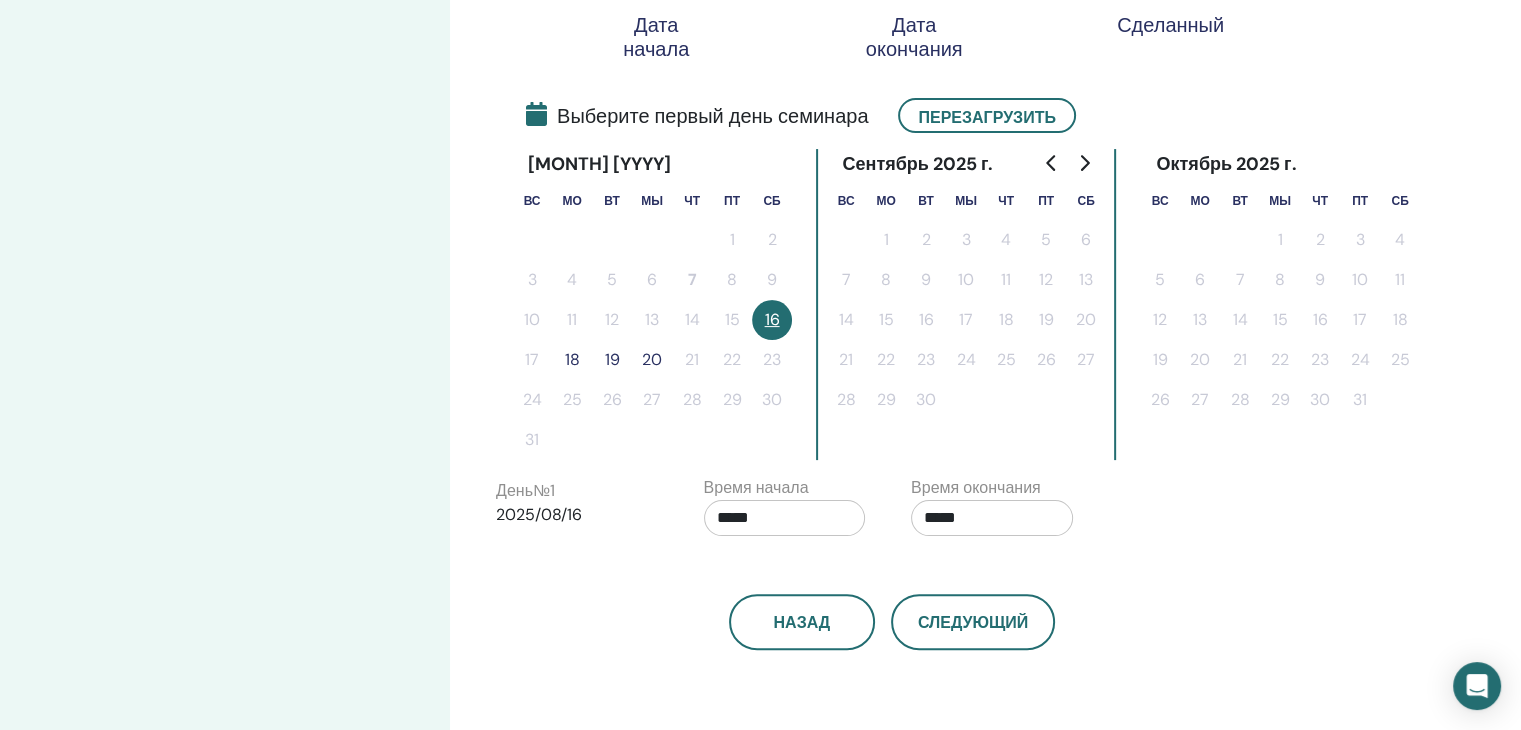 click on "18" at bounding box center [572, 359] 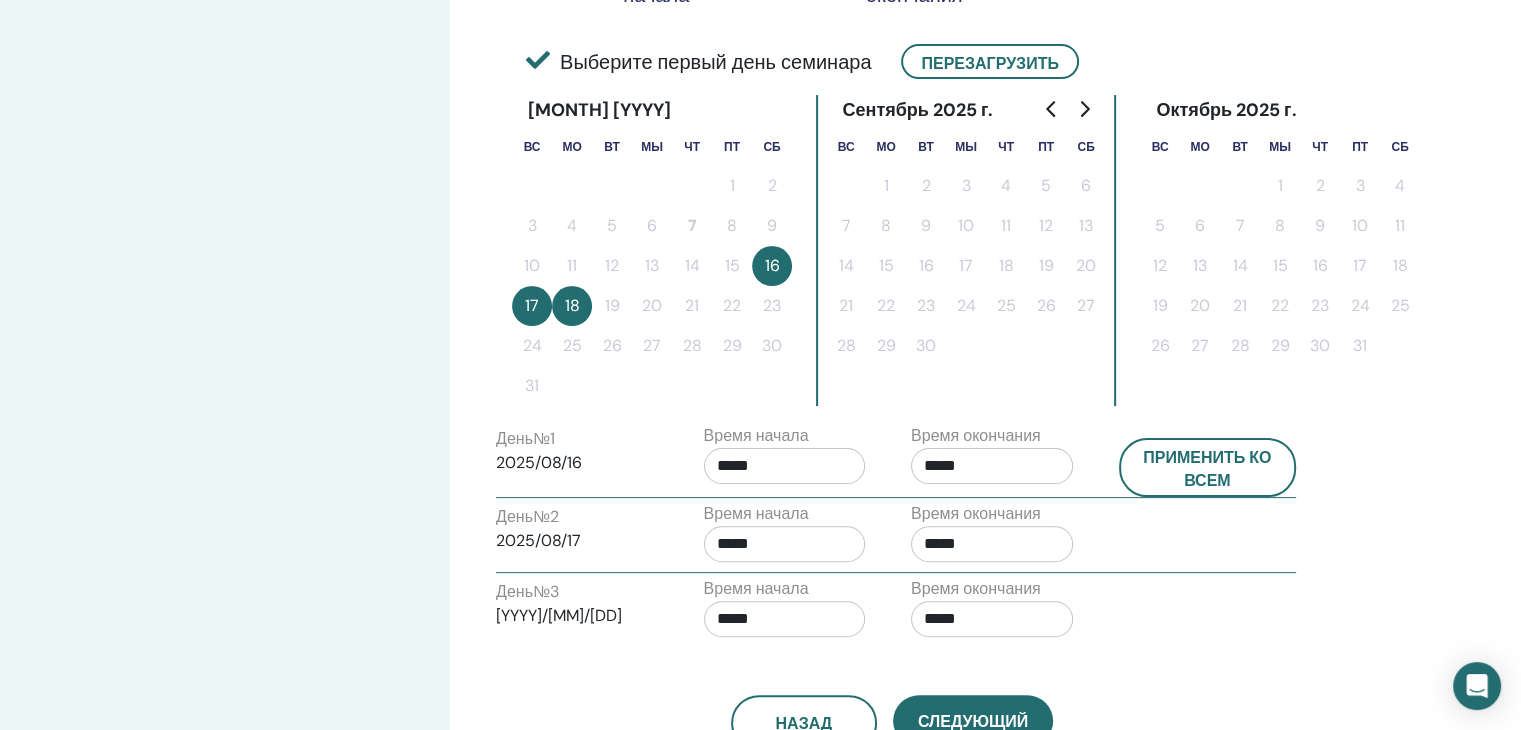 scroll, scrollTop: 500, scrollLeft: 0, axis: vertical 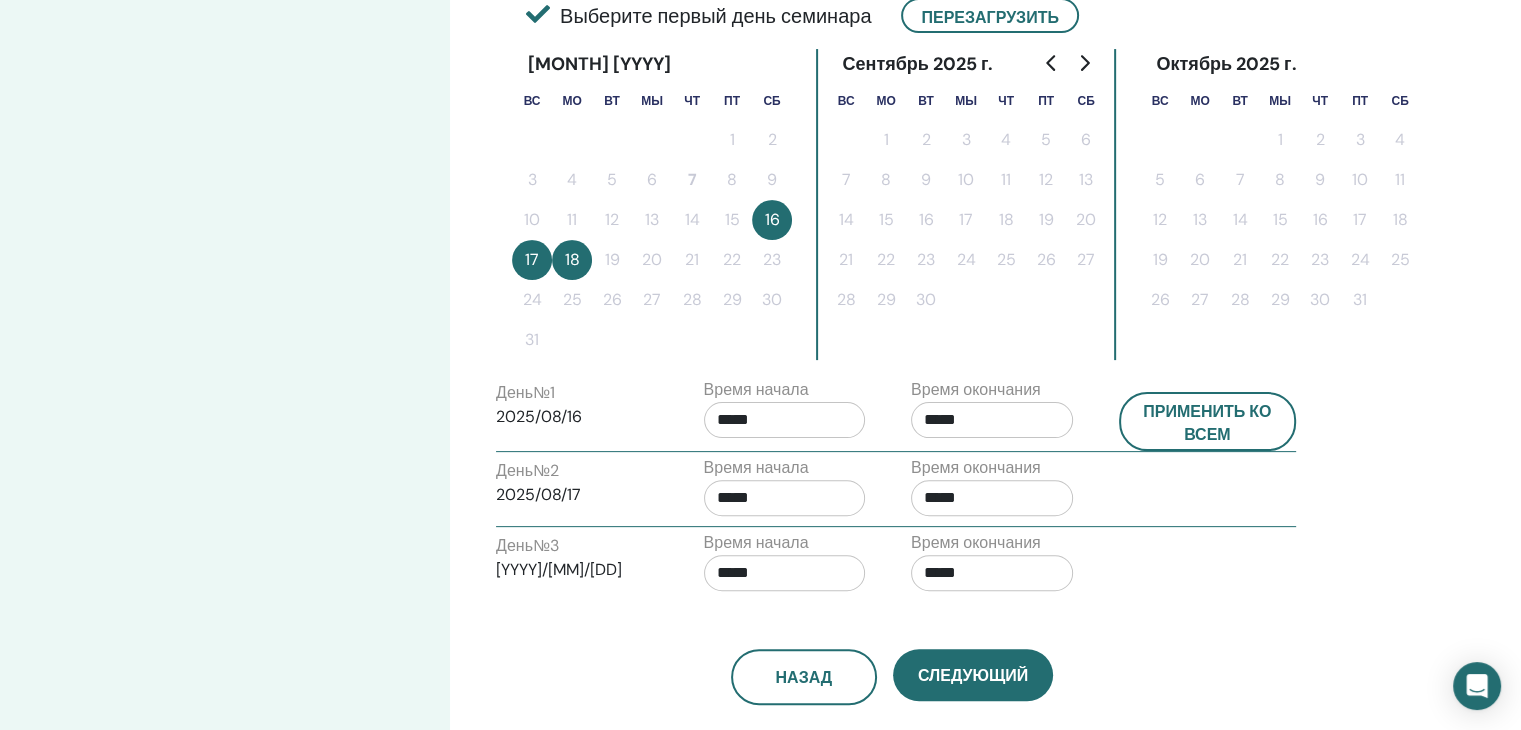 click on "*****" at bounding box center [785, 420] 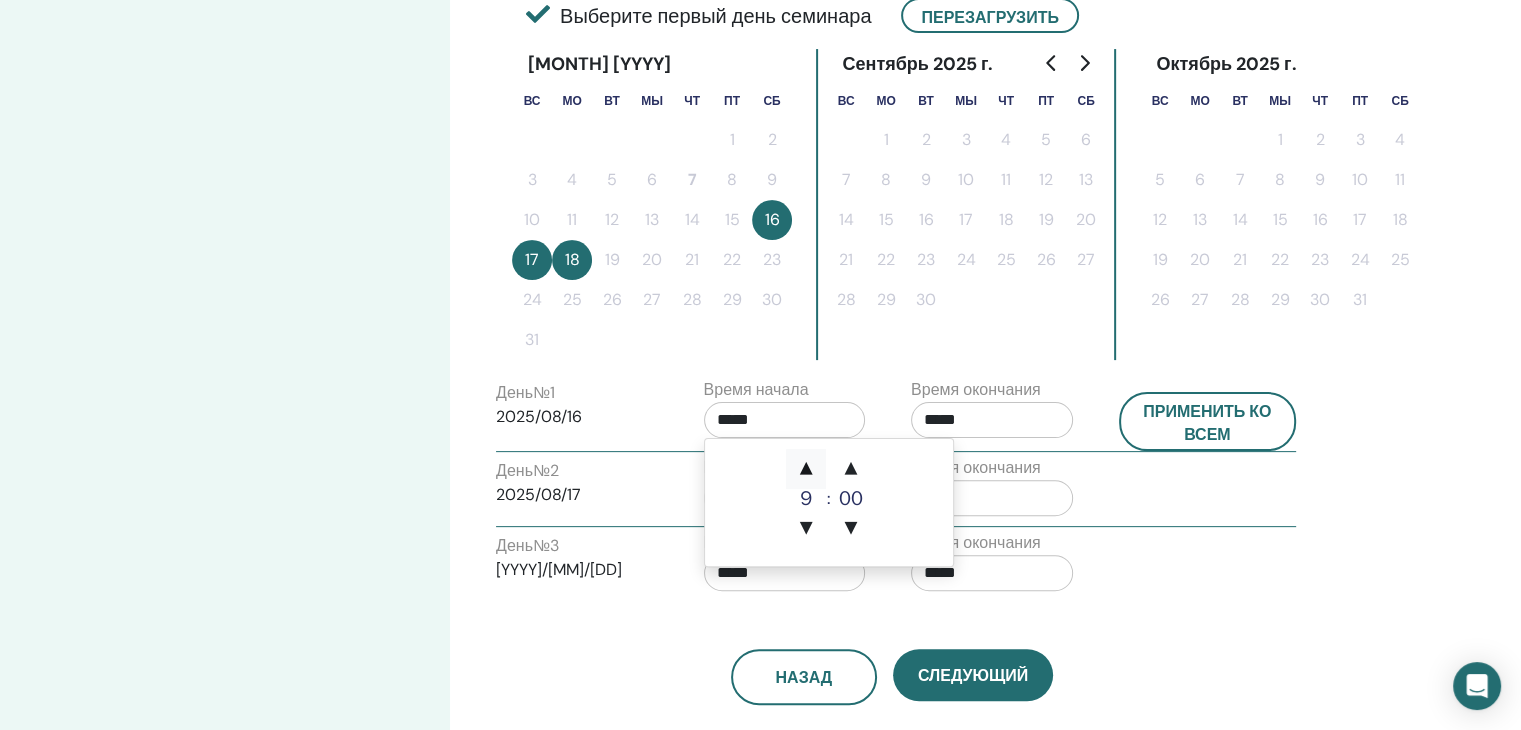 click on "▲" at bounding box center (806, 469) 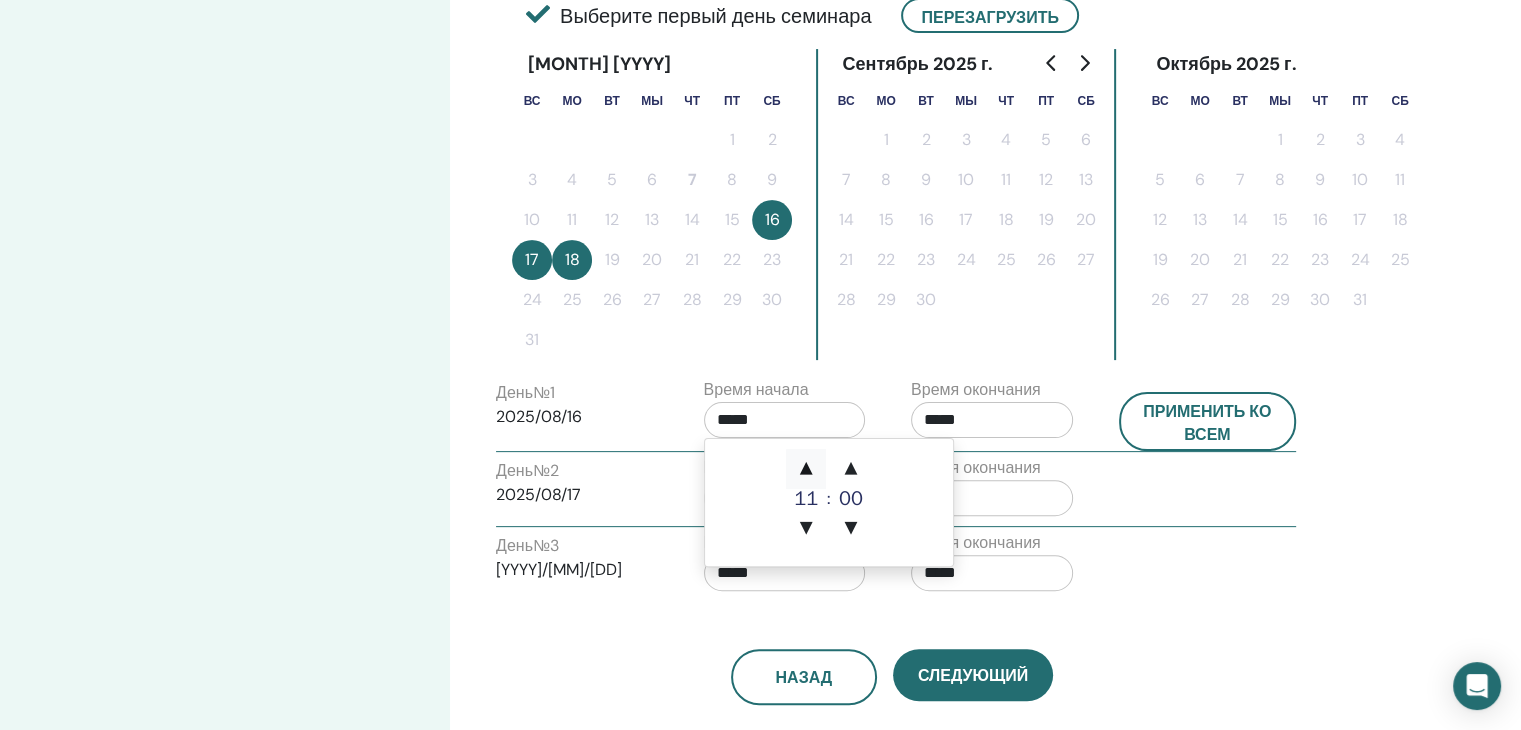 click on "▲" at bounding box center [806, 469] 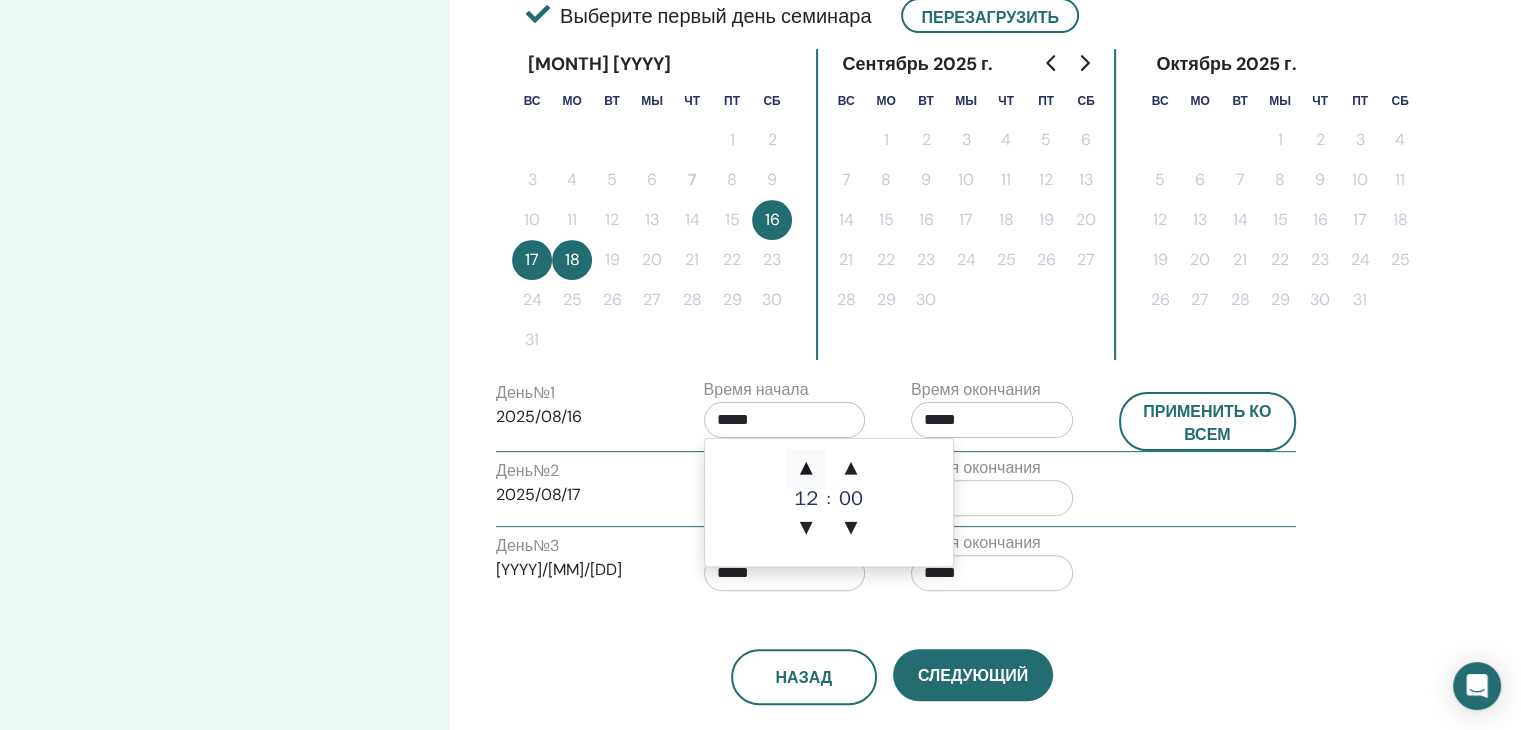 click on "▲" at bounding box center (806, 469) 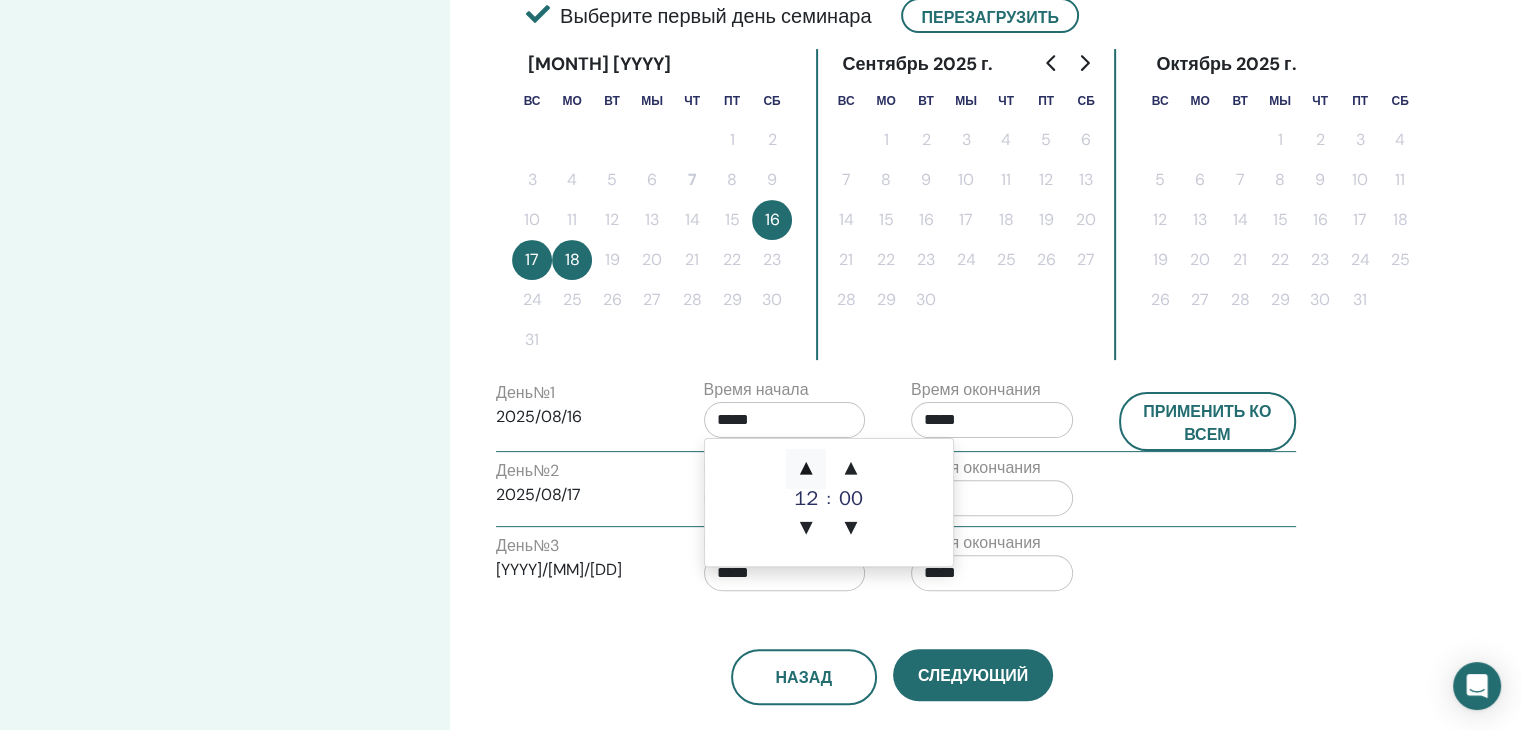 click on "▲" at bounding box center [806, 469] 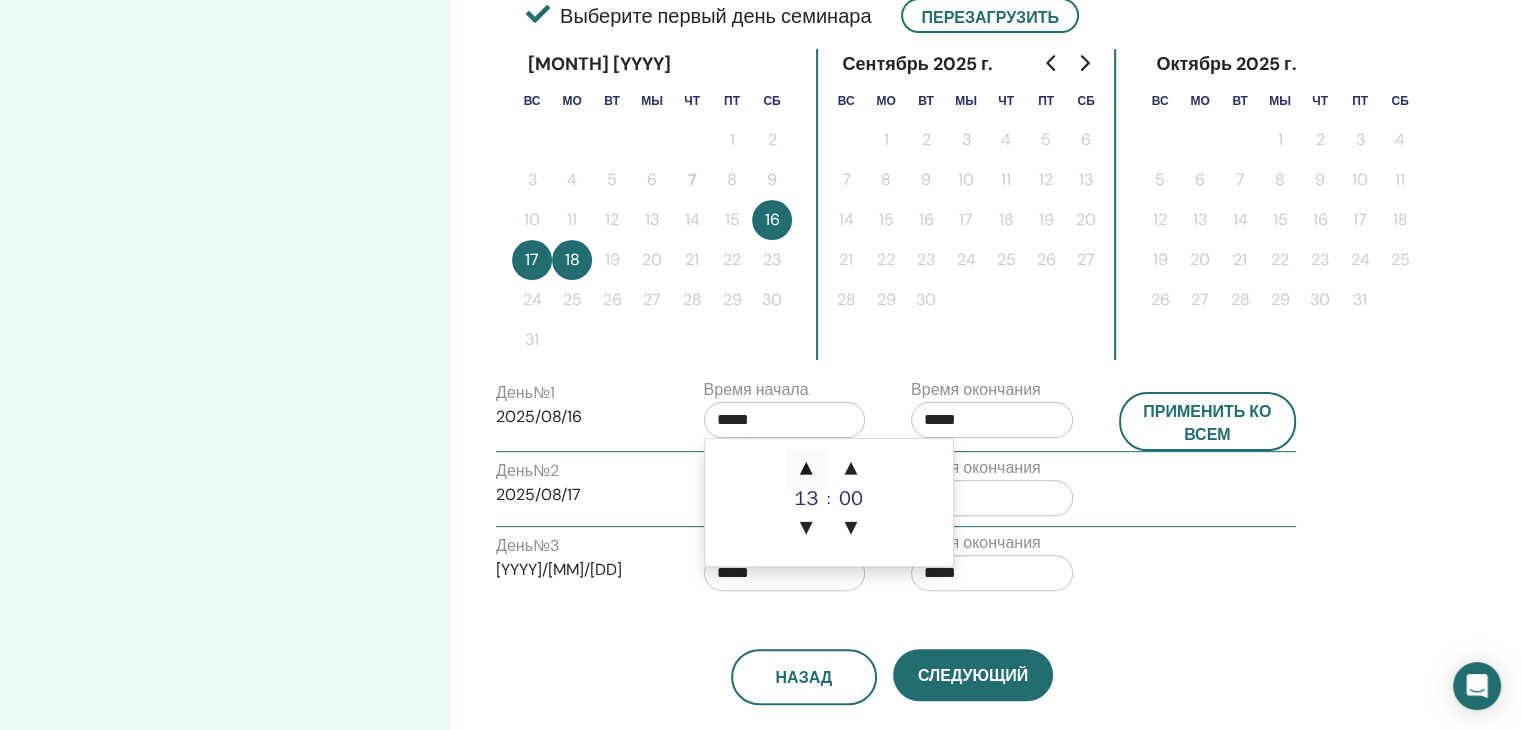 click on "▲" at bounding box center [806, 469] 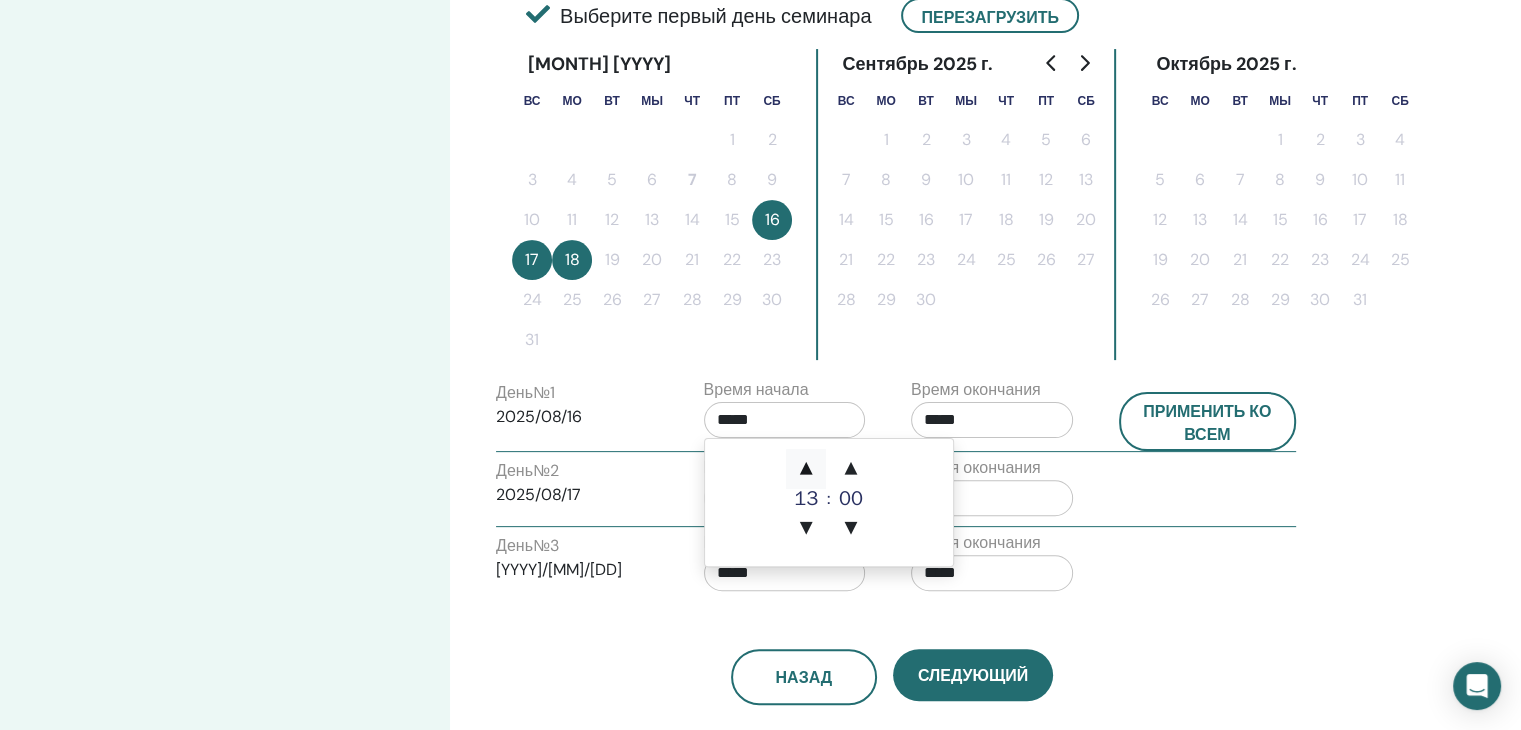 type on "*****" 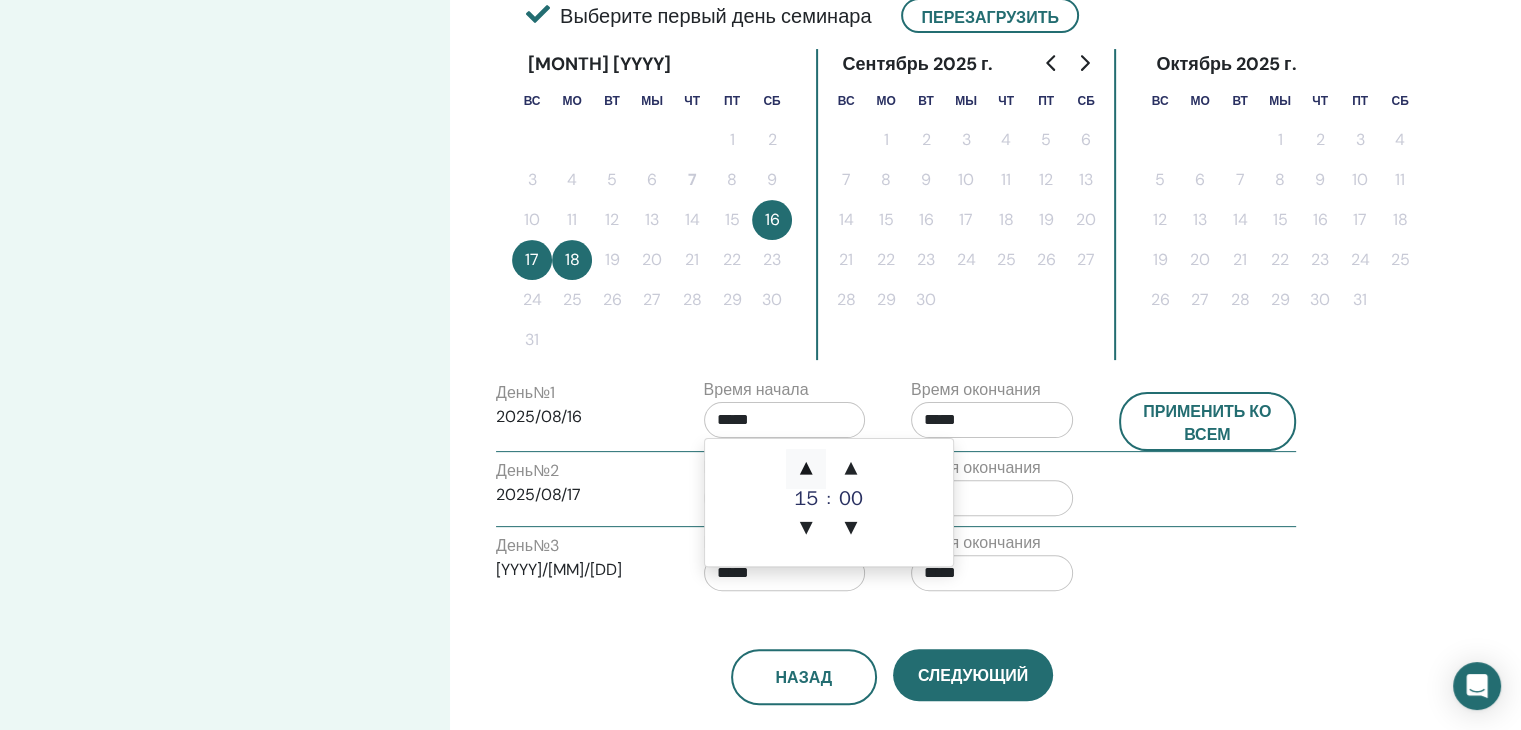 click on "▲" at bounding box center (806, 469) 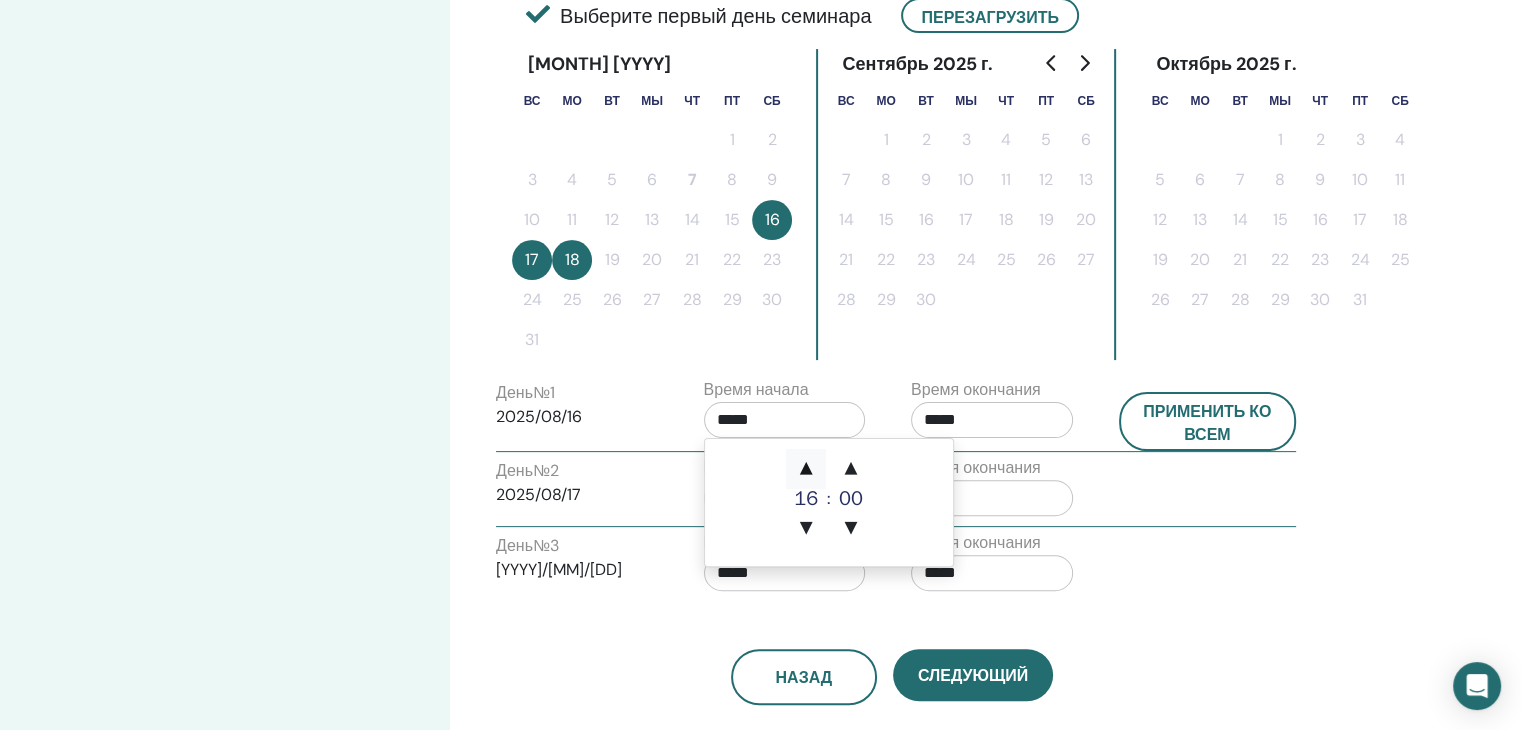 click on "▲" at bounding box center [806, 469] 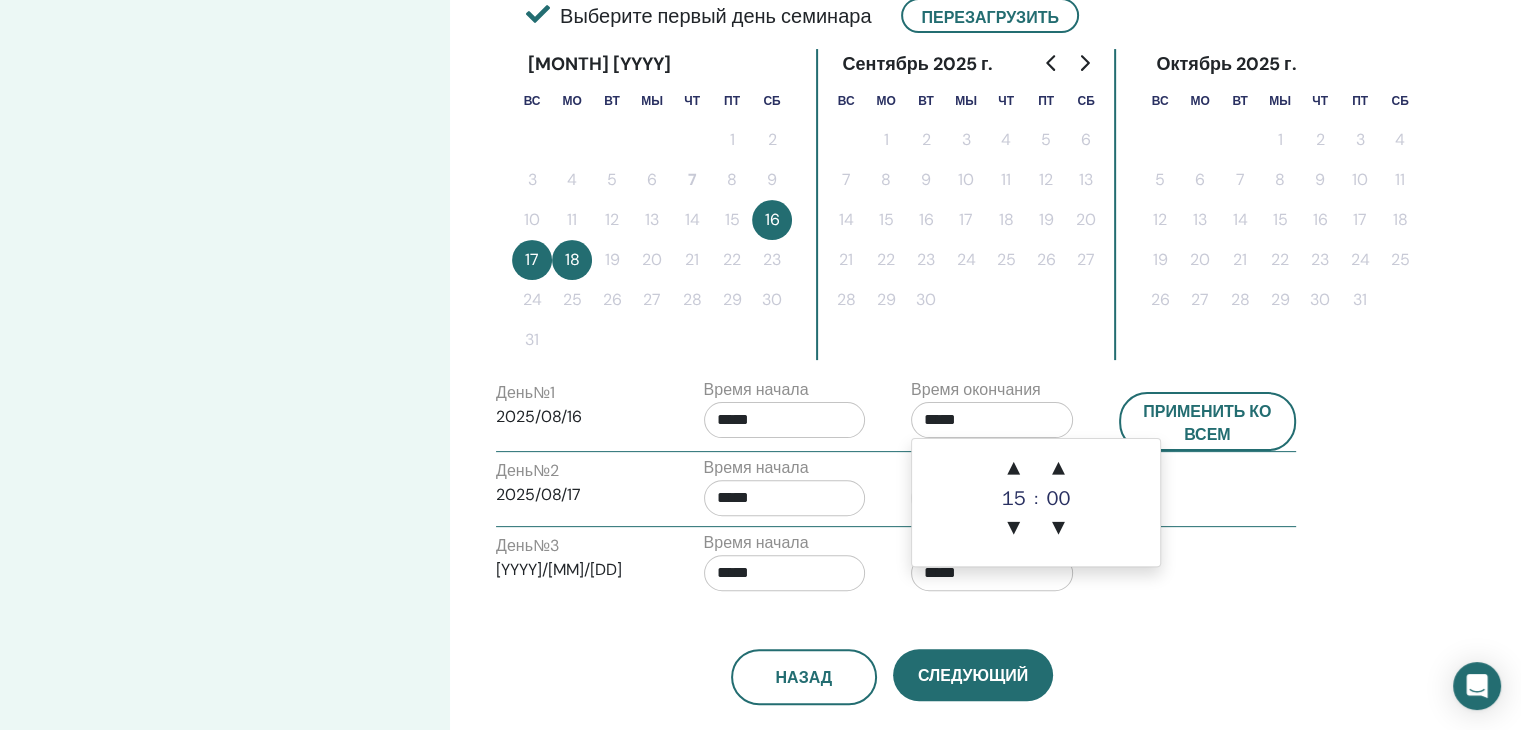 click on "*****" at bounding box center (992, 420) 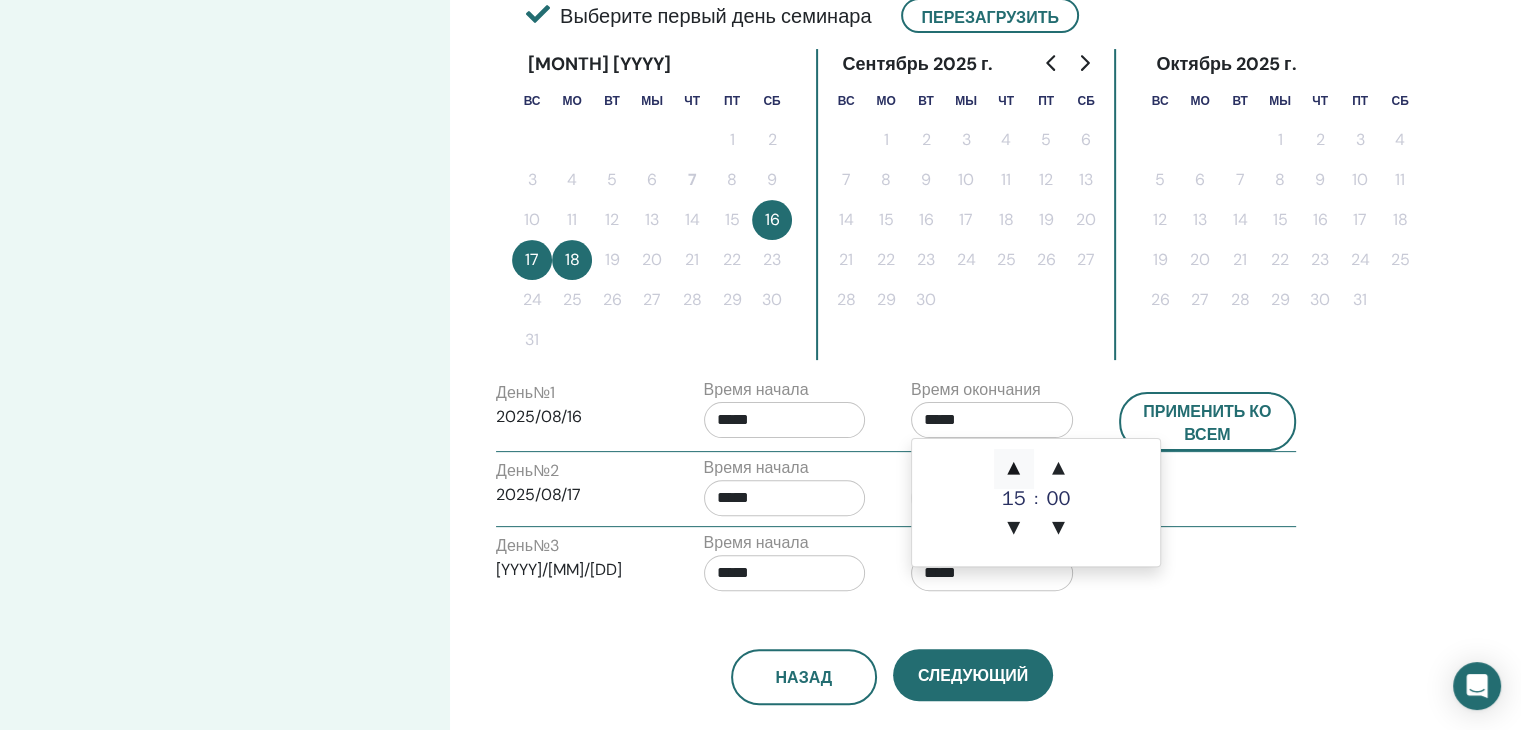 click on "▲" at bounding box center [1014, 469] 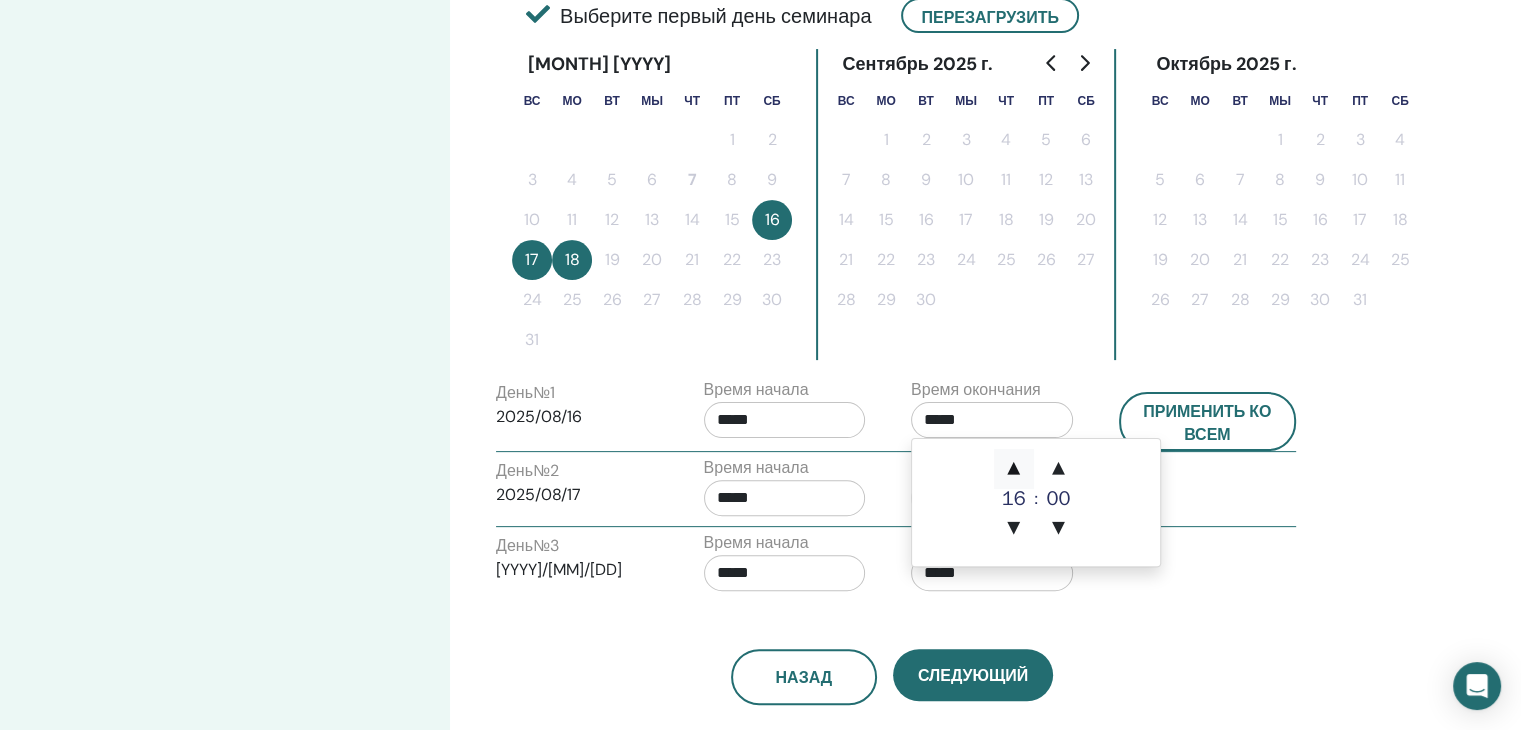 click on "▲" at bounding box center (1014, 469) 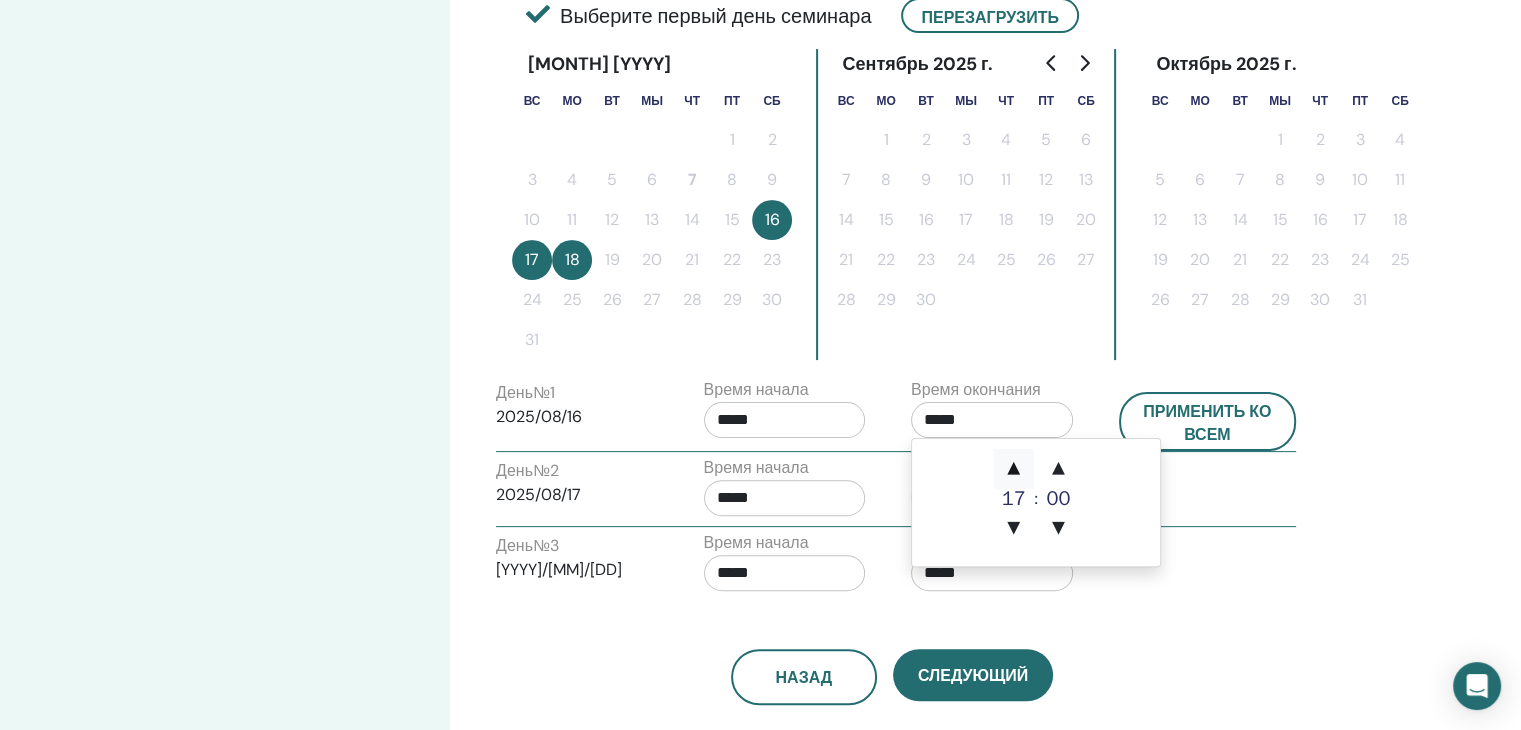 click on "▲" at bounding box center [1014, 469] 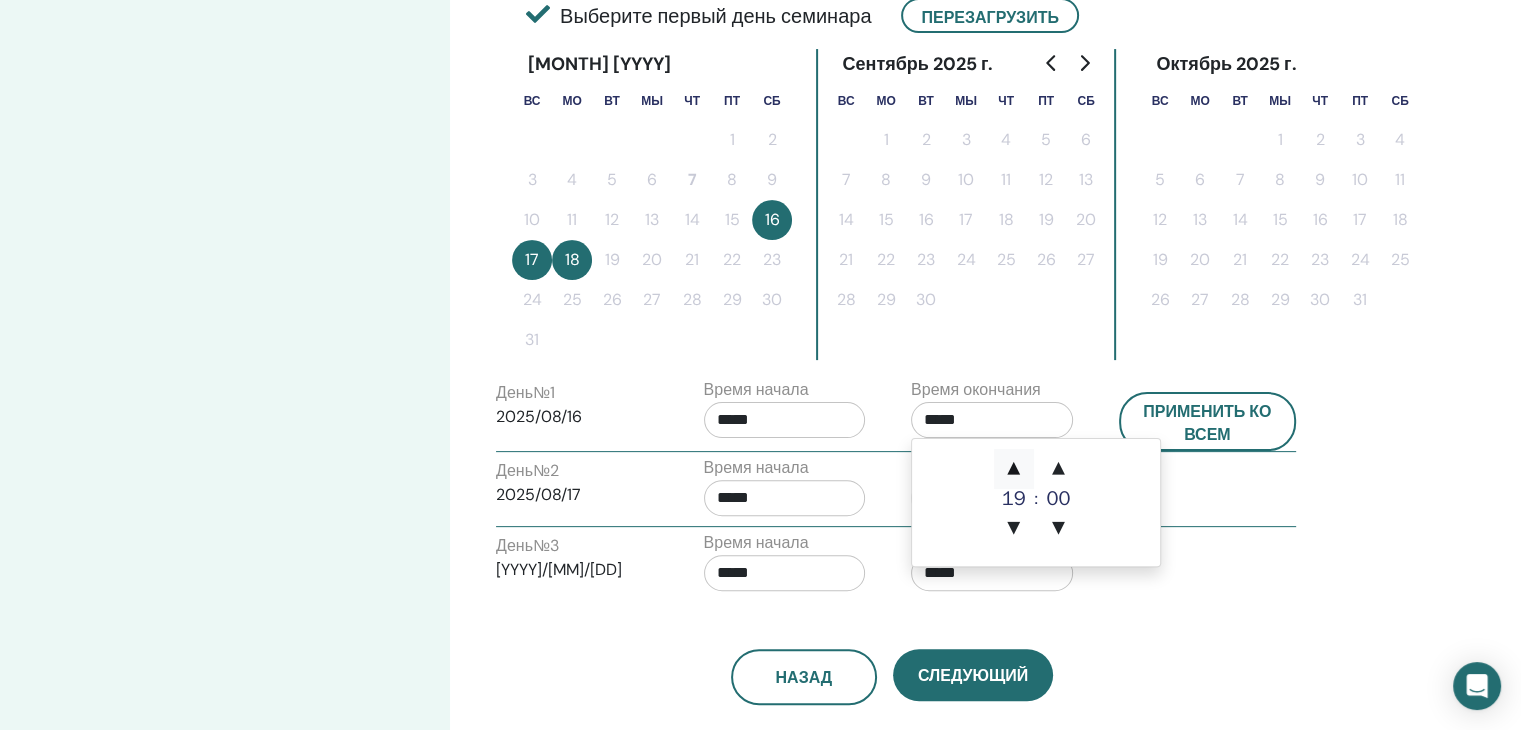 click on "▲" at bounding box center (1014, 469) 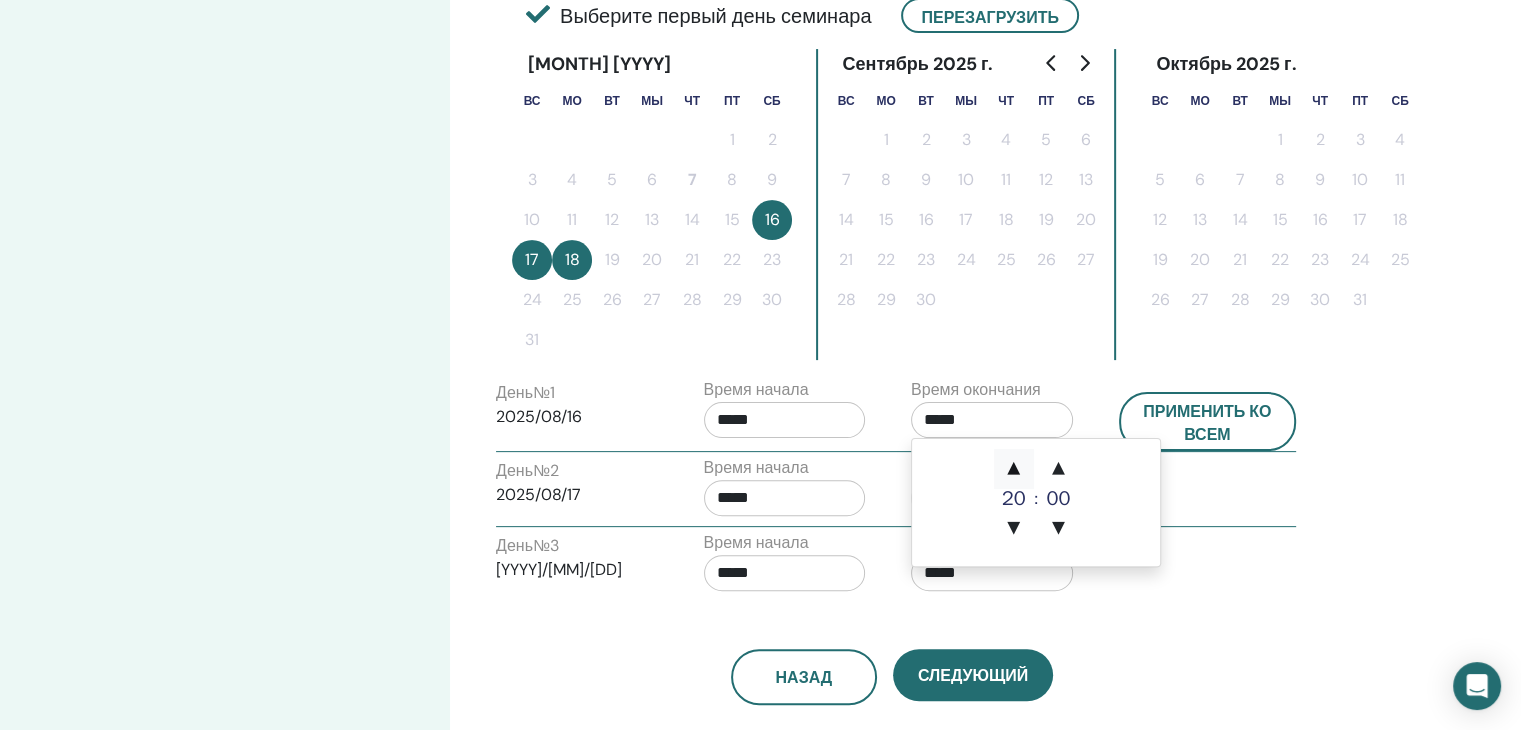 click on "▲" at bounding box center (1014, 469) 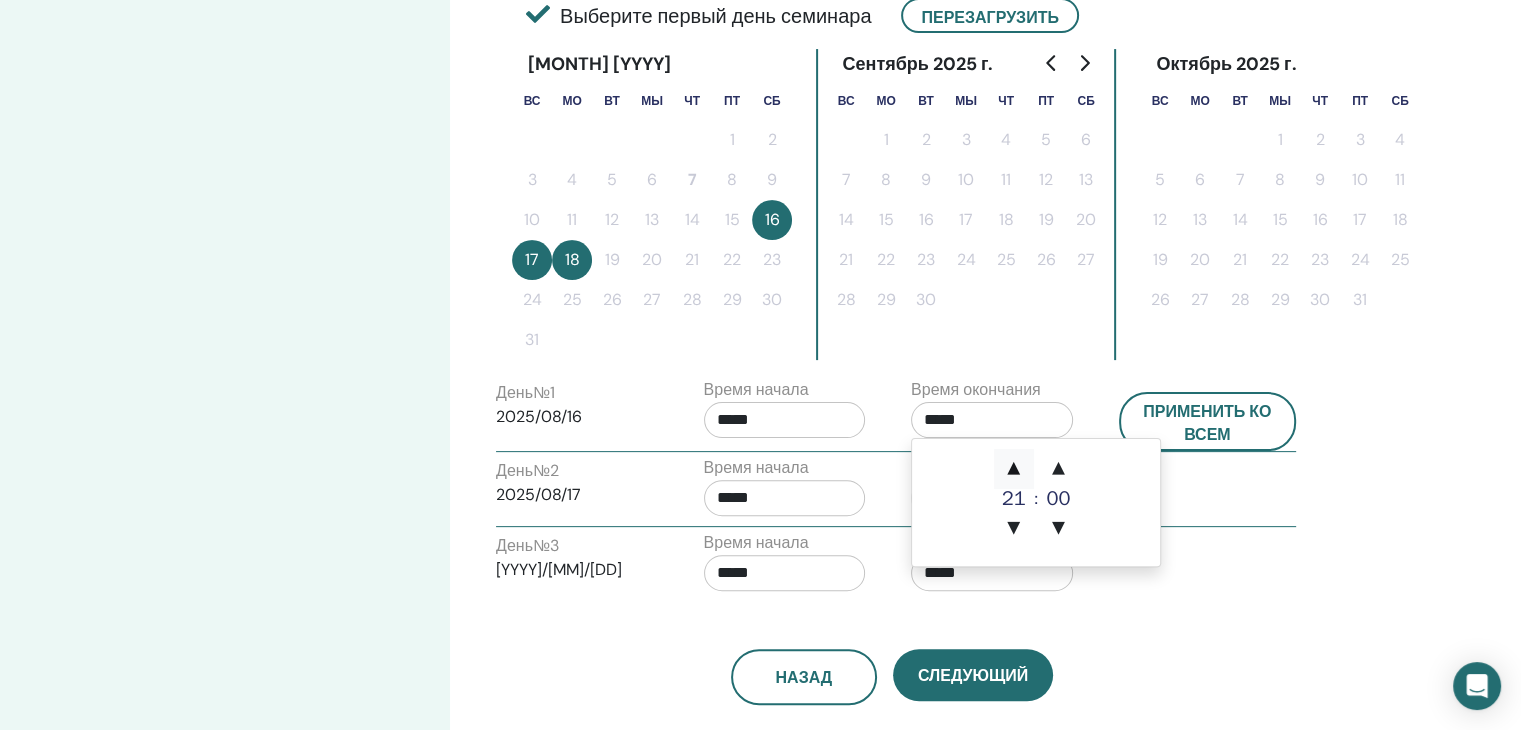 click on "▲" at bounding box center (1014, 469) 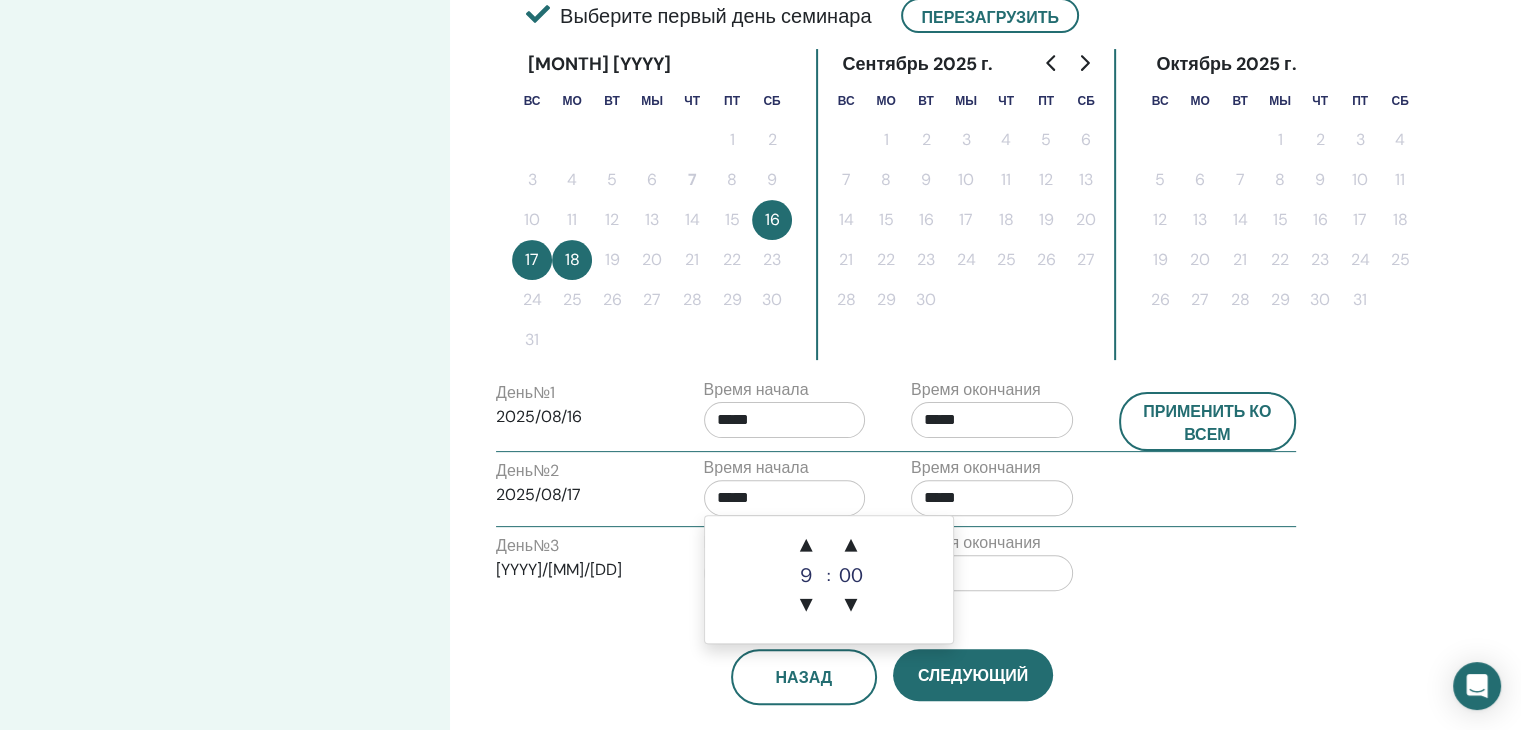 click on "*****" at bounding box center (785, 498) 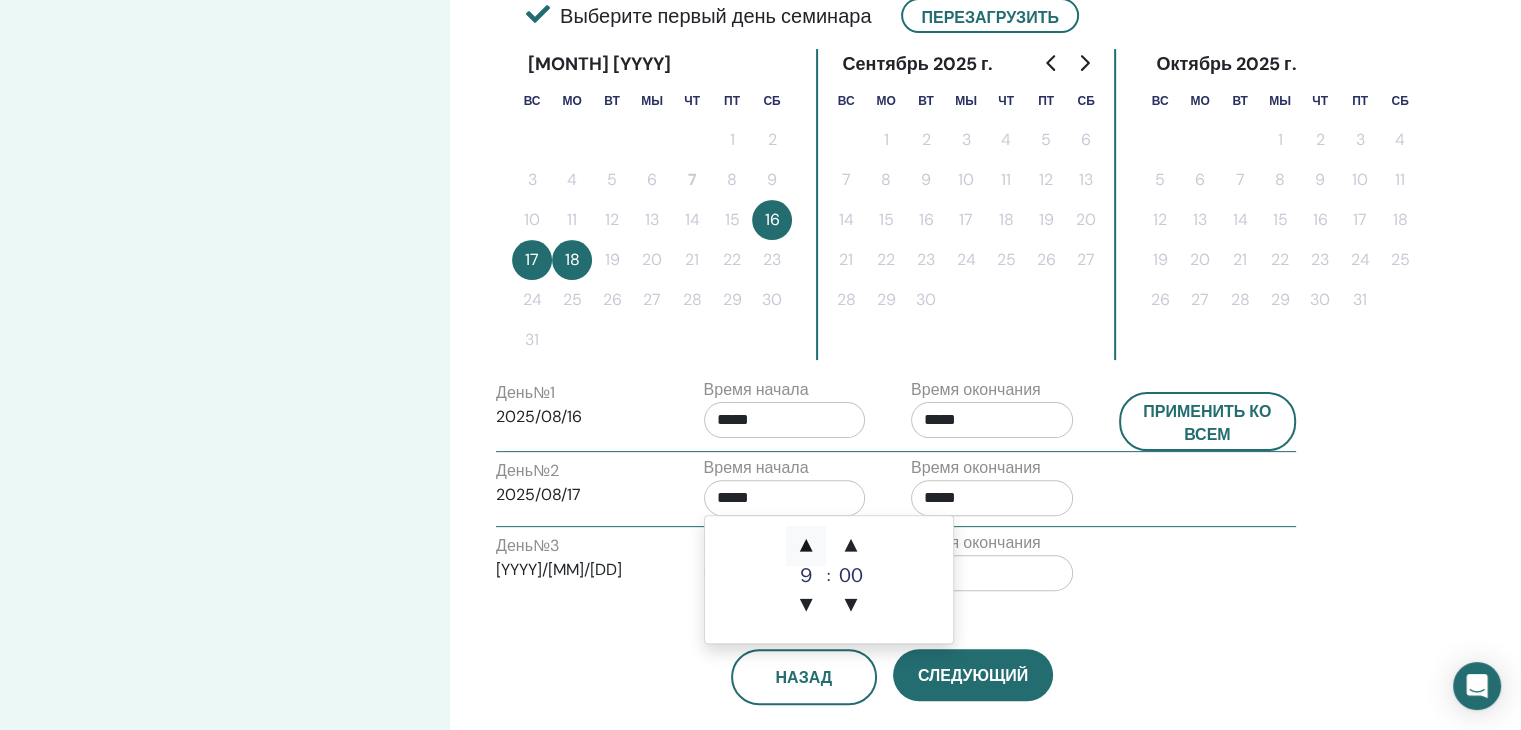 click on "▲" at bounding box center [806, 546] 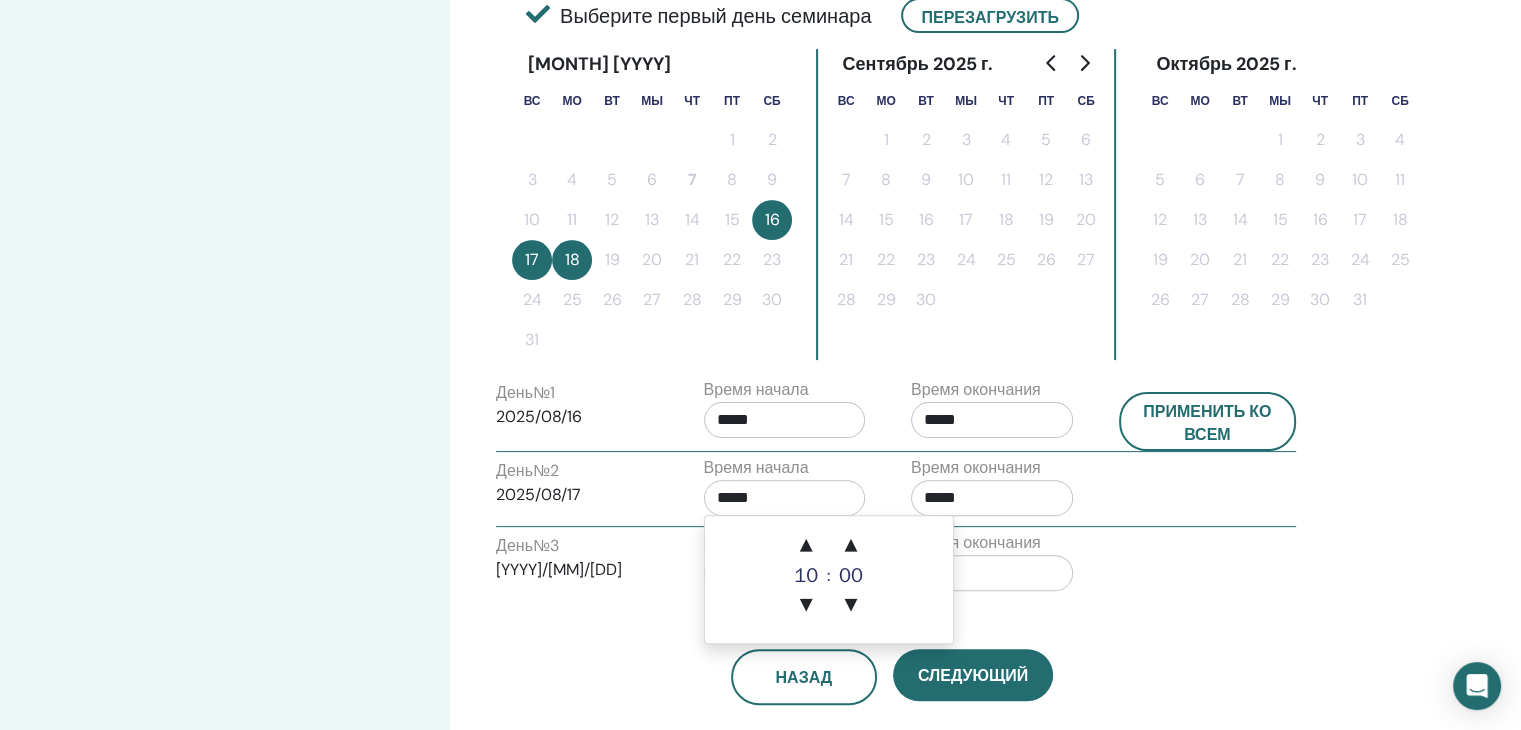 click on "*****" at bounding box center (992, 498) 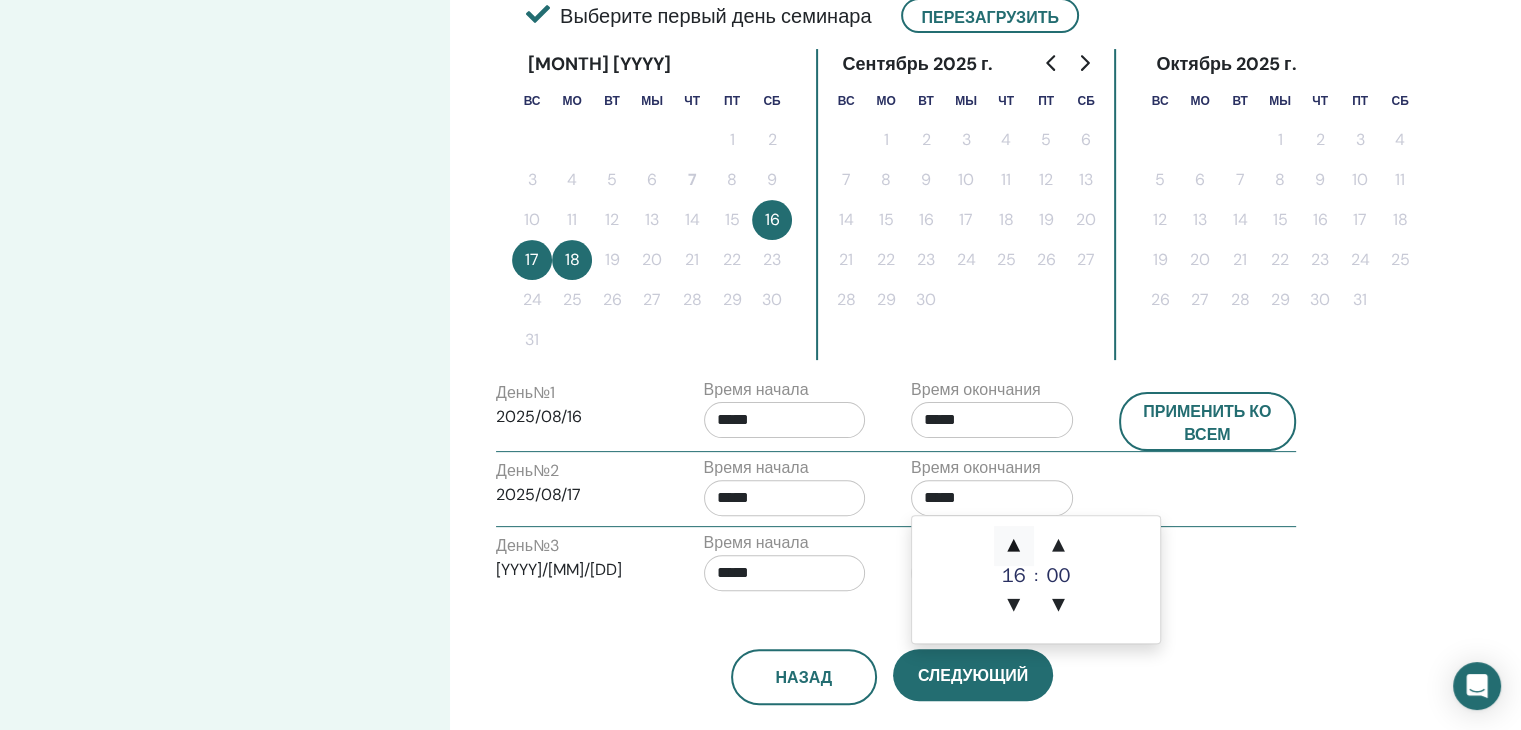 click on "▲" at bounding box center [1014, 546] 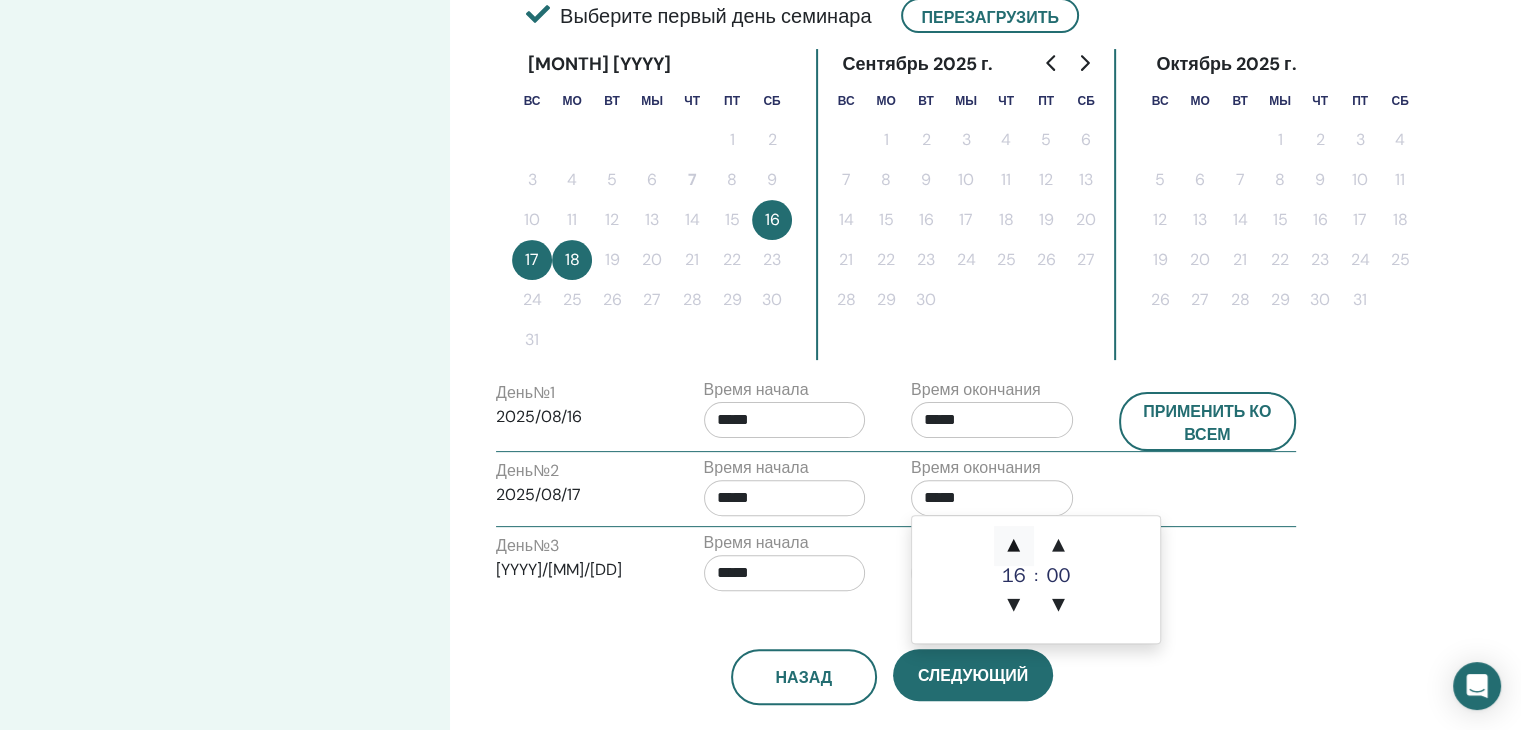 click on "▲" at bounding box center [1014, 546] 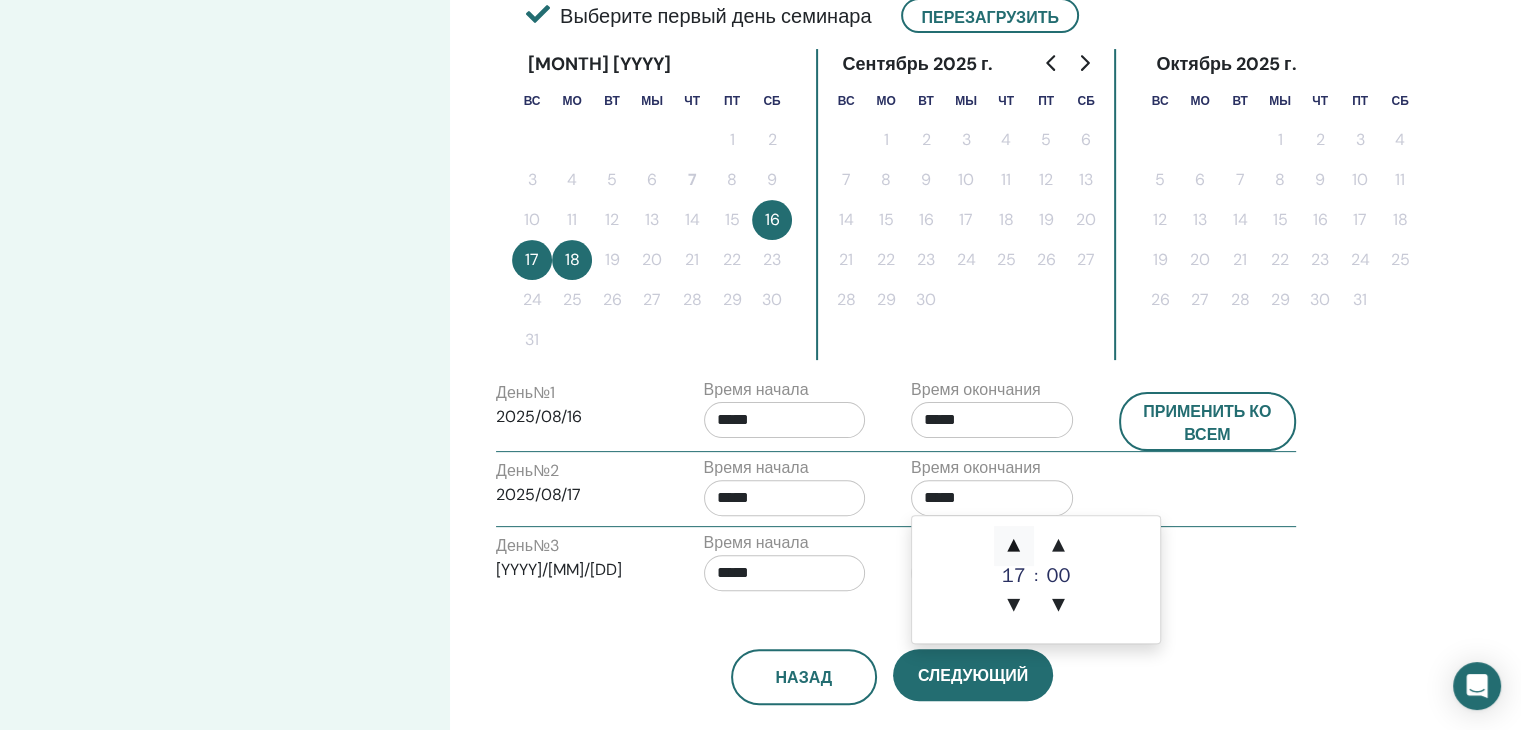 click on "▲" at bounding box center [1014, 546] 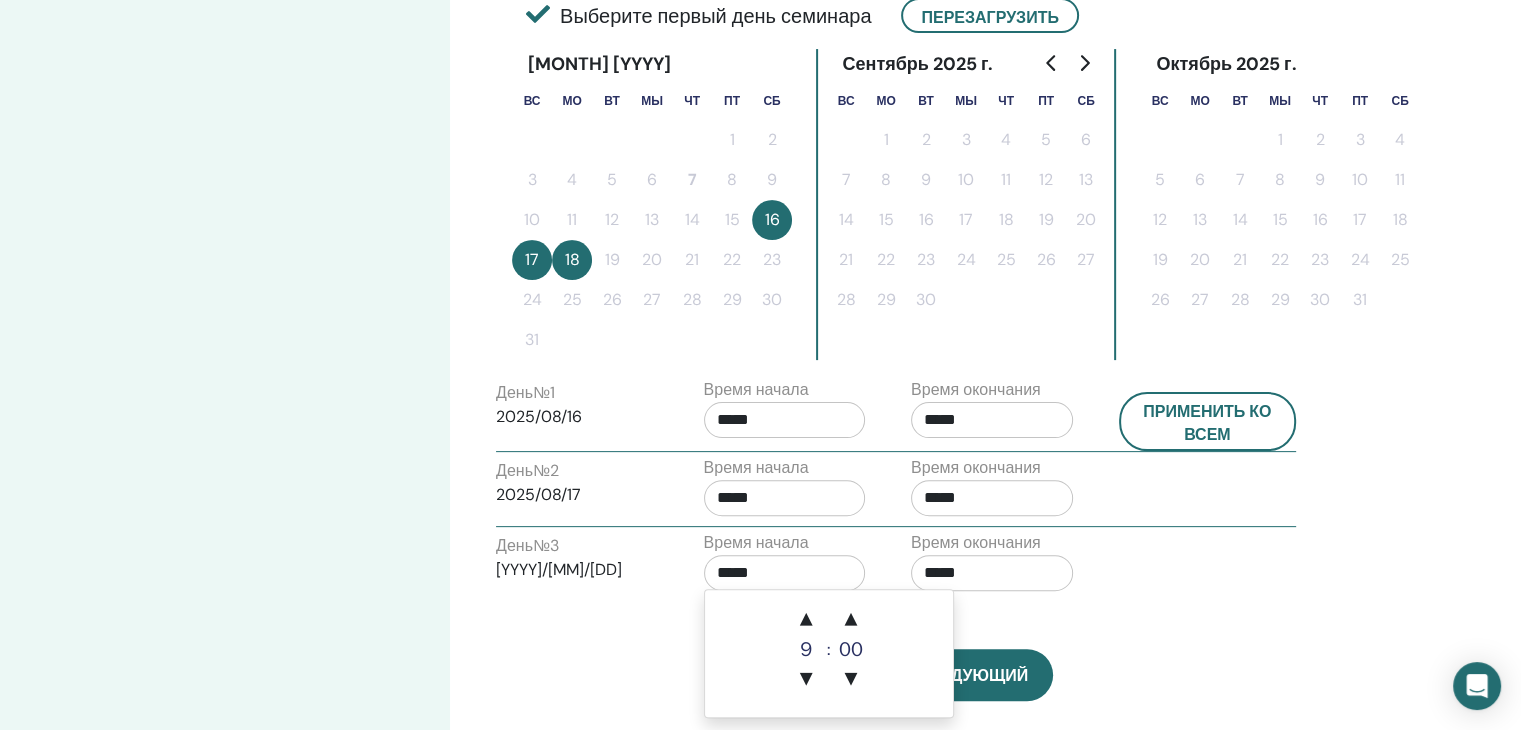 click on "*****" at bounding box center (785, 573) 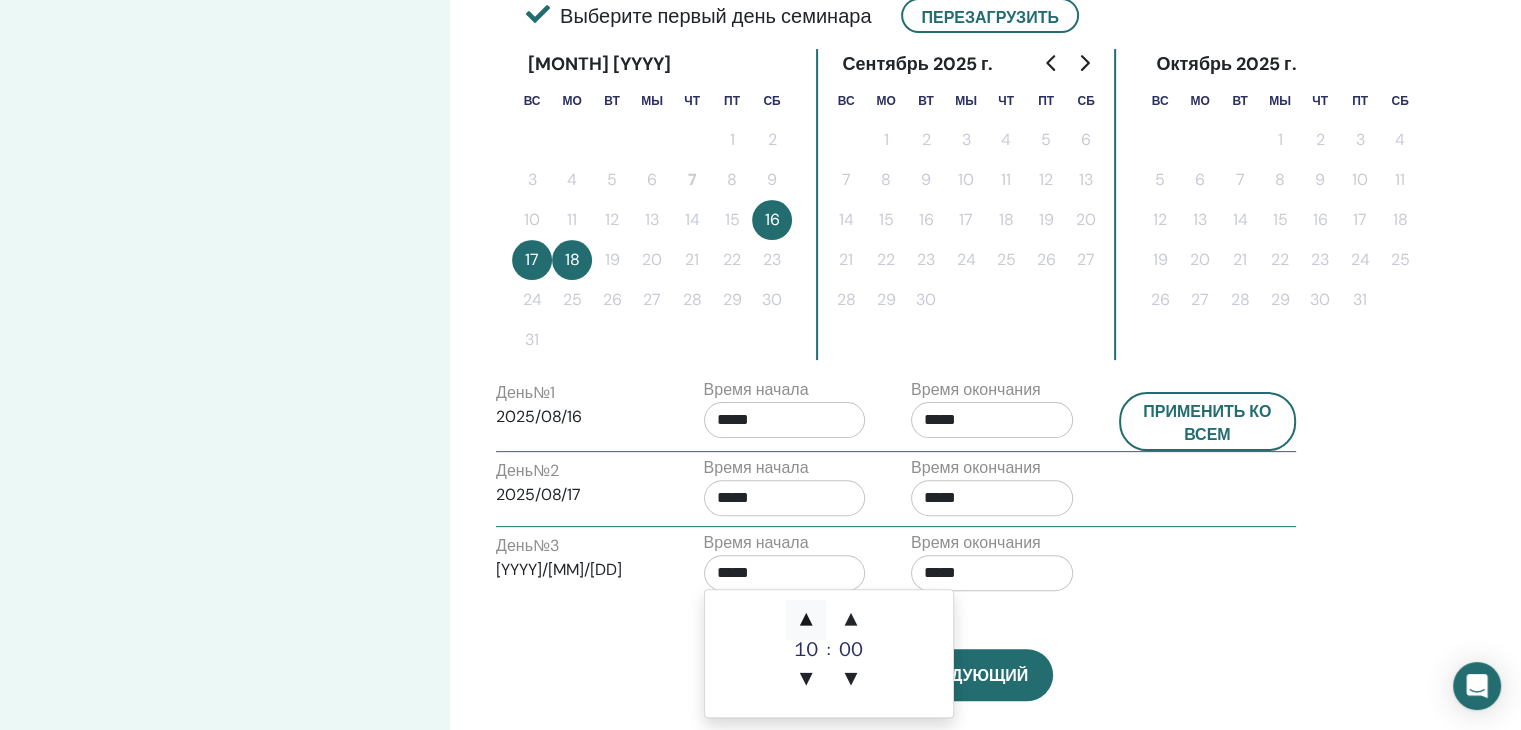 click on "▲" at bounding box center [806, 620] 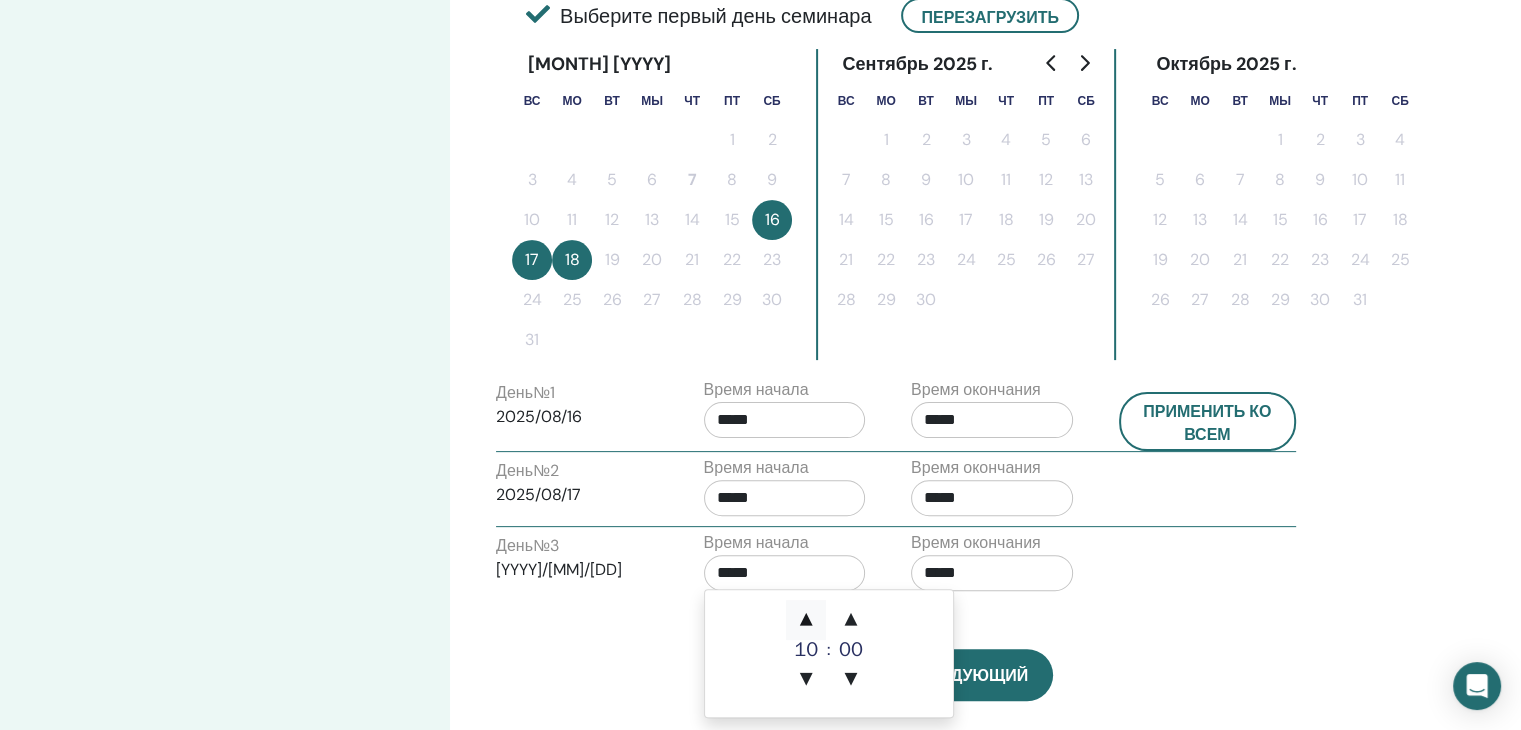 type on "*****" 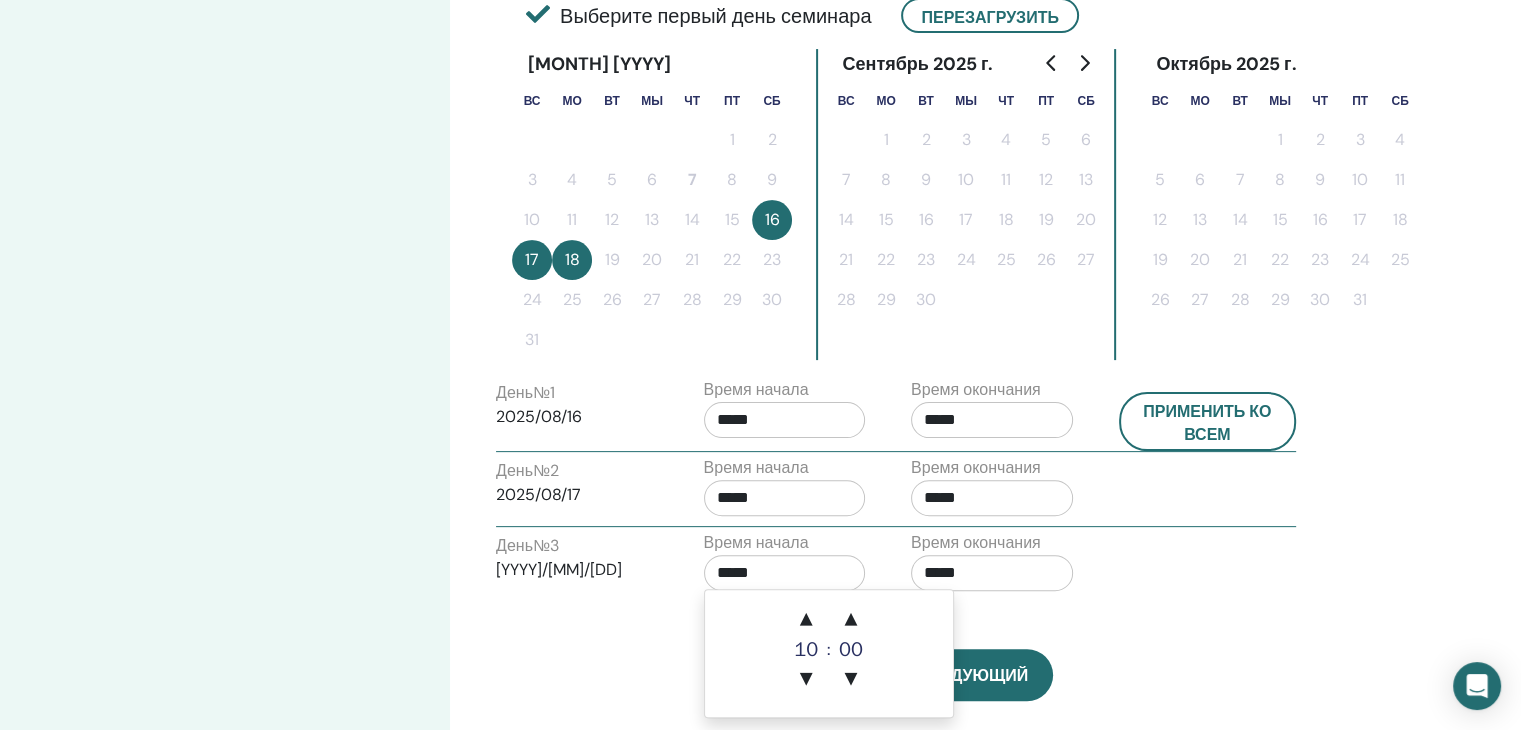click on "*****" at bounding box center [992, 573] 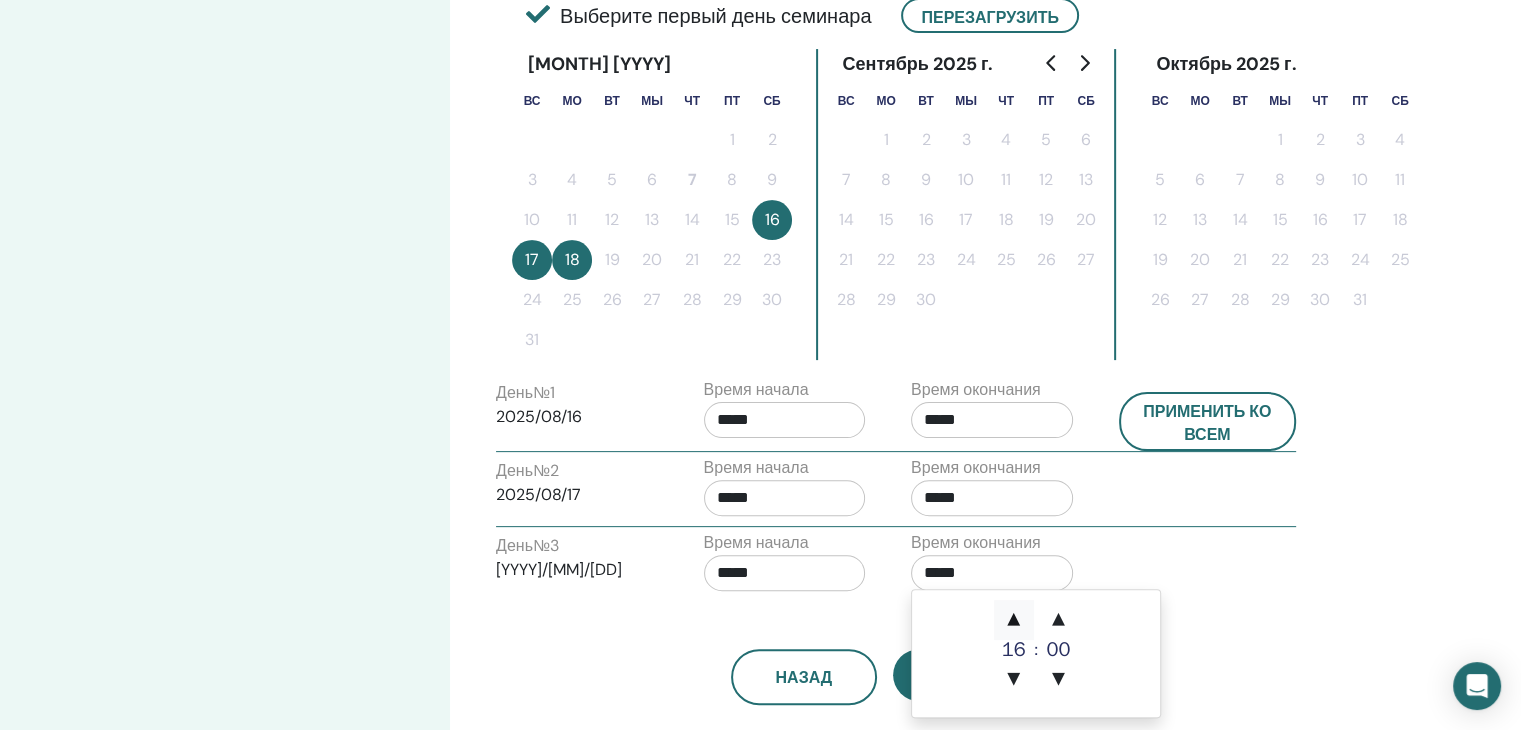 click on "▲" at bounding box center (1014, 620) 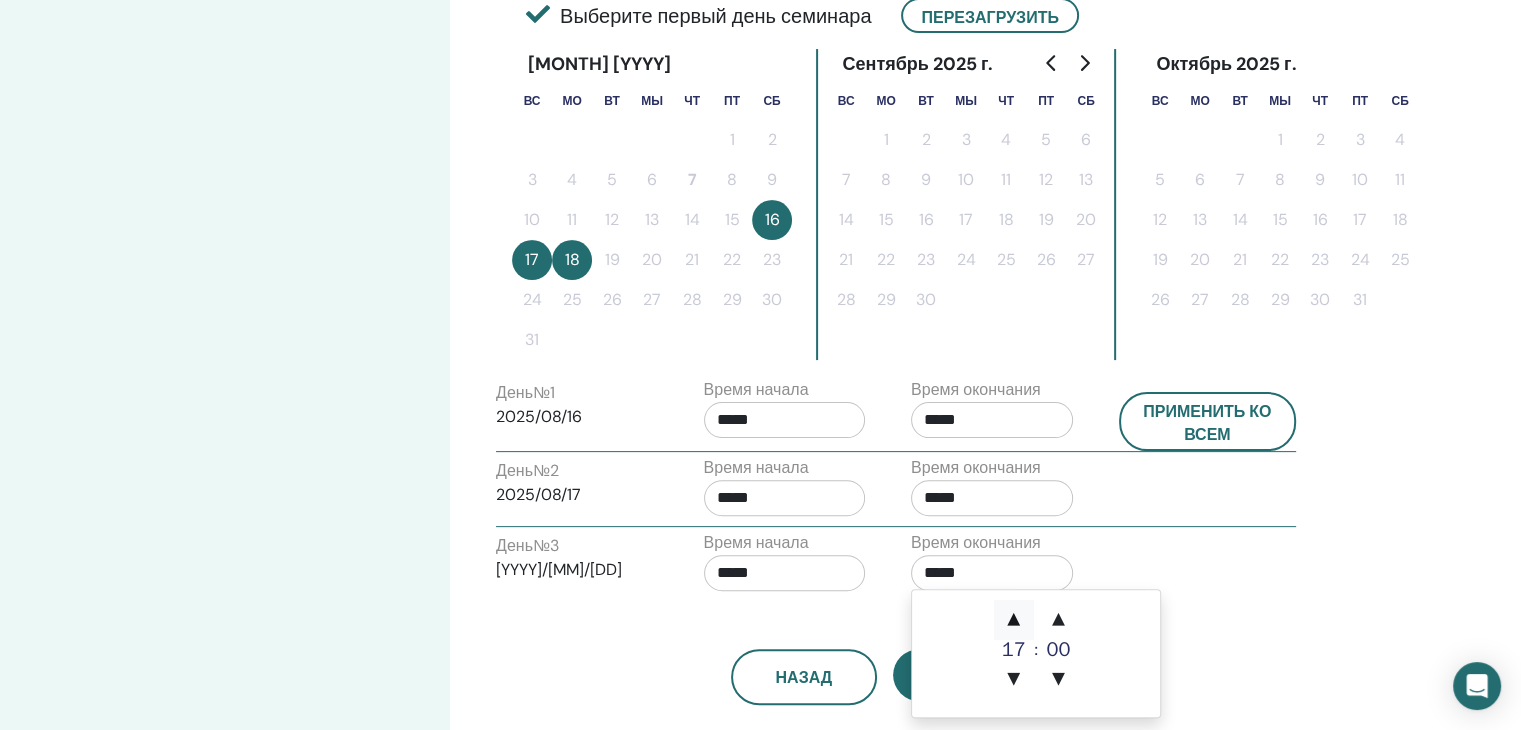 click on "▲" at bounding box center (1014, 620) 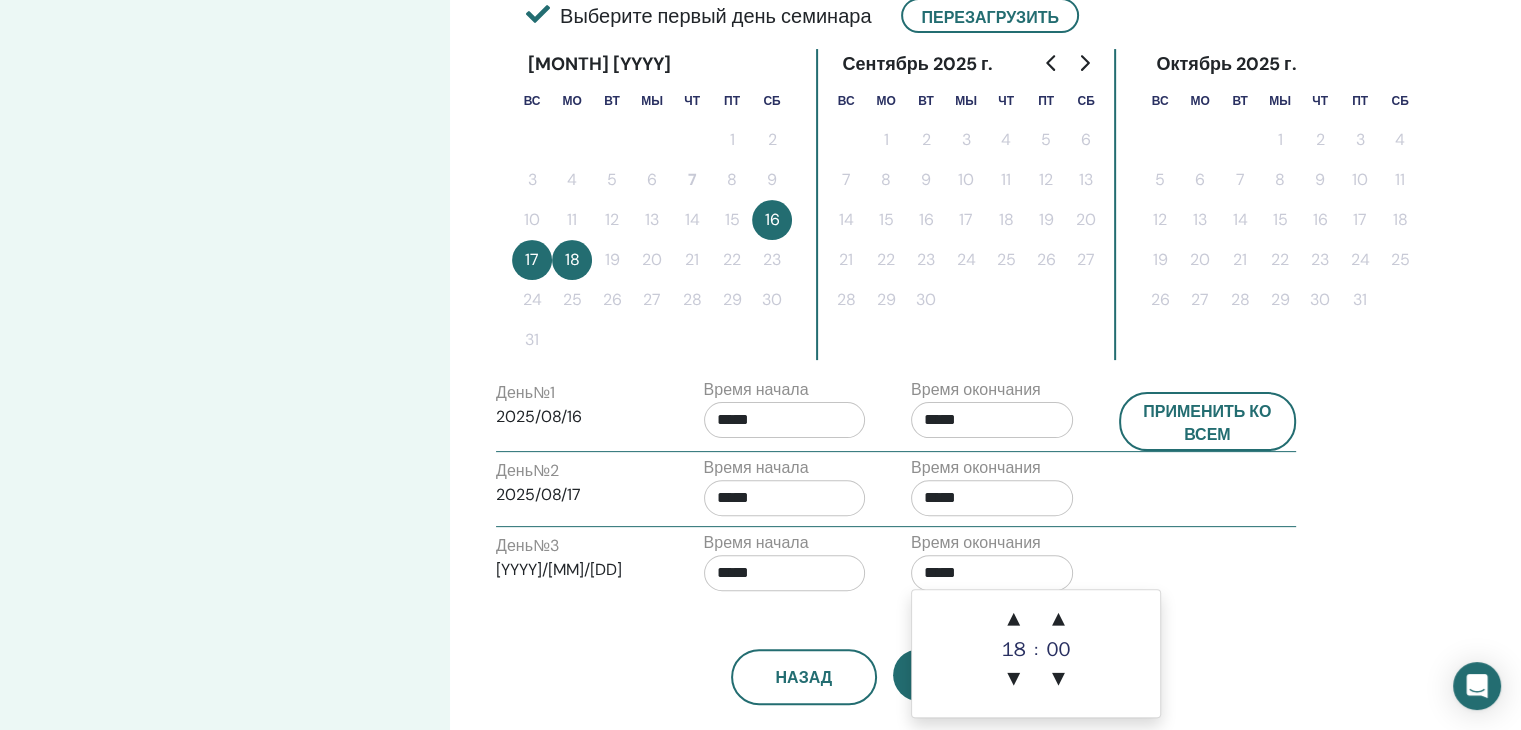 click on "*****" at bounding box center (785, 420) 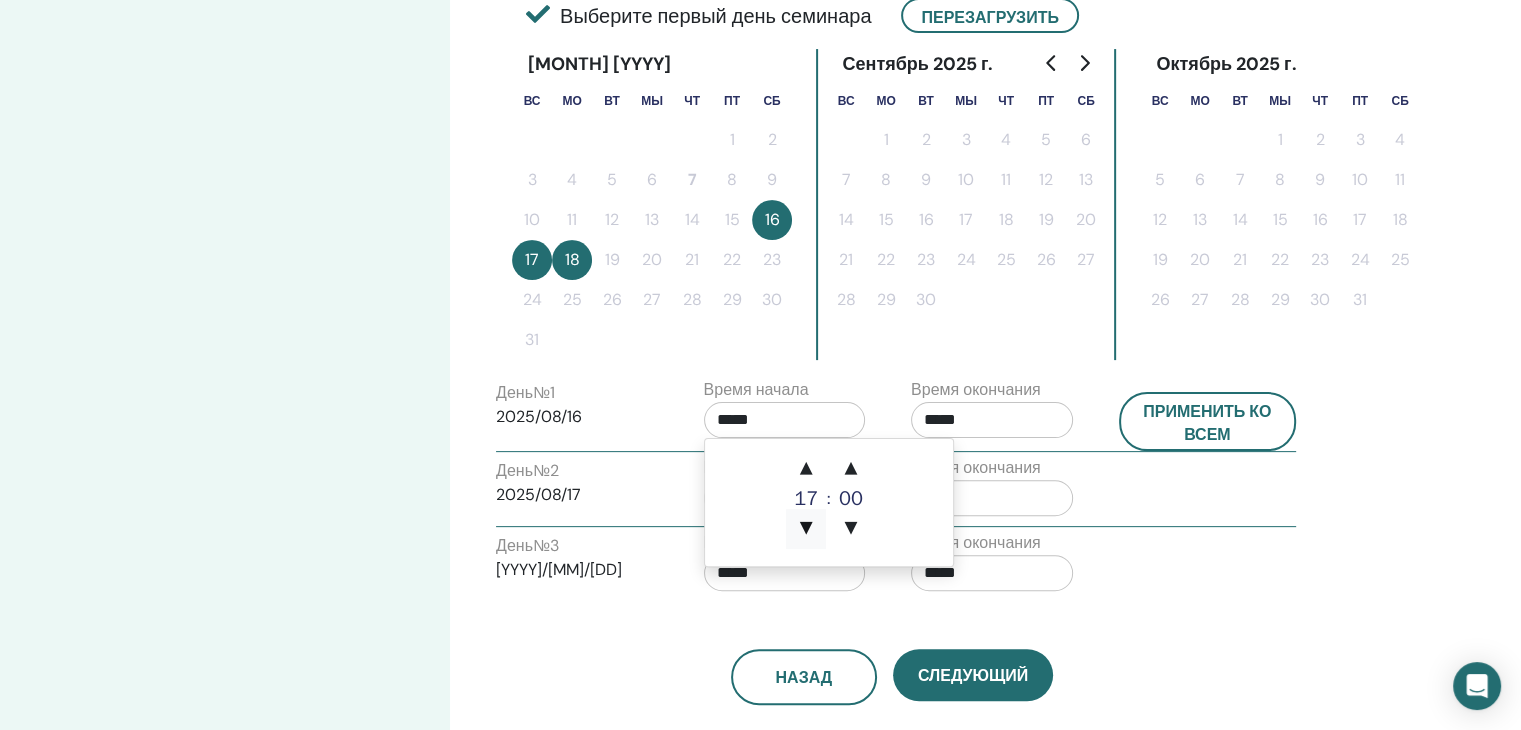click on "▼" at bounding box center (806, 529) 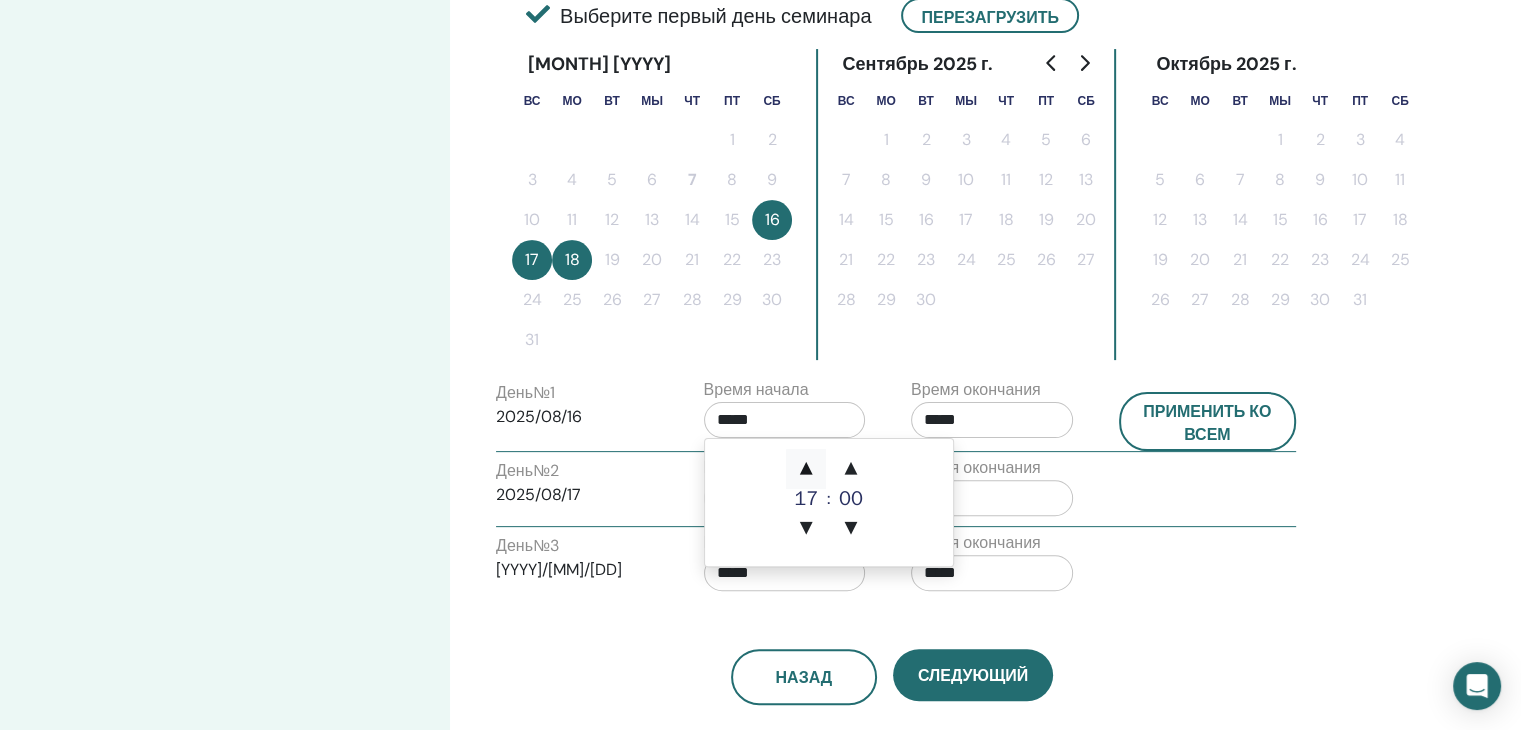 click on "▲" at bounding box center (806, 469) 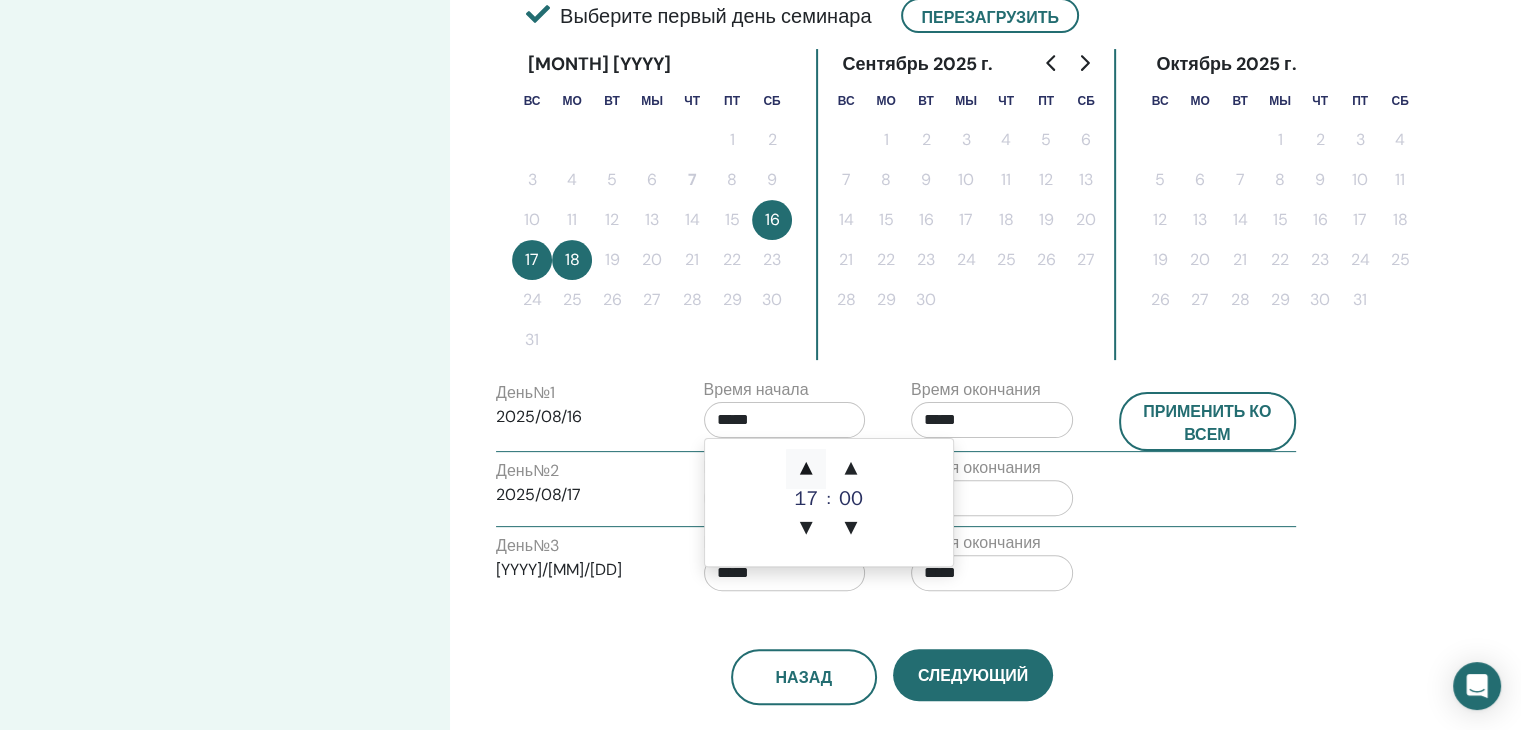 type on "*****" 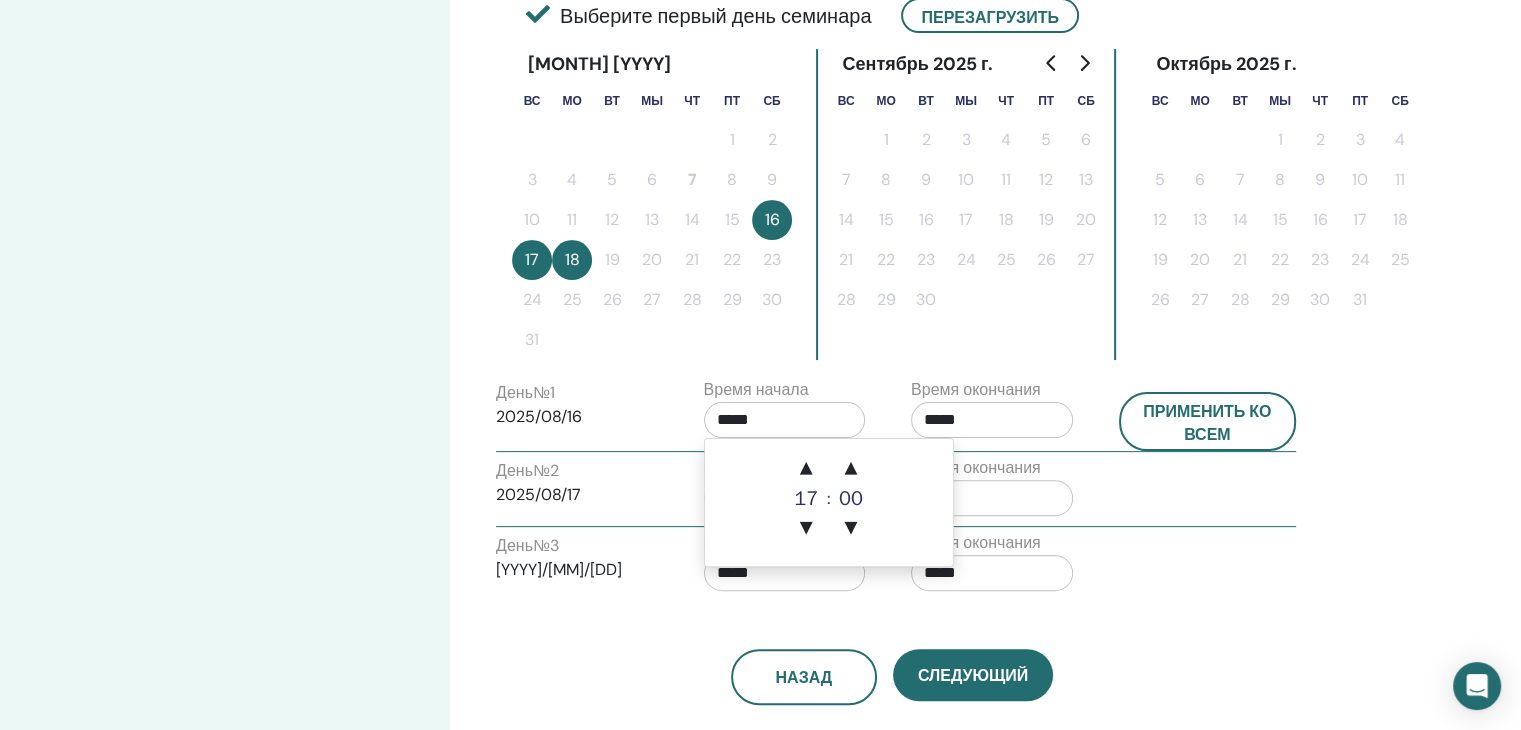 click on "День  №  3 2025/08/18 Время начала ***** Время окончания *****" at bounding box center [896, 566] 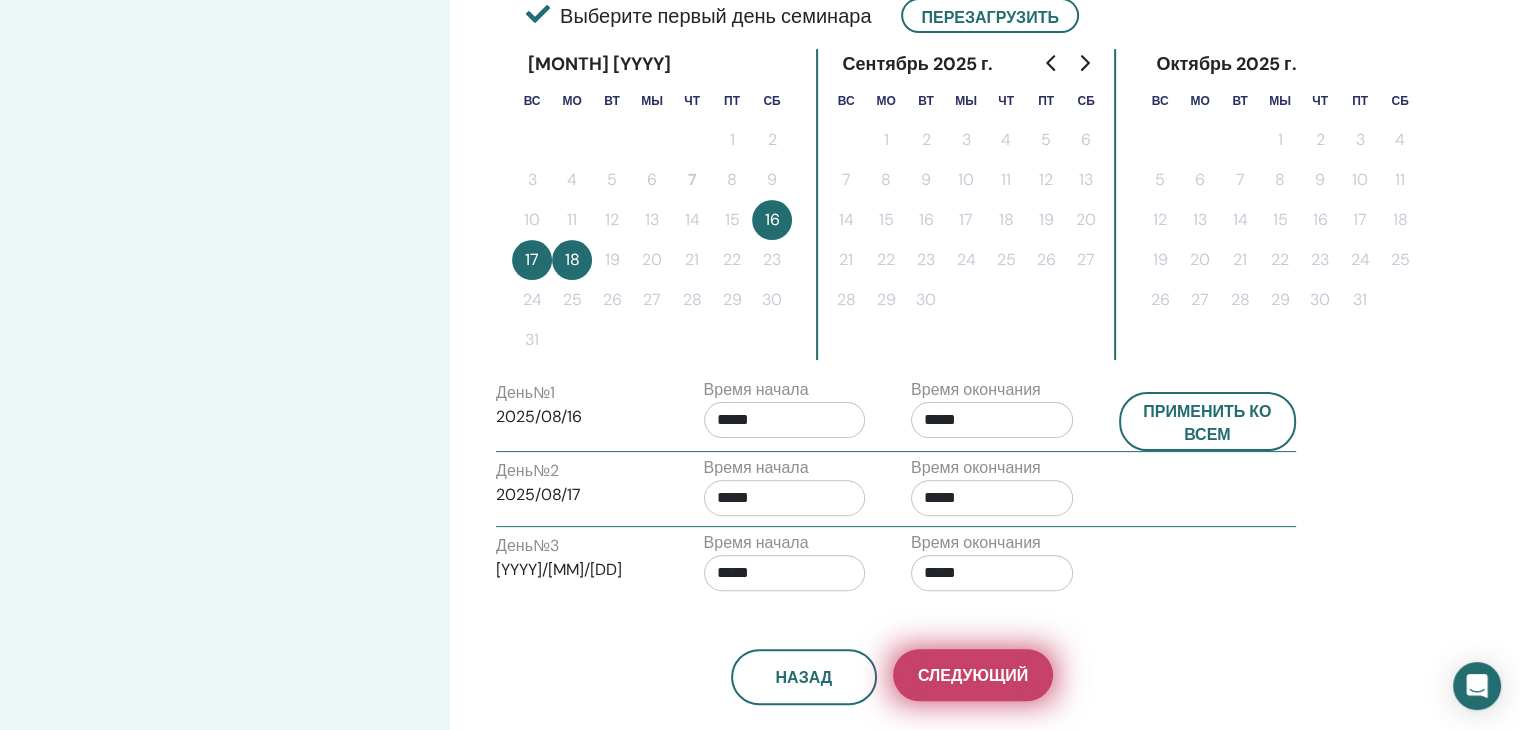 click on "Следующий" at bounding box center [973, 675] 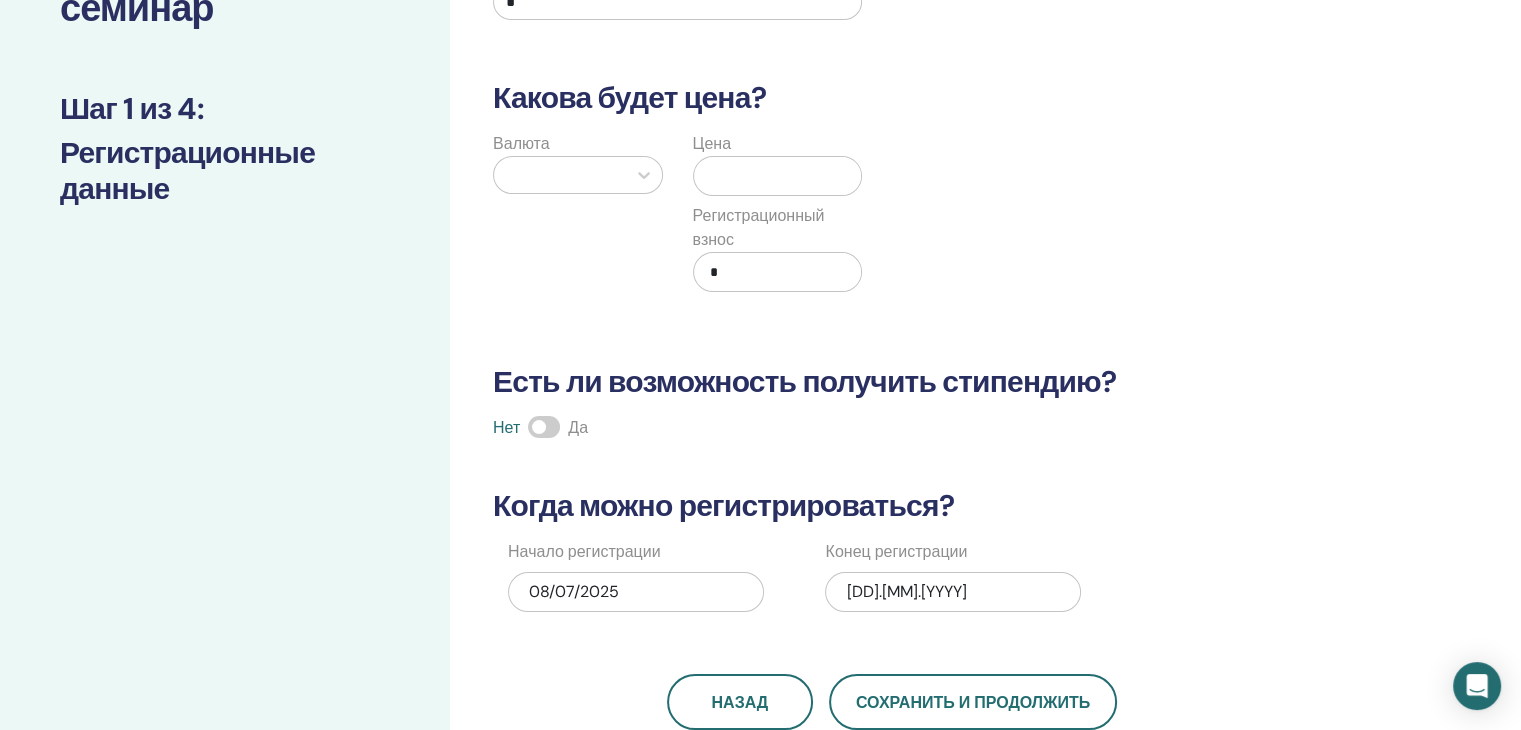 scroll, scrollTop: 100, scrollLeft: 0, axis: vertical 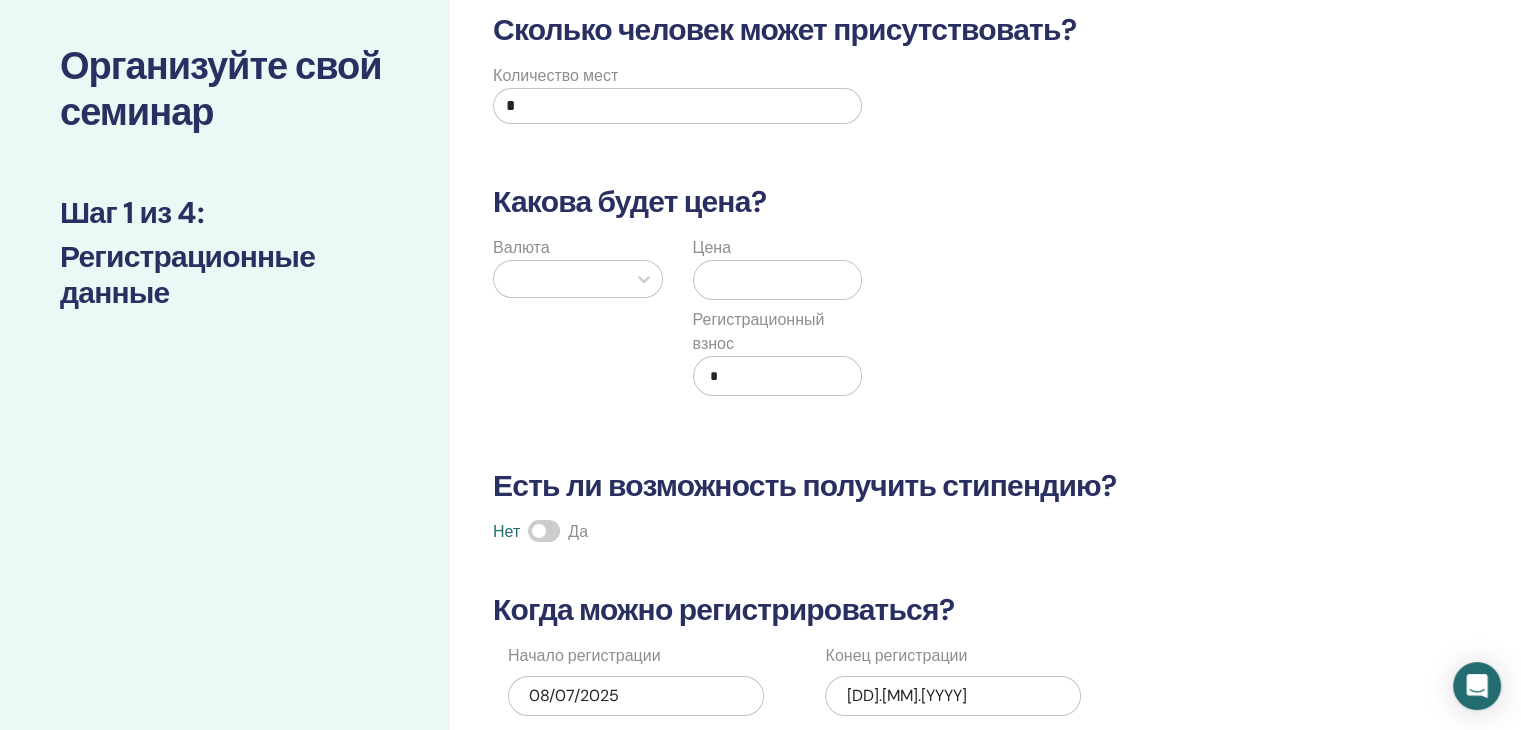drag, startPoint x: 559, startPoint y: 106, endPoint x: 490, endPoint y: 107, distance: 69.00725 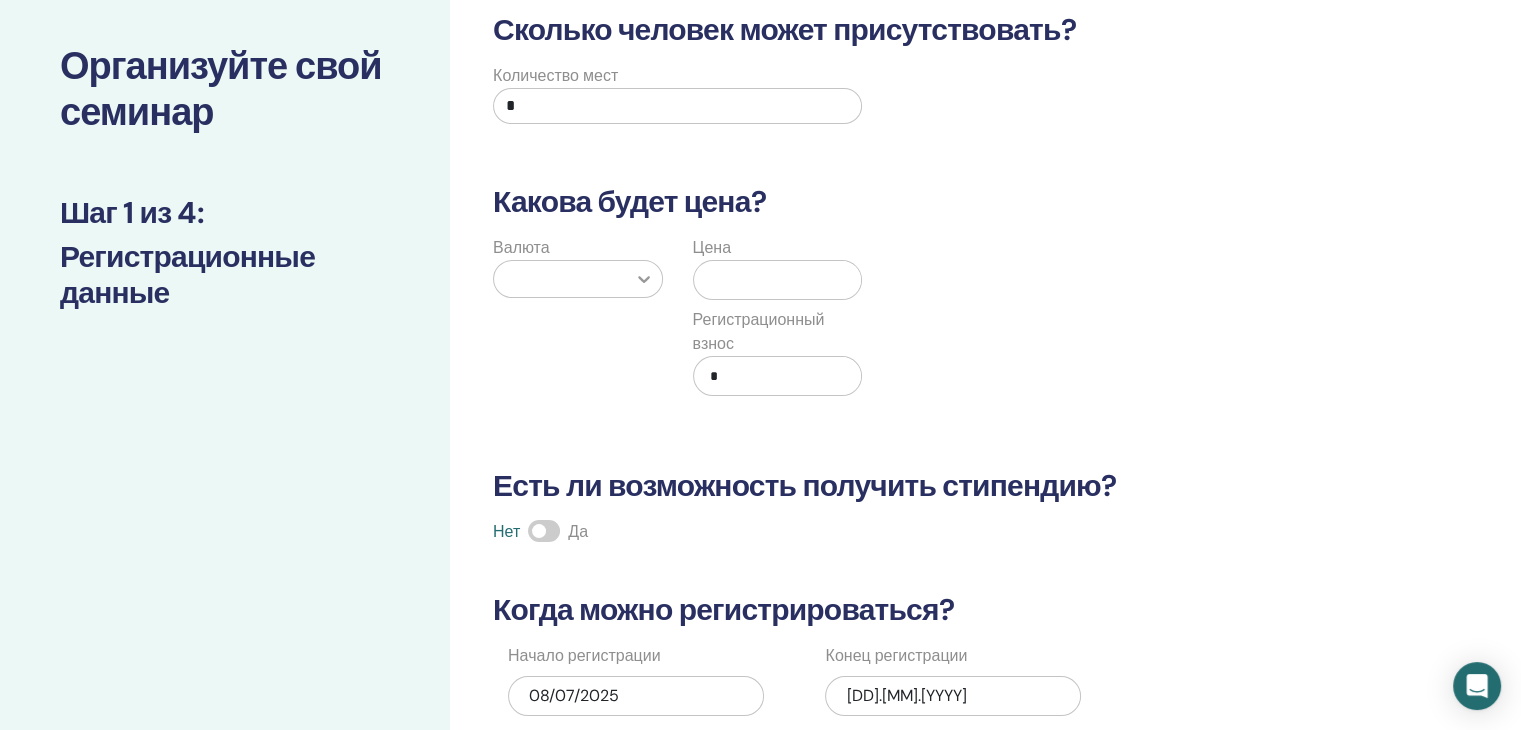type on "*" 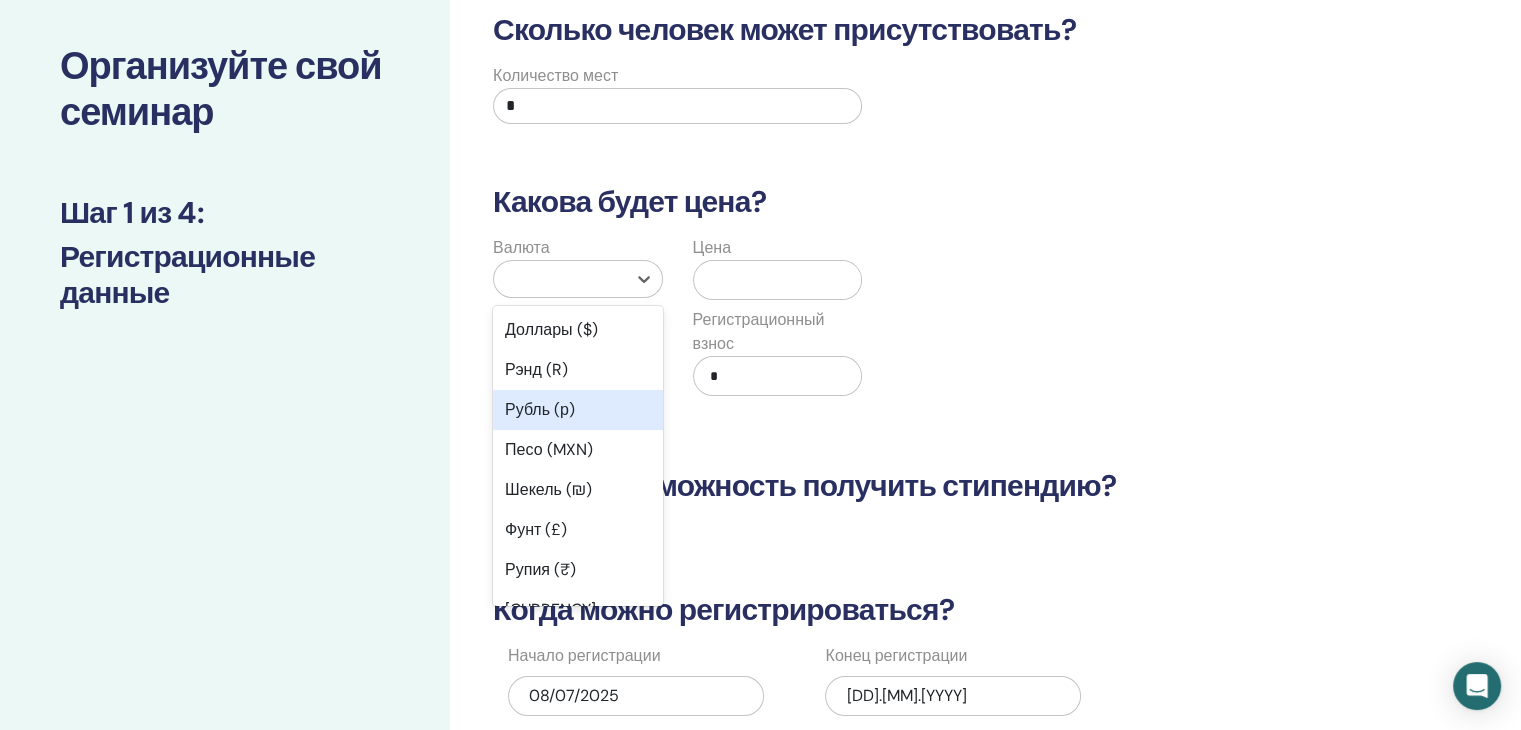 click on "Рубль (р)" at bounding box center [578, 410] 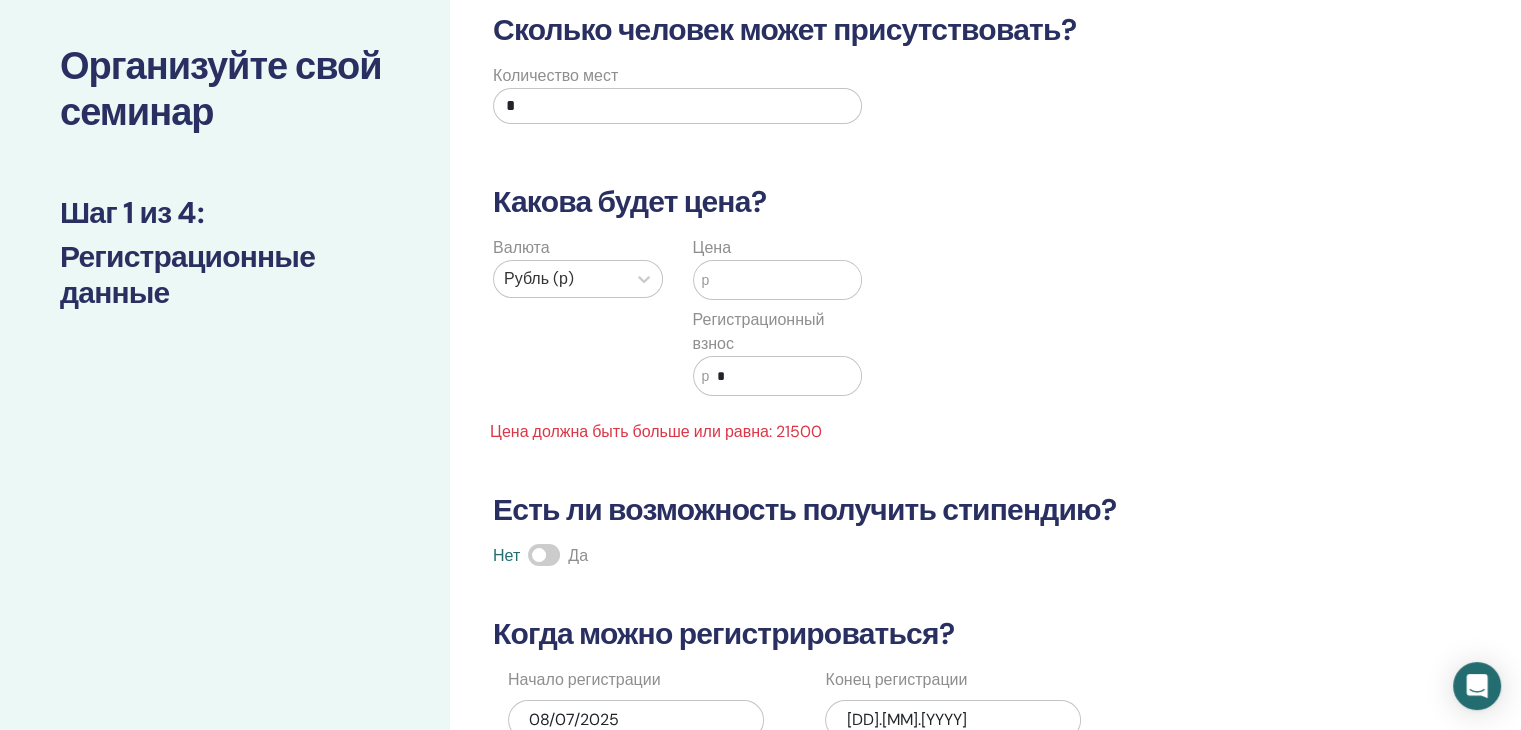 click at bounding box center [785, 280] 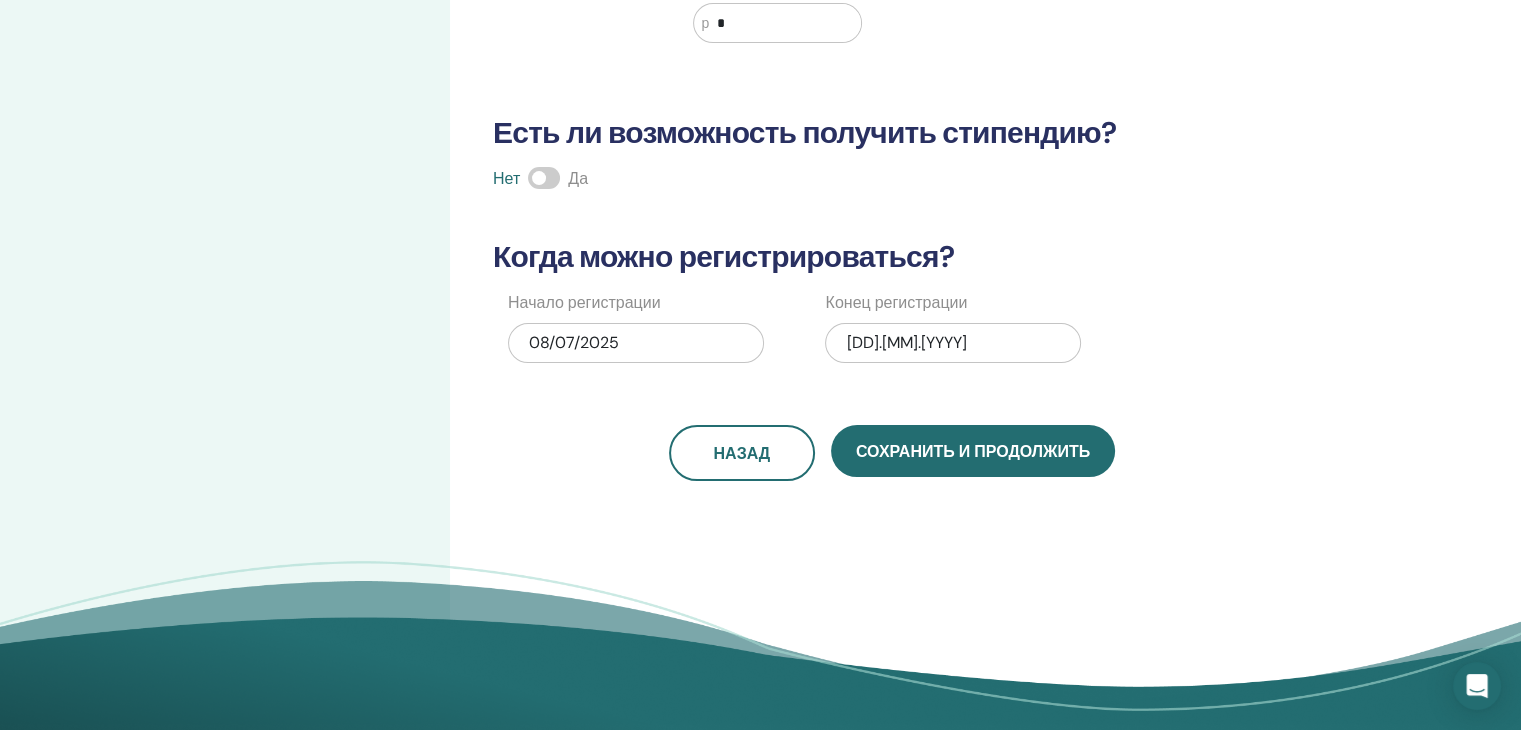 scroll, scrollTop: 500, scrollLeft: 0, axis: vertical 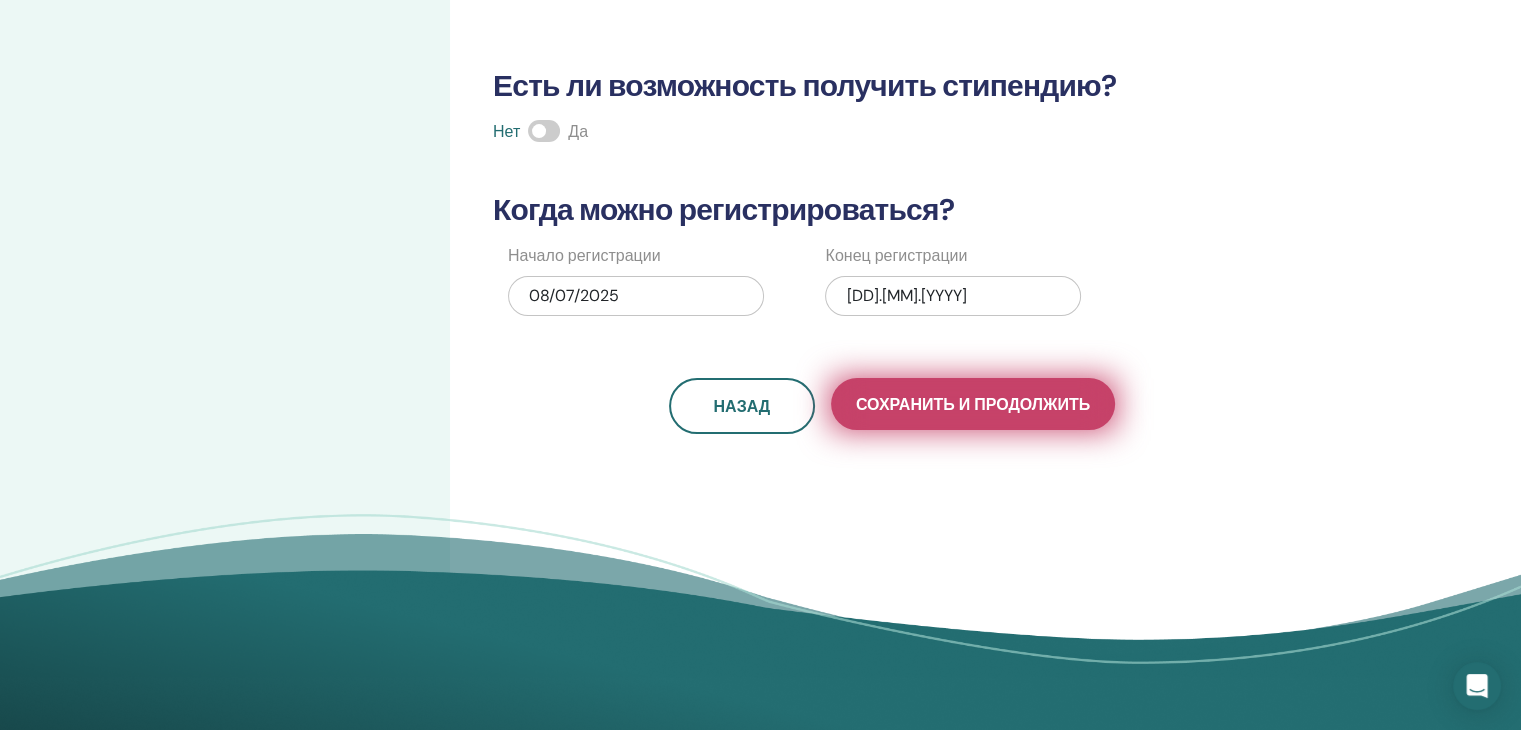 type on "*****" 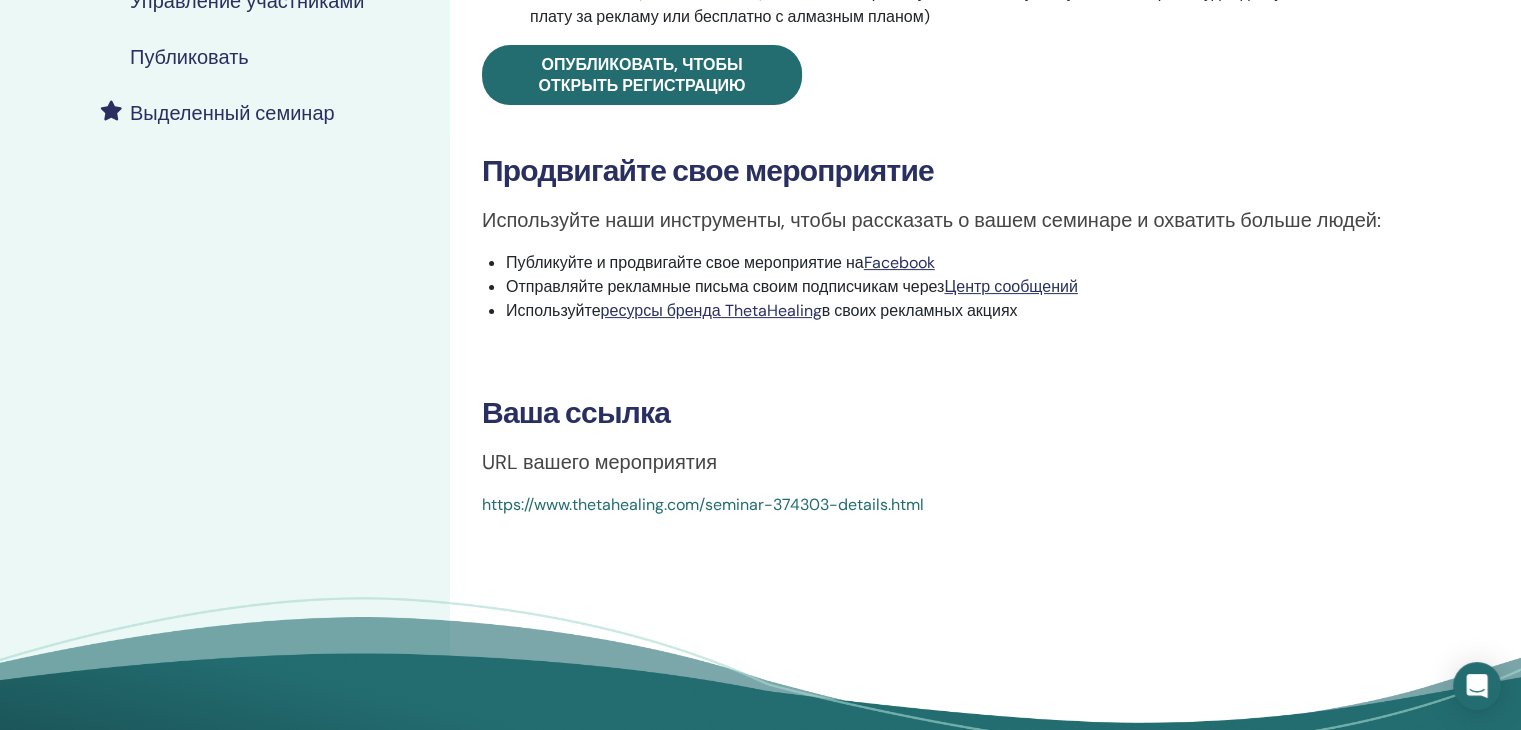 scroll, scrollTop: 500, scrollLeft: 0, axis: vertical 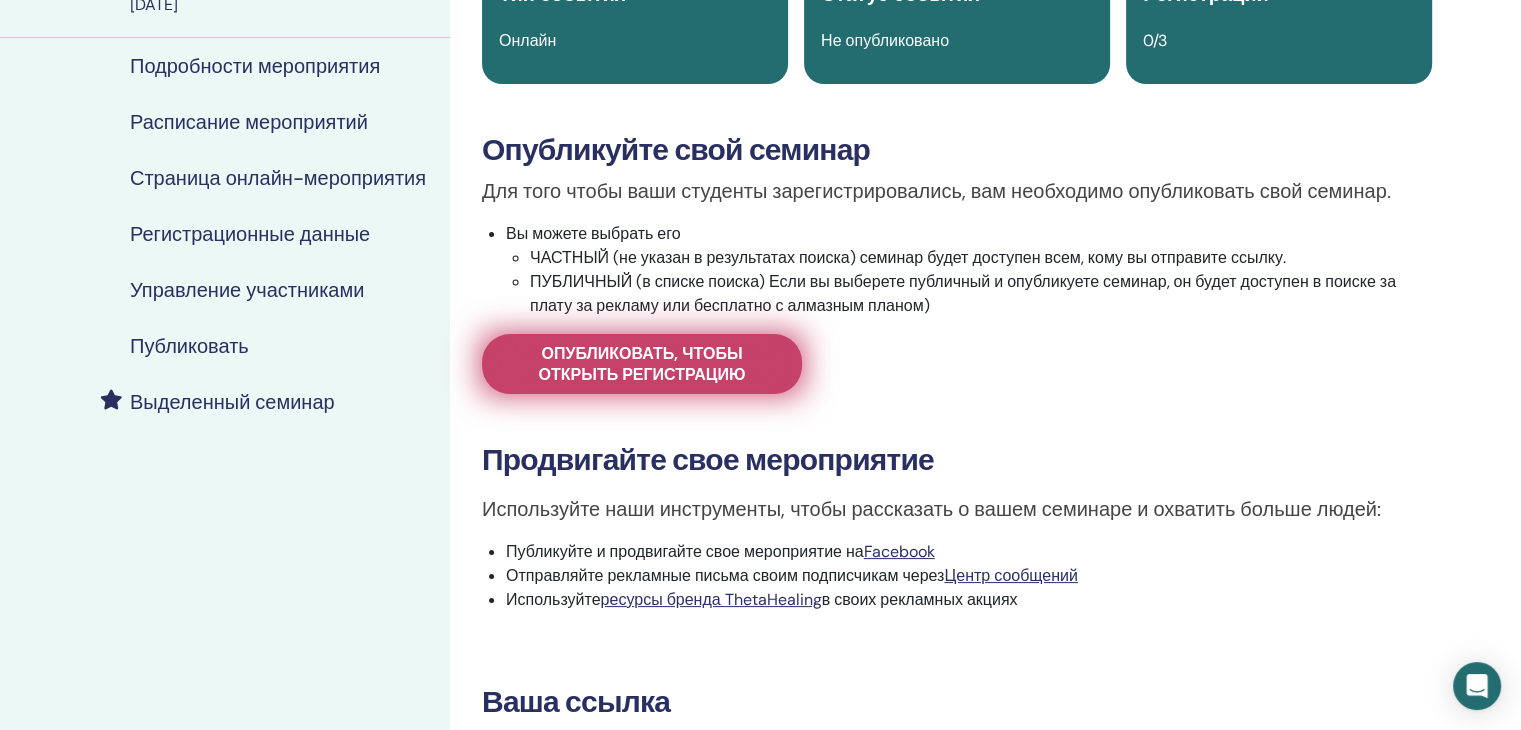 click on "Опубликовать, чтобы открыть регистрацию" at bounding box center (642, 364) 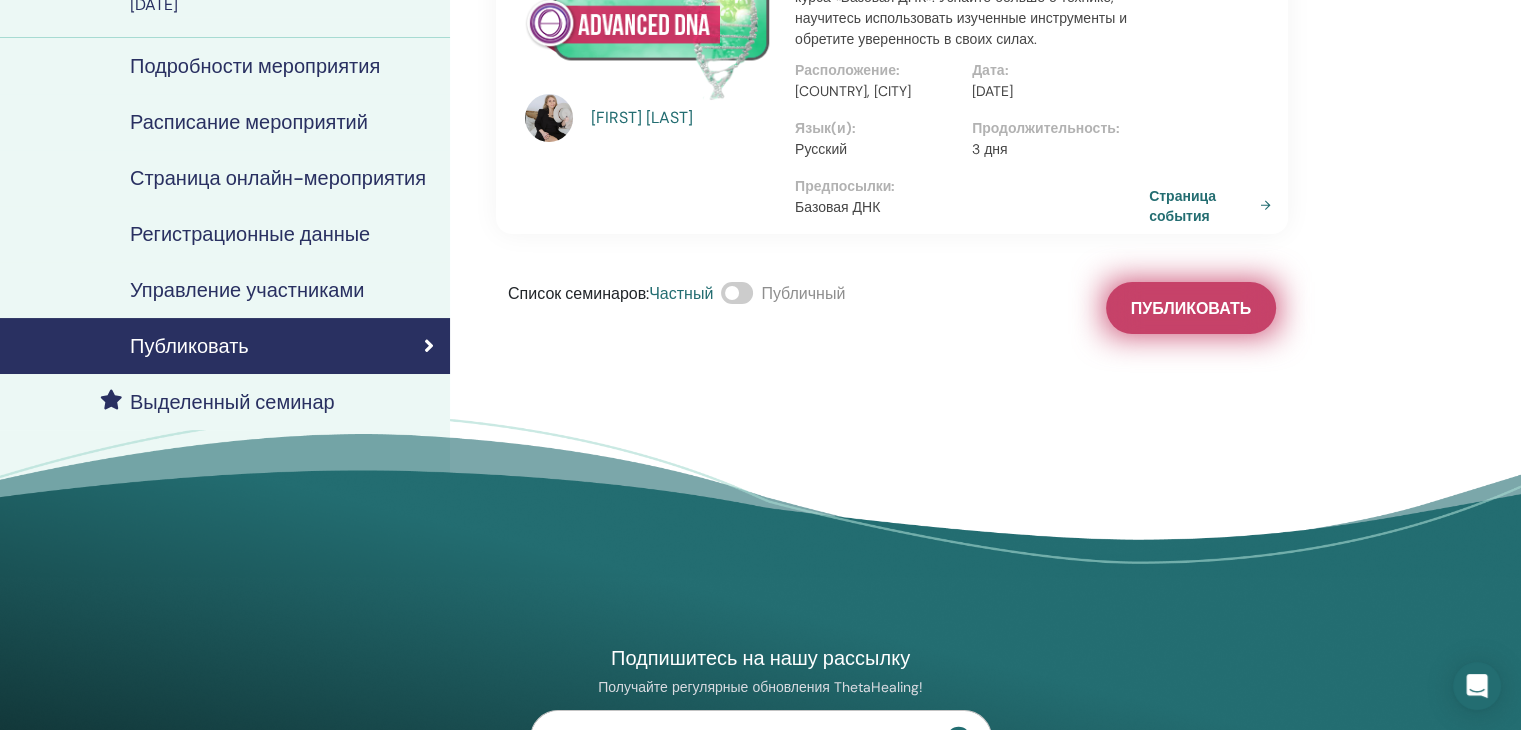 click on "Публиковать" at bounding box center [1191, 308] 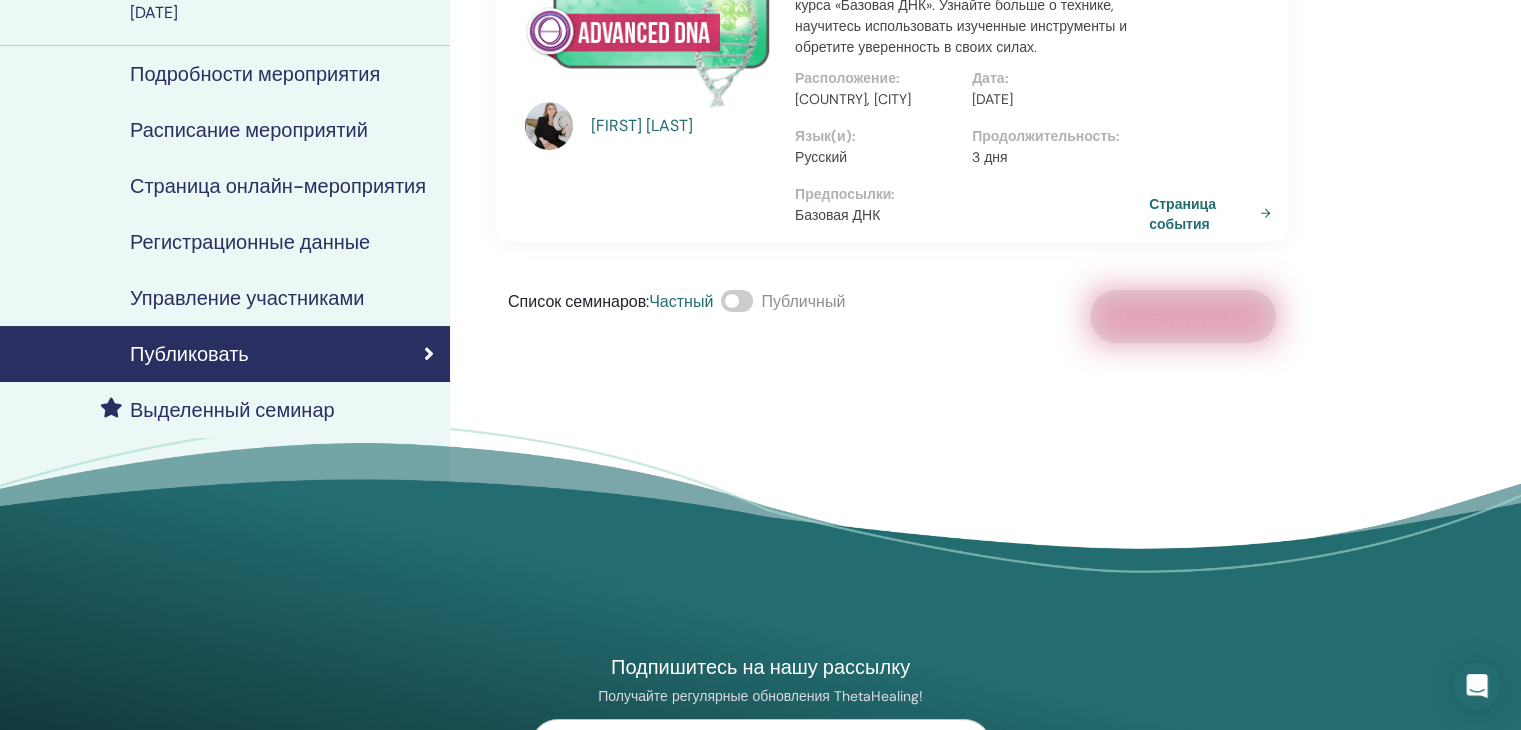 scroll, scrollTop: 0, scrollLeft: 0, axis: both 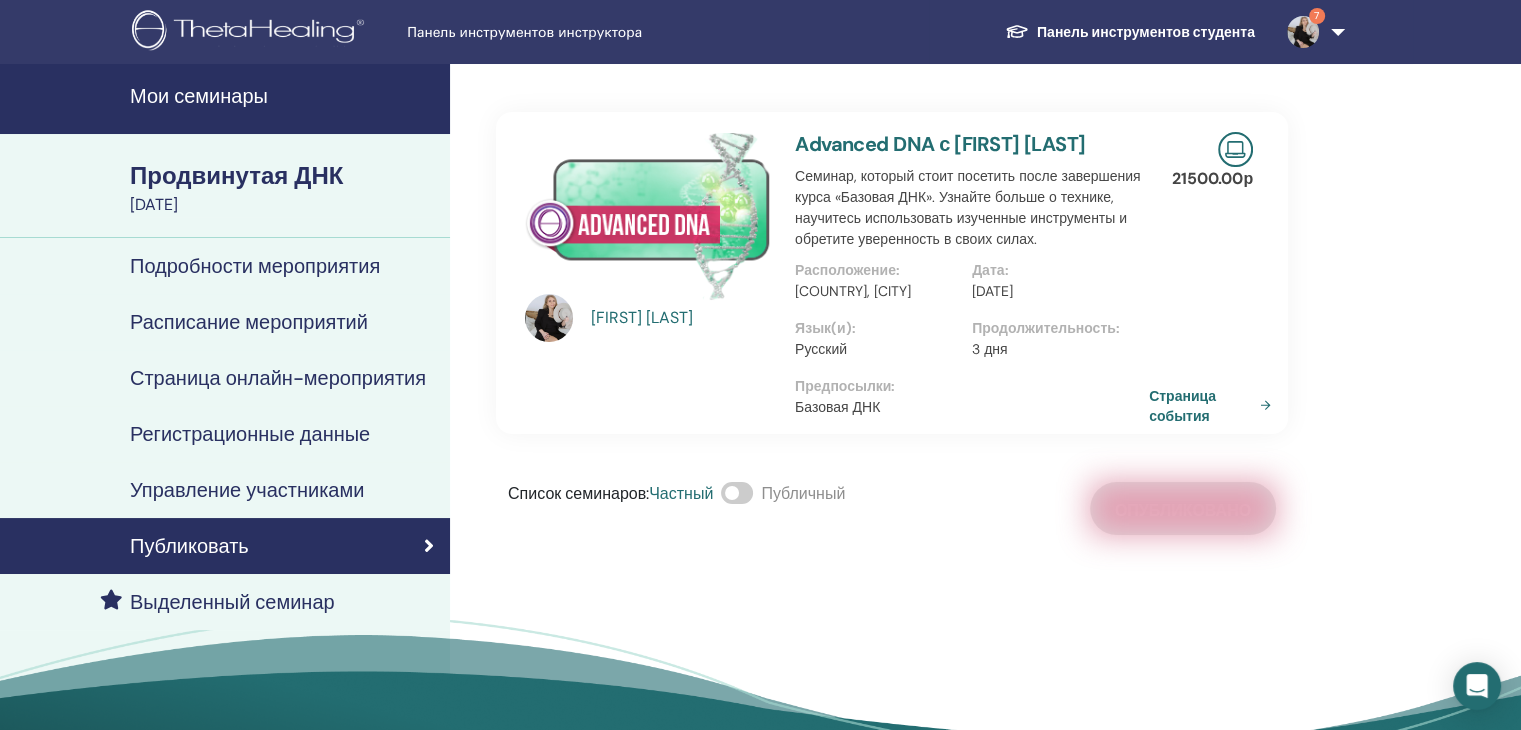 click on "Мои семинары" at bounding box center [199, 96] 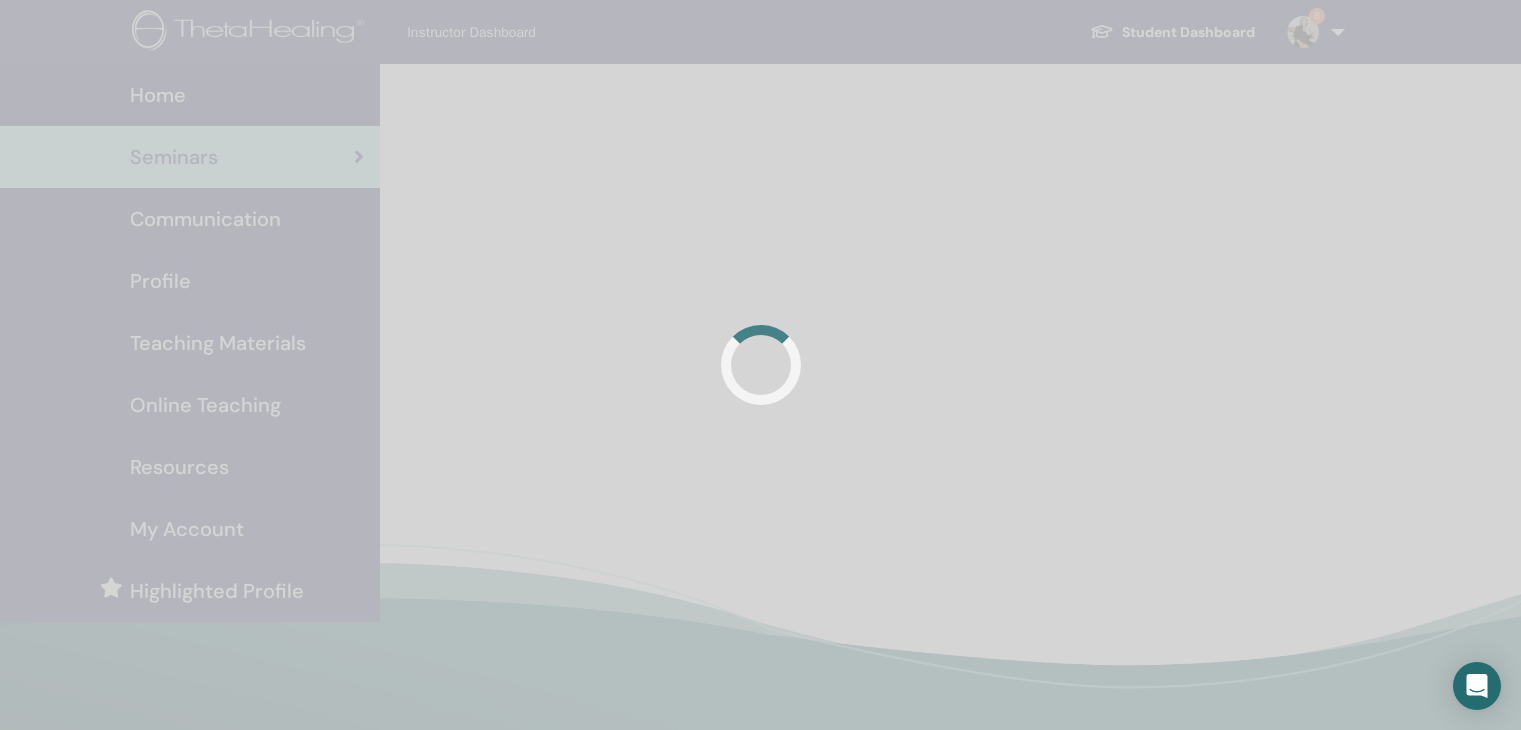 scroll, scrollTop: 0, scrollLeft: 0, axis: both 